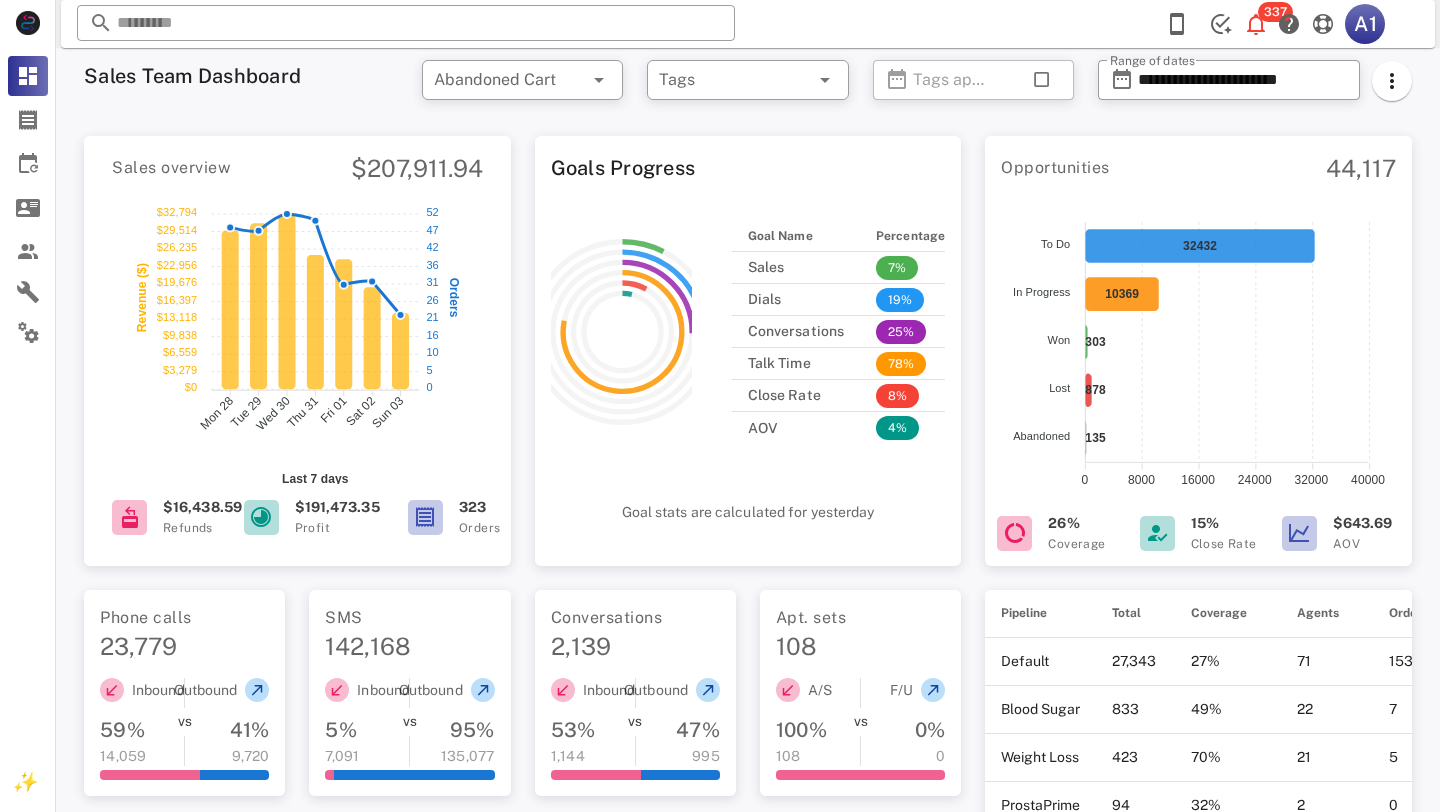 scroll, scrollTop: 900, scrollLeft: 0, axis: vertical 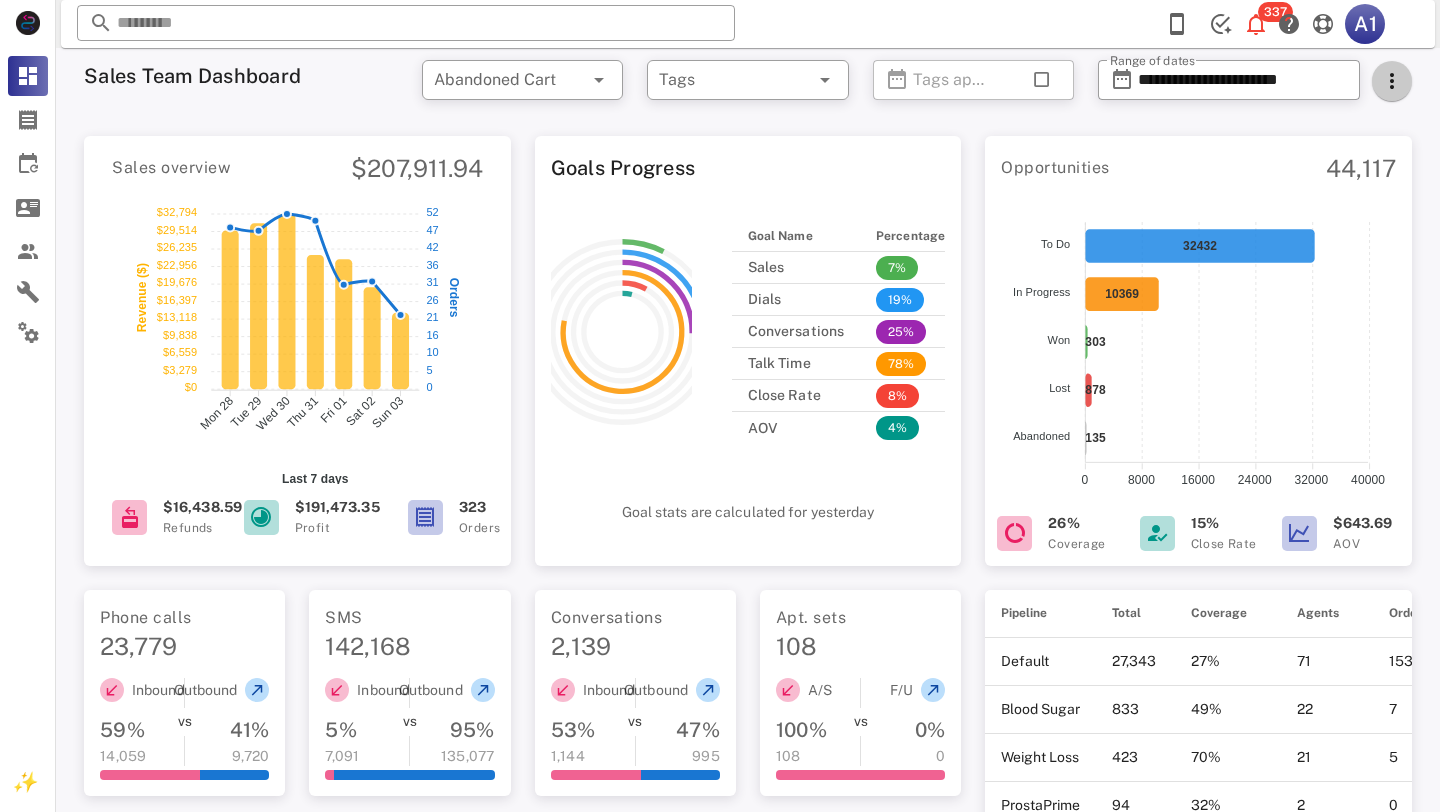 click at bounding box center [1392, 81] 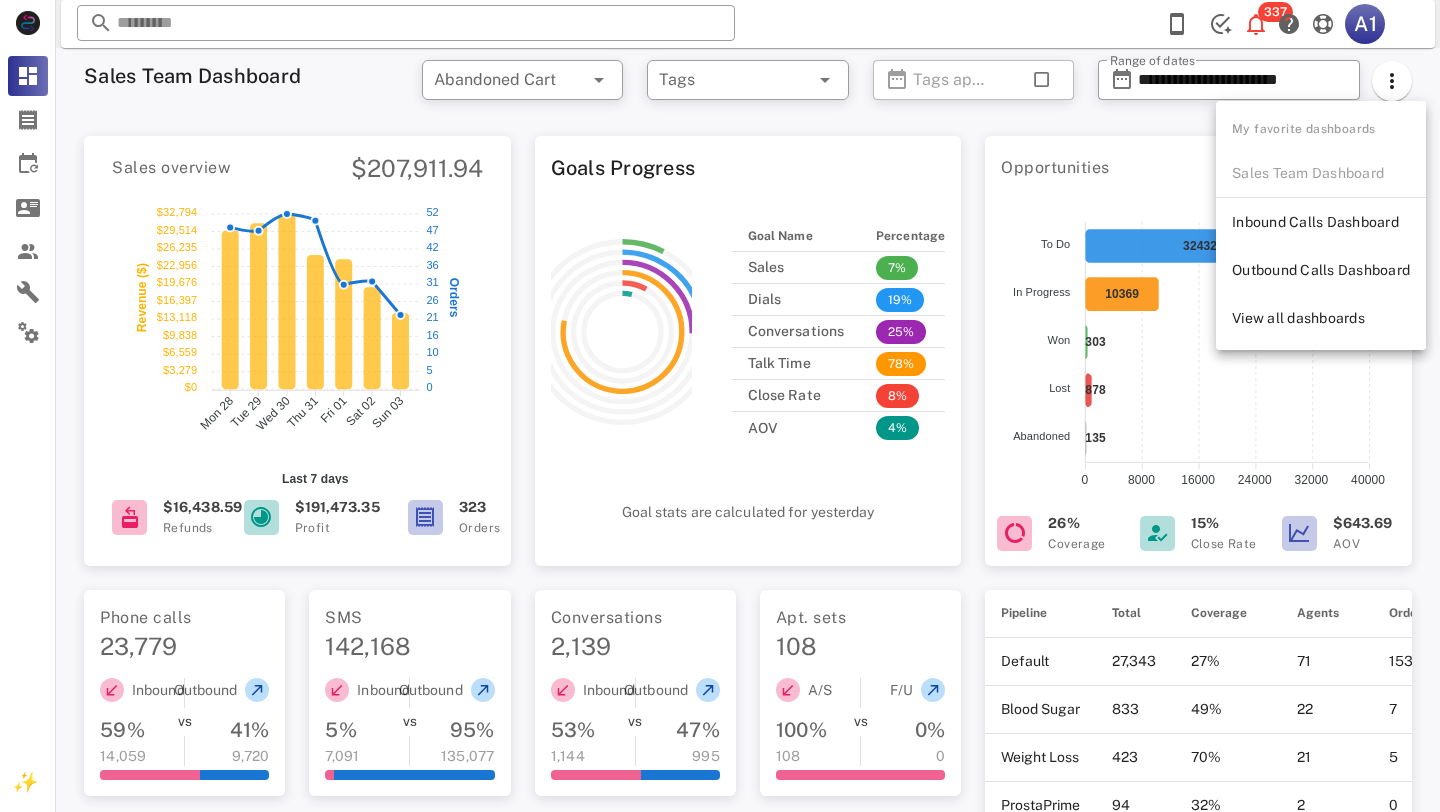click on "My favorite dashboards Sales Team Dashboard Inbound Calls Dashboard Outbound Calls Dashboard View all dashboards" at bounding box center [1321, 225] 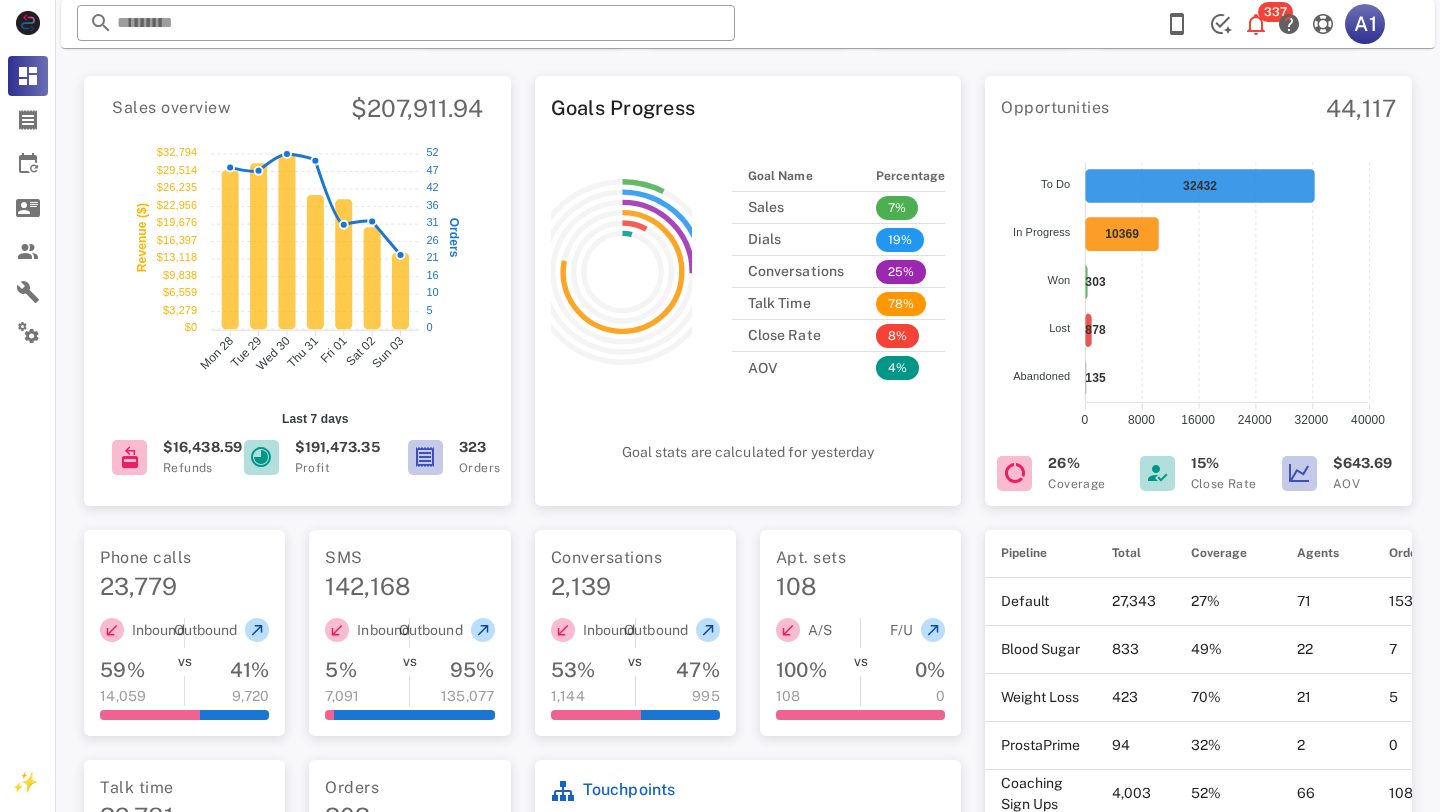 scroll, scrollTop: 0, scrollLeft: 0, axis: both 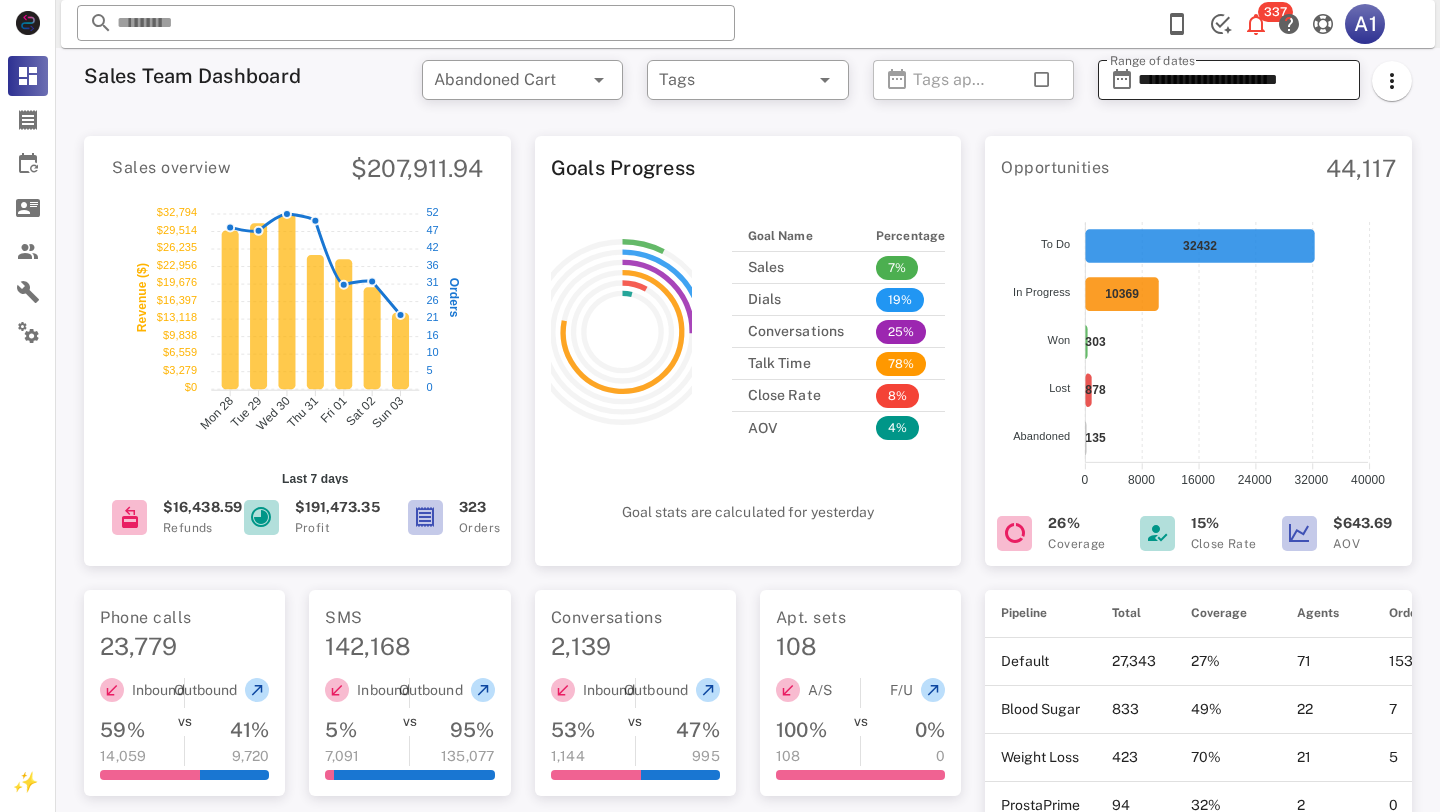 click on "**********" at bounding box center (1243, 80) 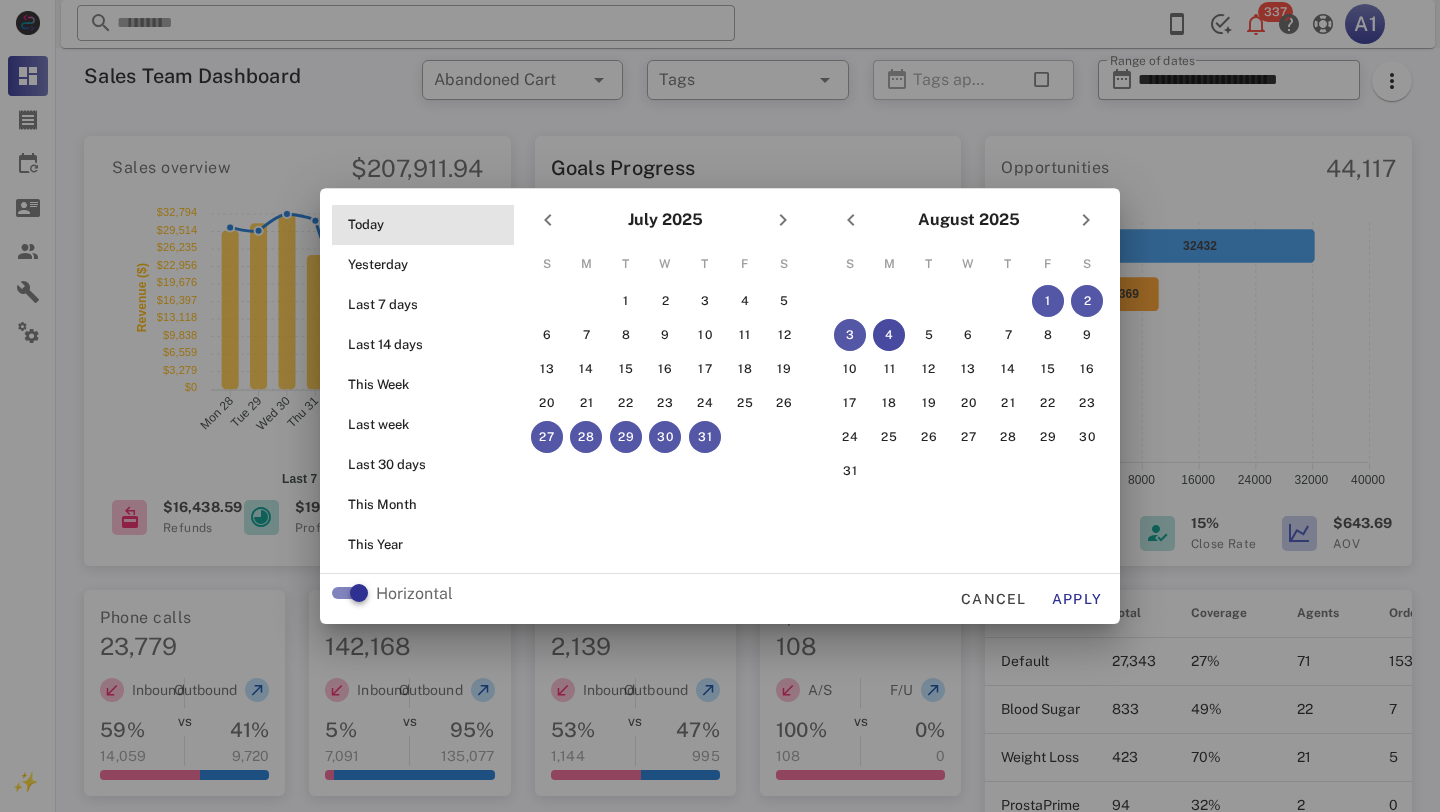 click on "Today" at bounding box center (429, 225) 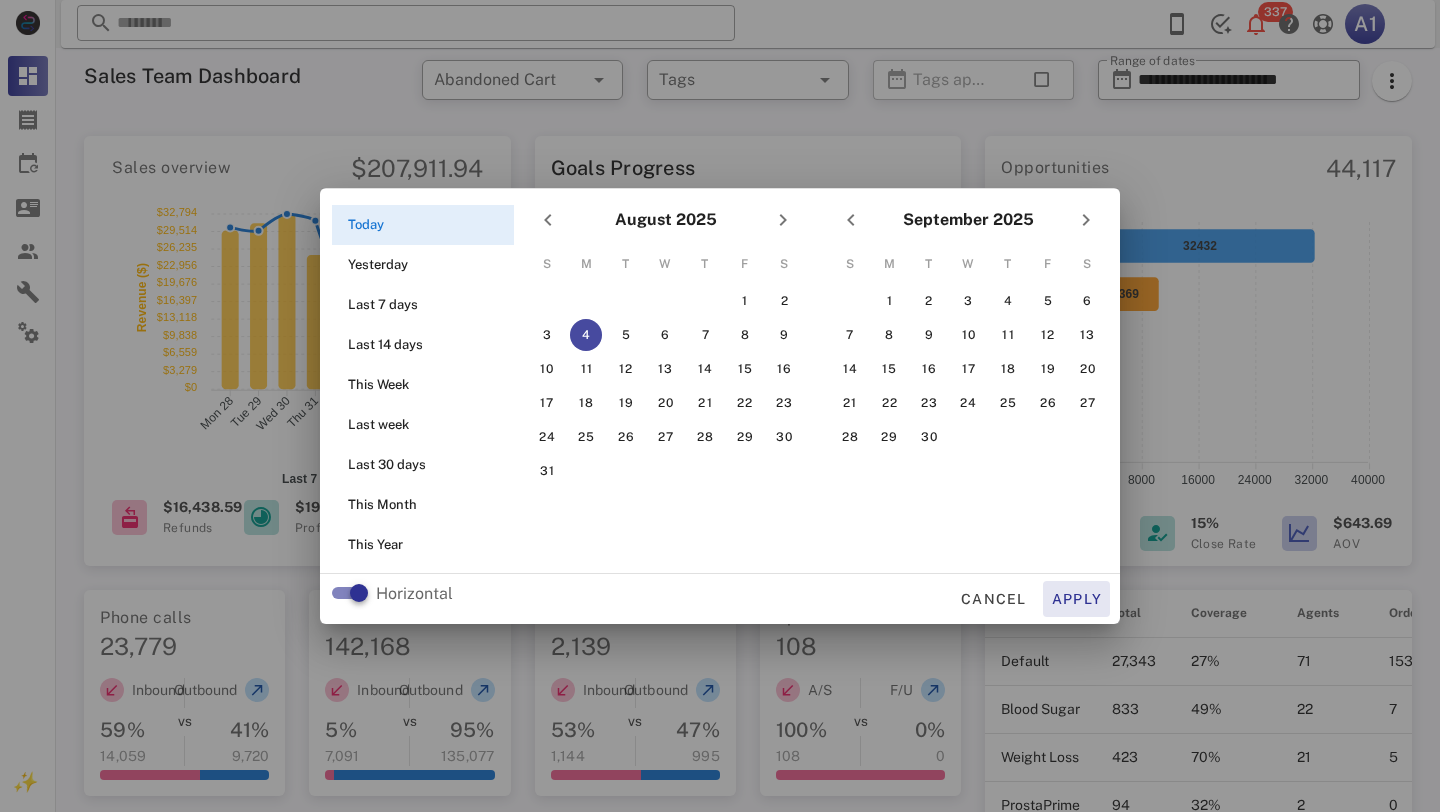 click on "Apply" at bounding box center (1077, 599) 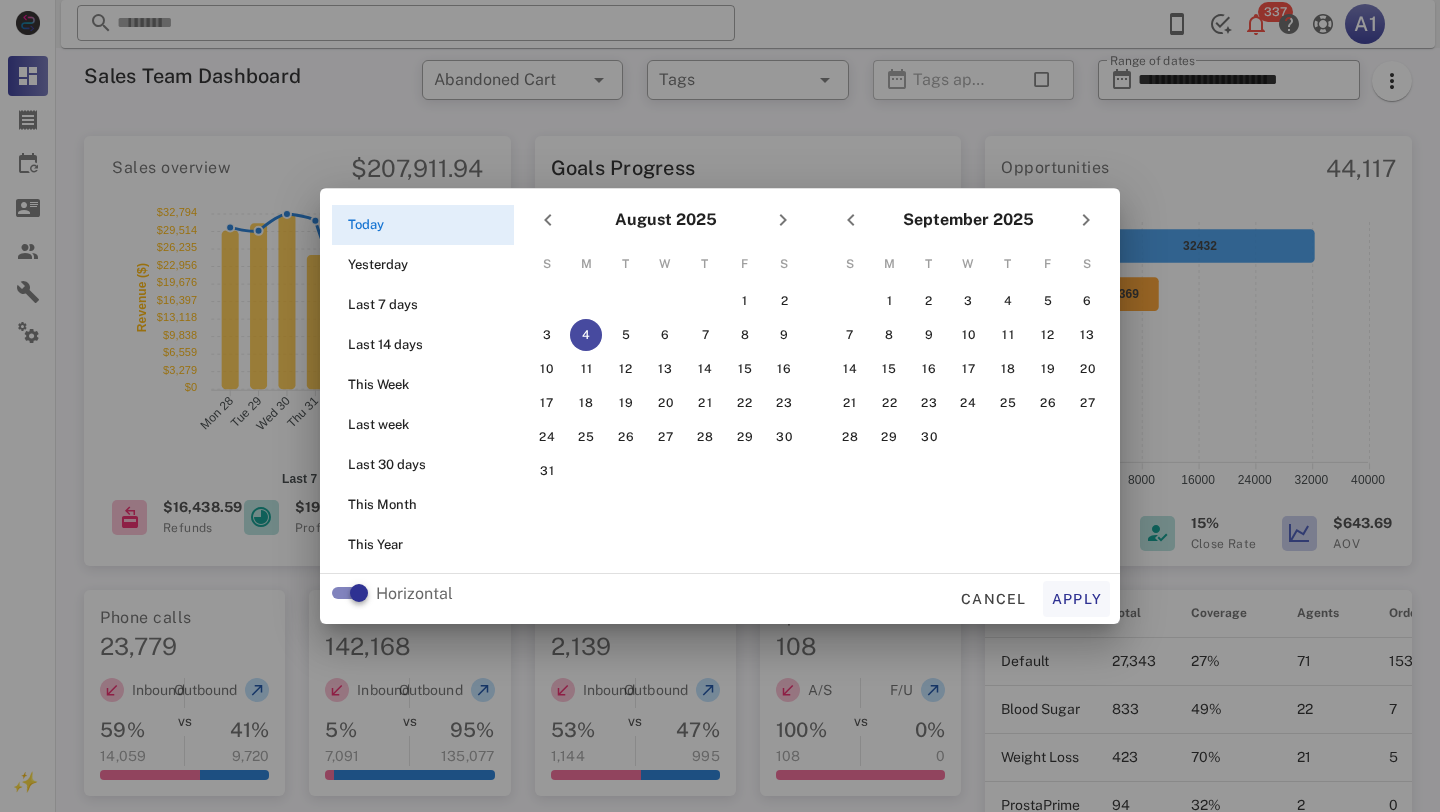 type on "**********" 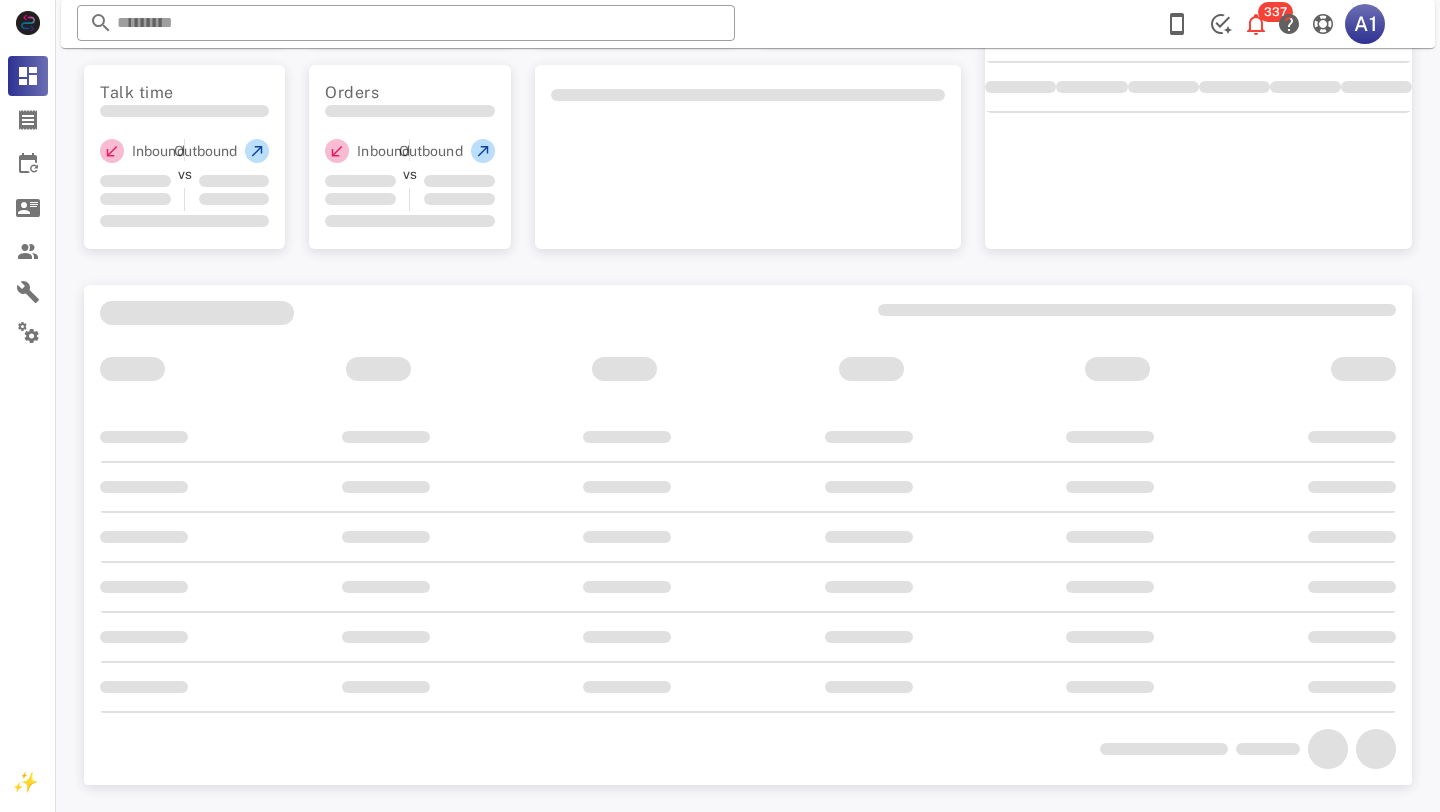 scroll, scrollTop: 734, scrollLeft: 0, axis: vertical 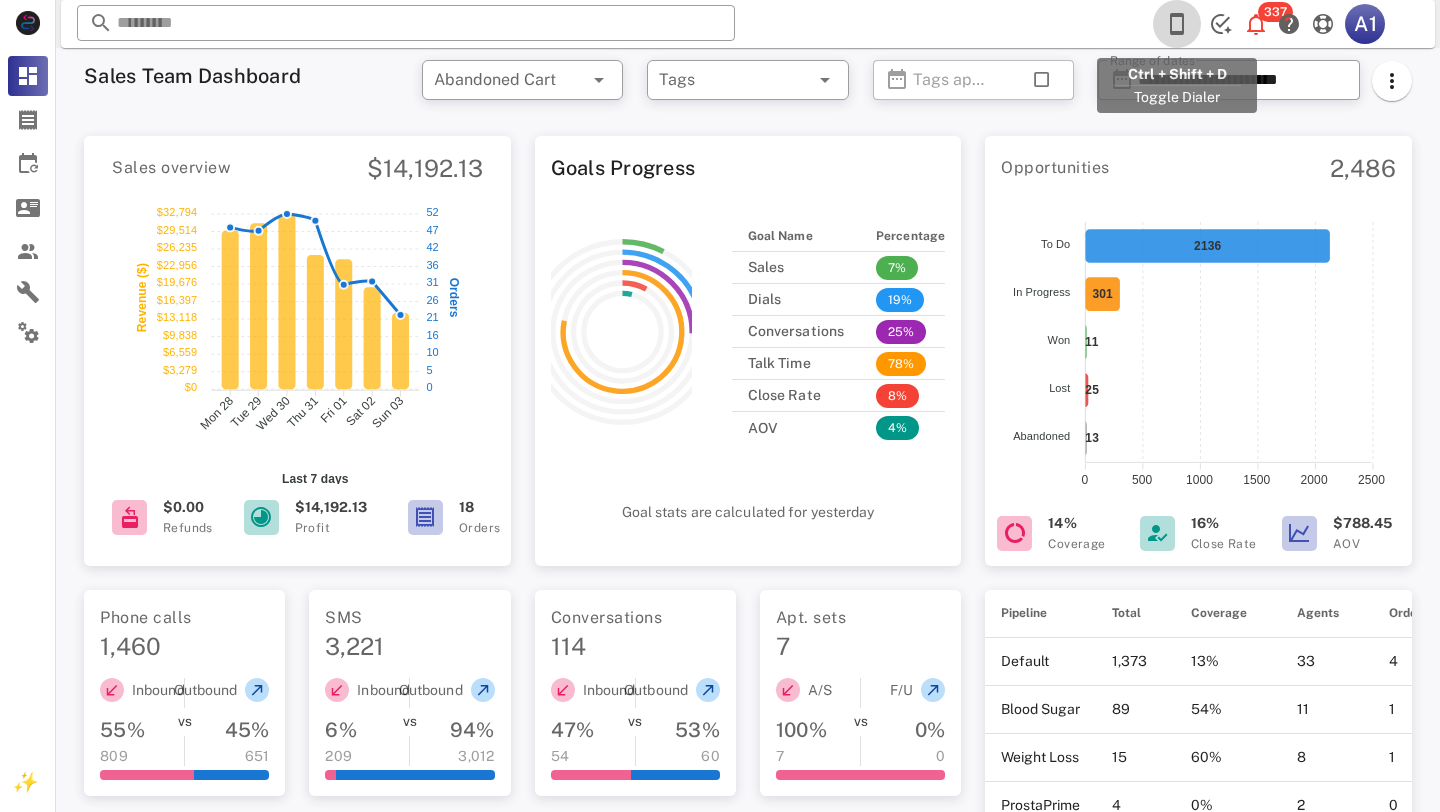 click at bounding box center [1177, 24] 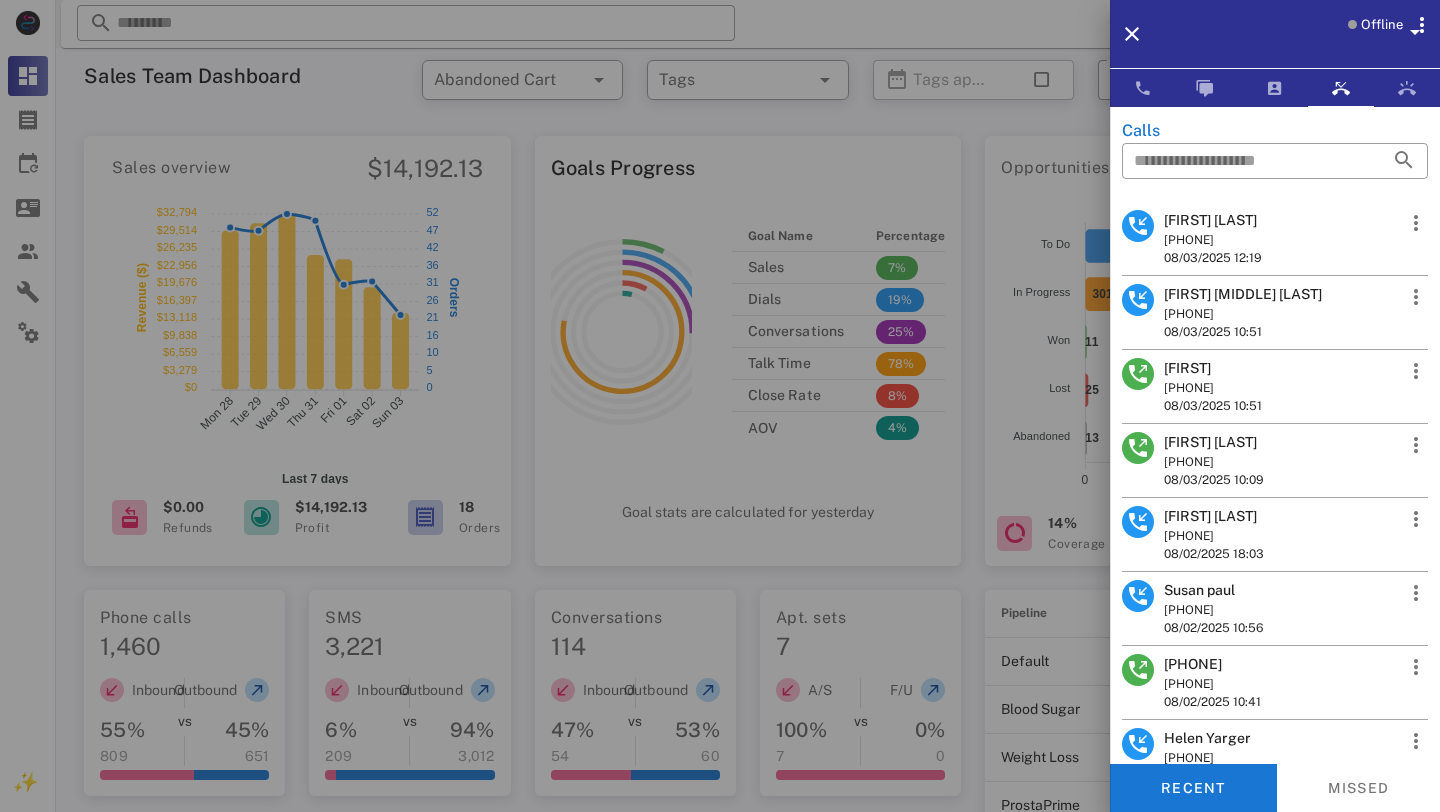 click on "Offline" at bounding box center (1382, 25) 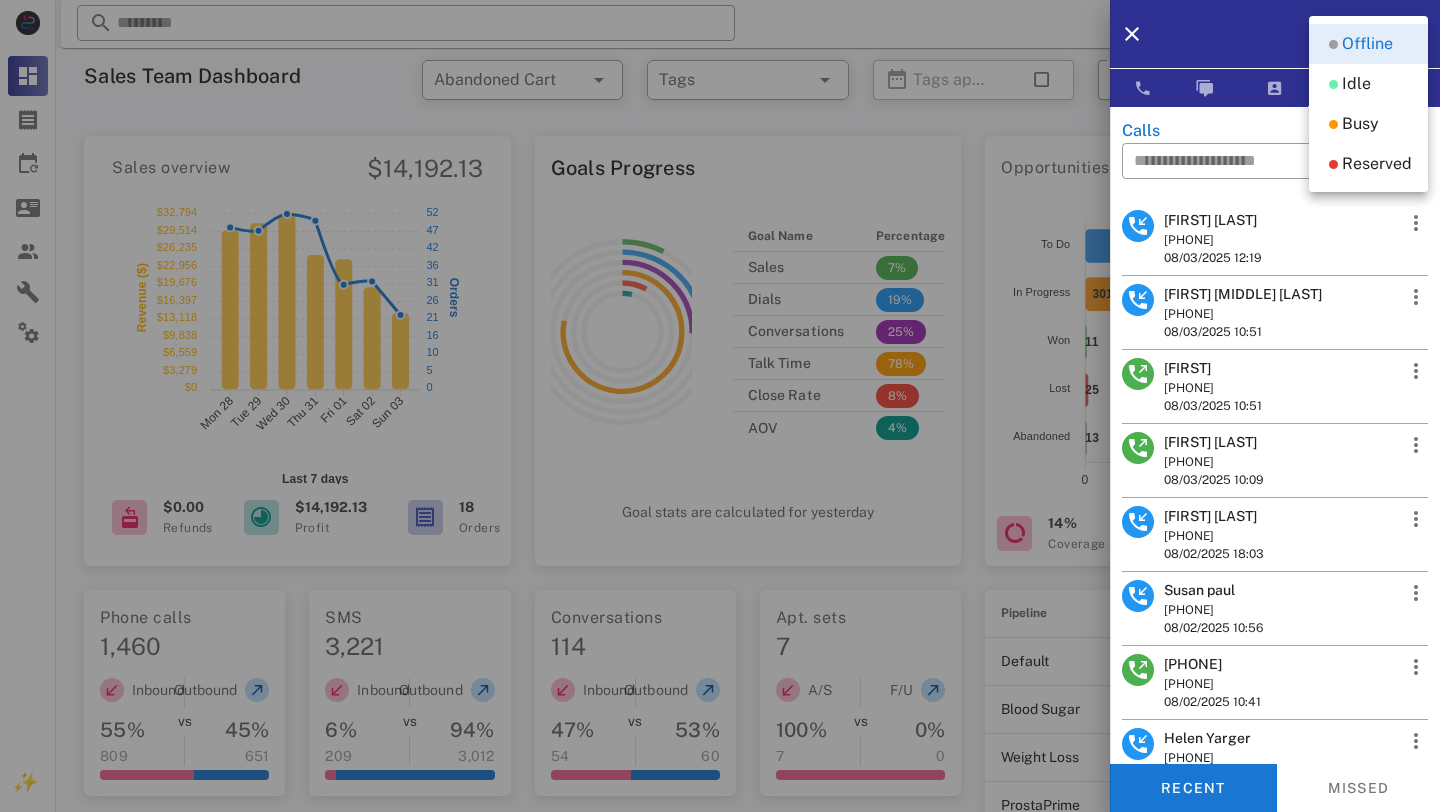 click on "Offline" at bounding box center [1301, 34] 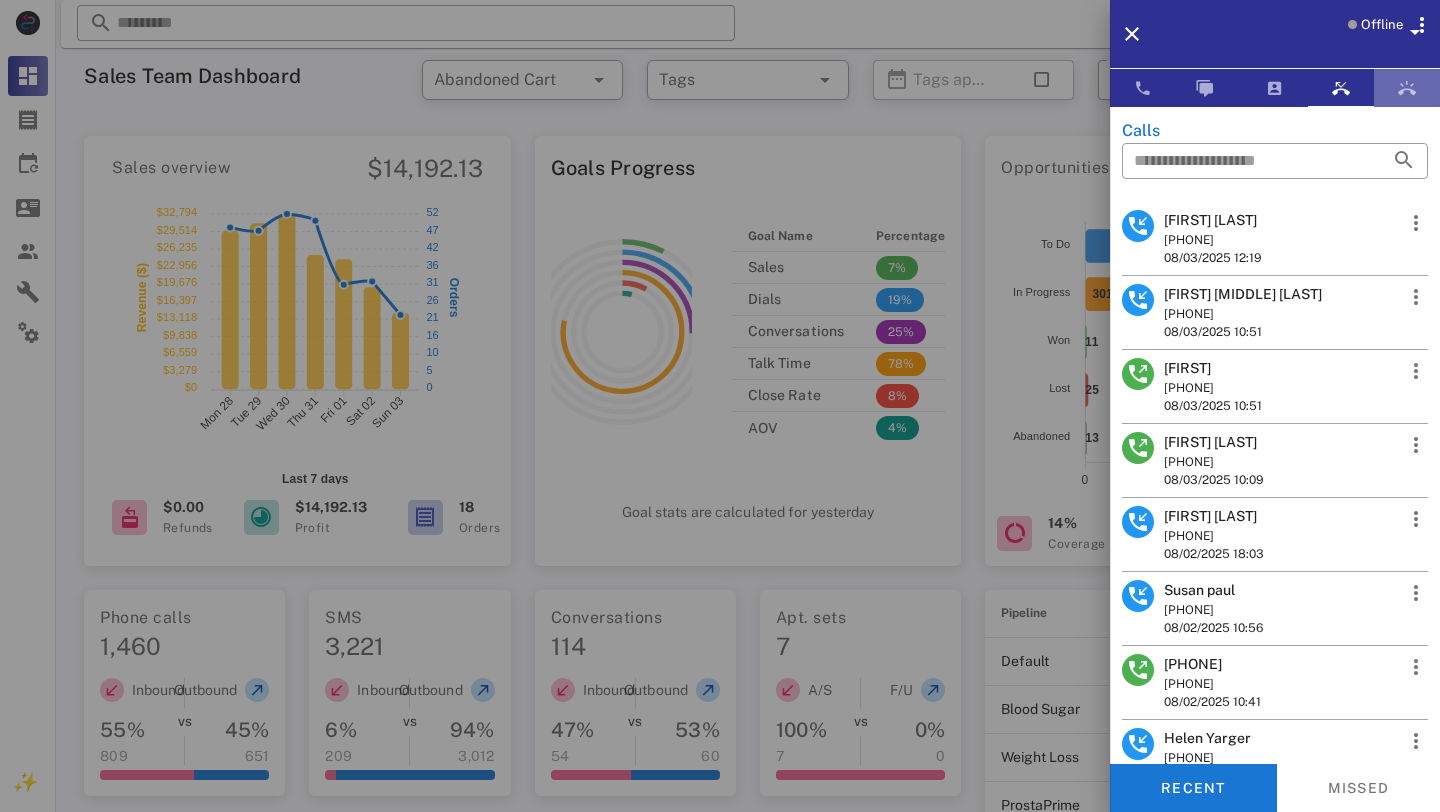 click at bounding box center [1407, 88] 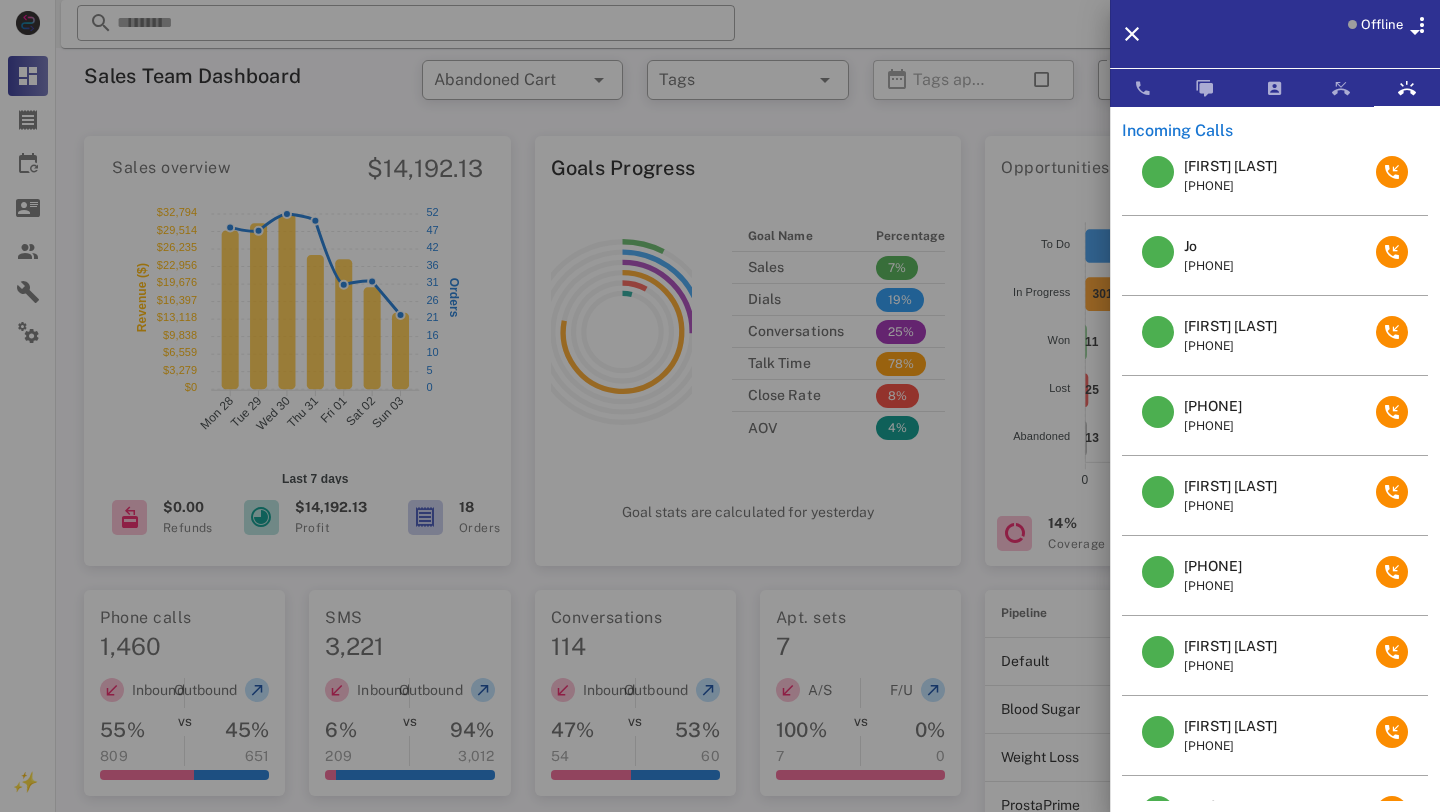 scroll, scrollTop: 0, scrollLeft: 0, axis: both 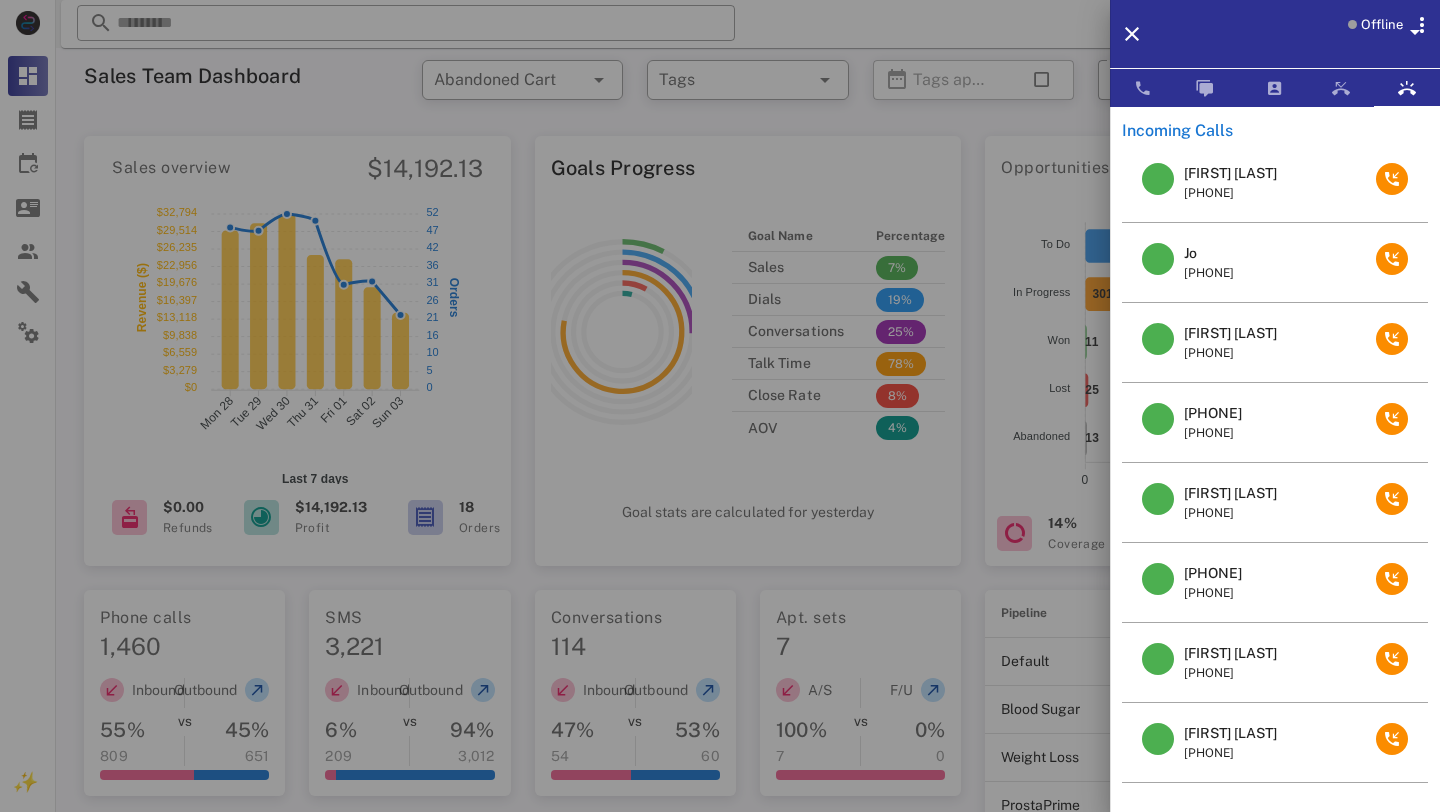 click on "Offline" at bounding box center (1301, 34) 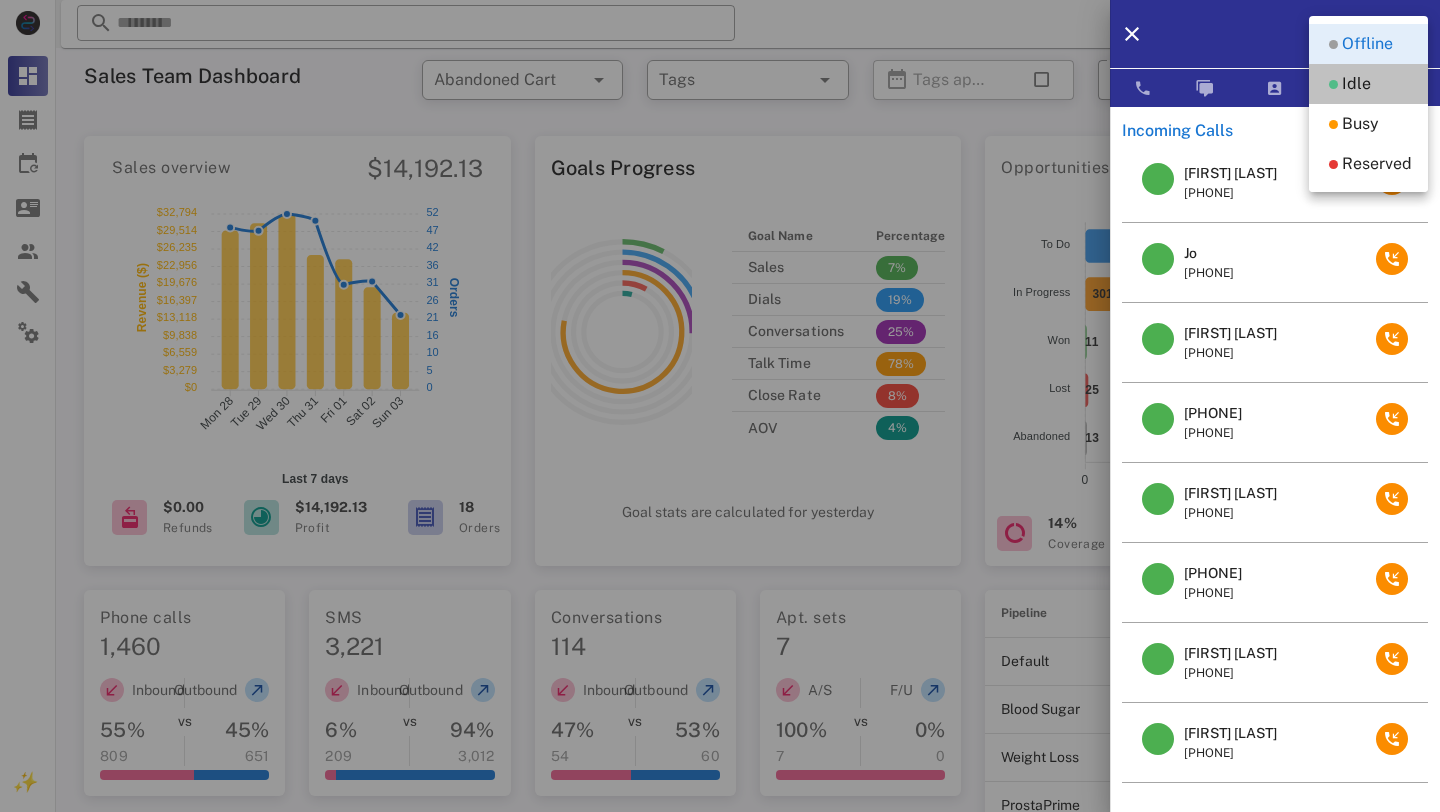 click on "Idle" at bounding box center [1368, 84] 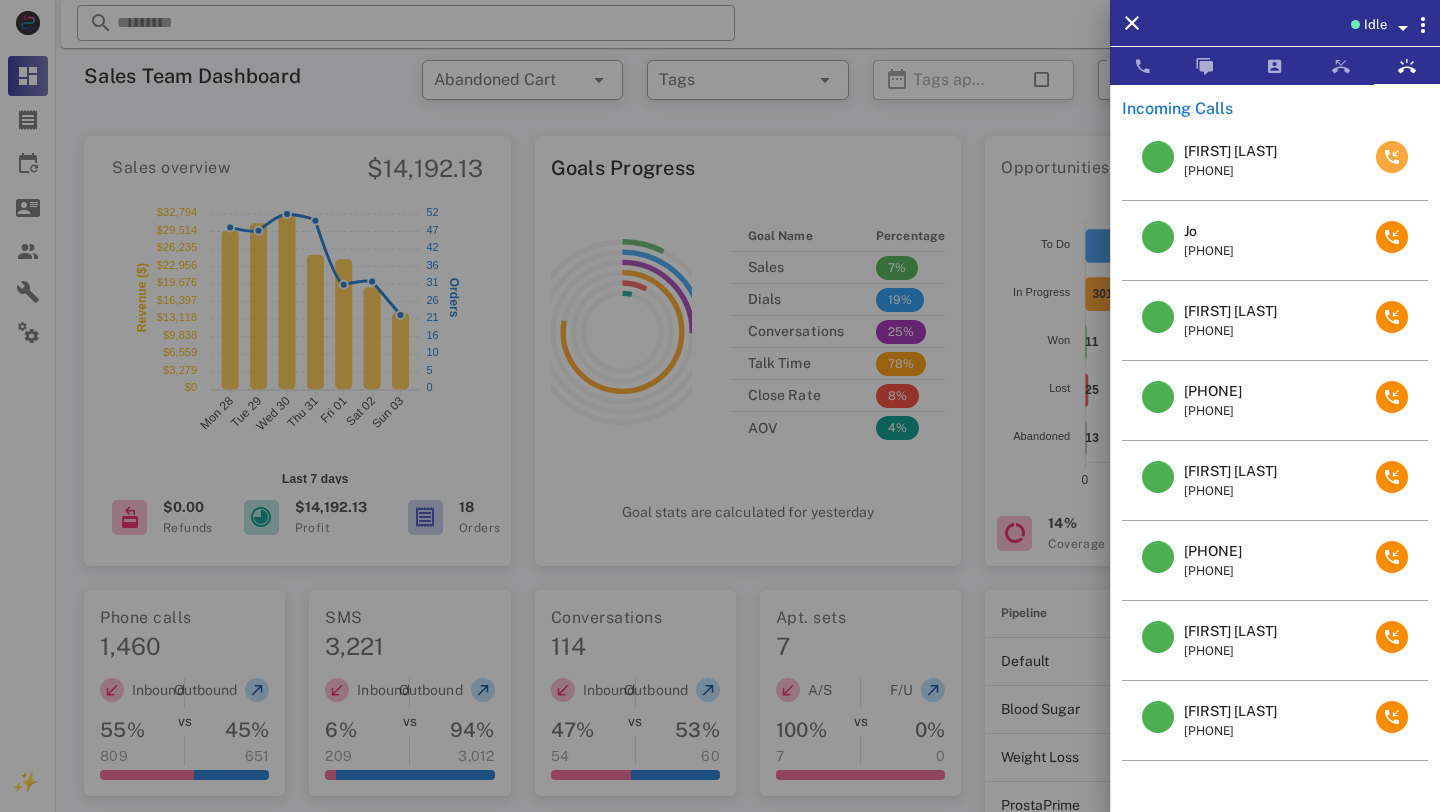 click at bounding box center (1392, 157) 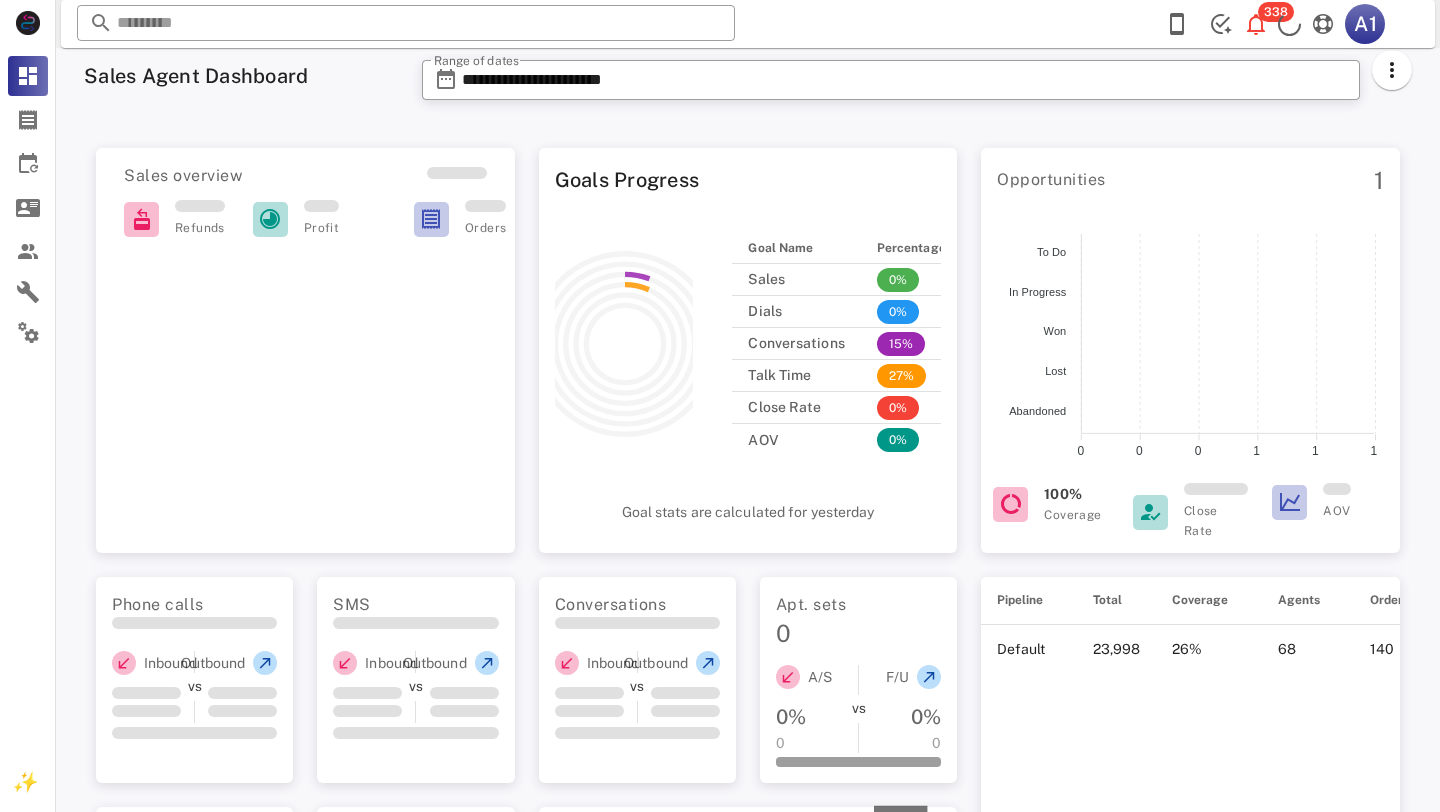 scroll, scrollTop: 0, scrollLeft: 0, axis: both 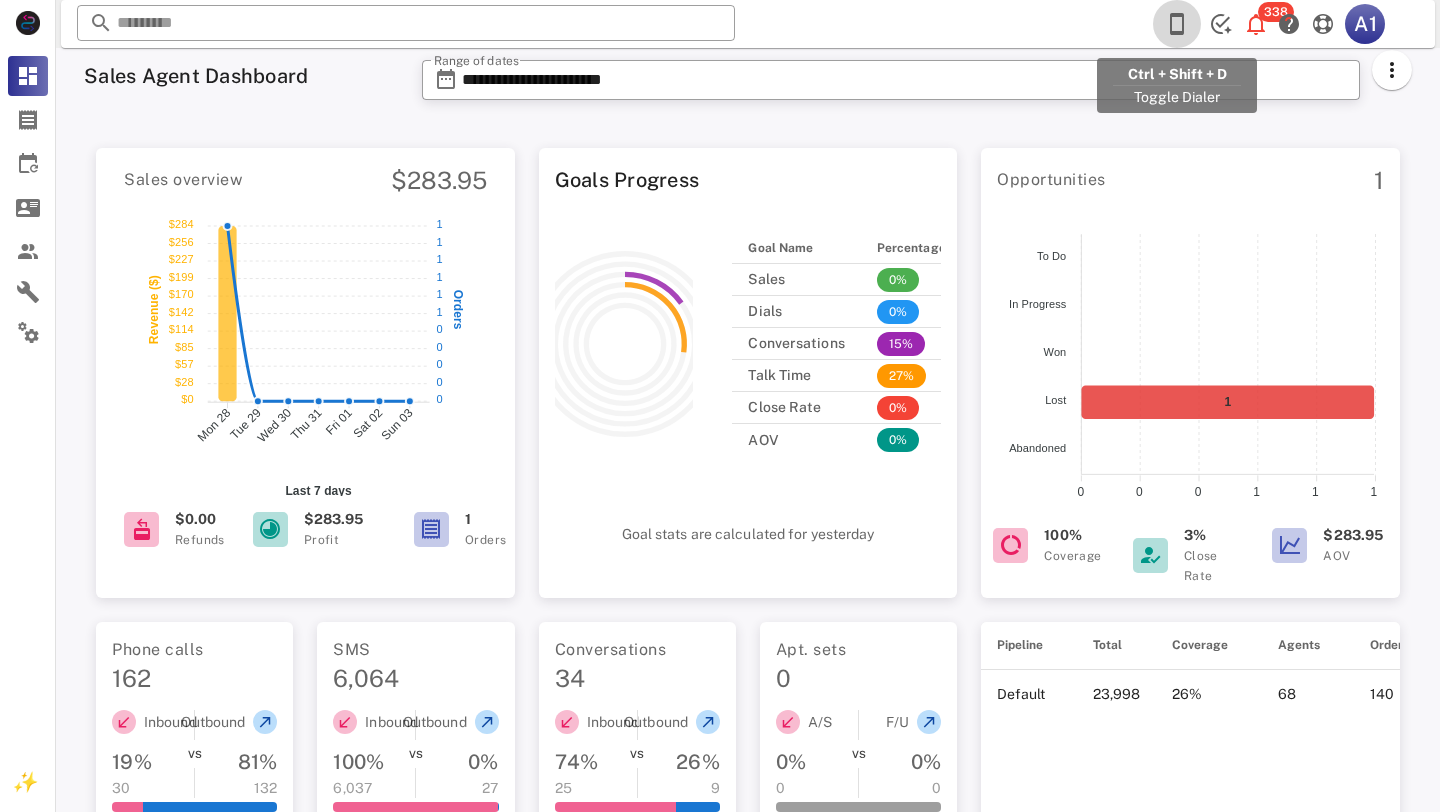 click at bounding box center [1177, 24] 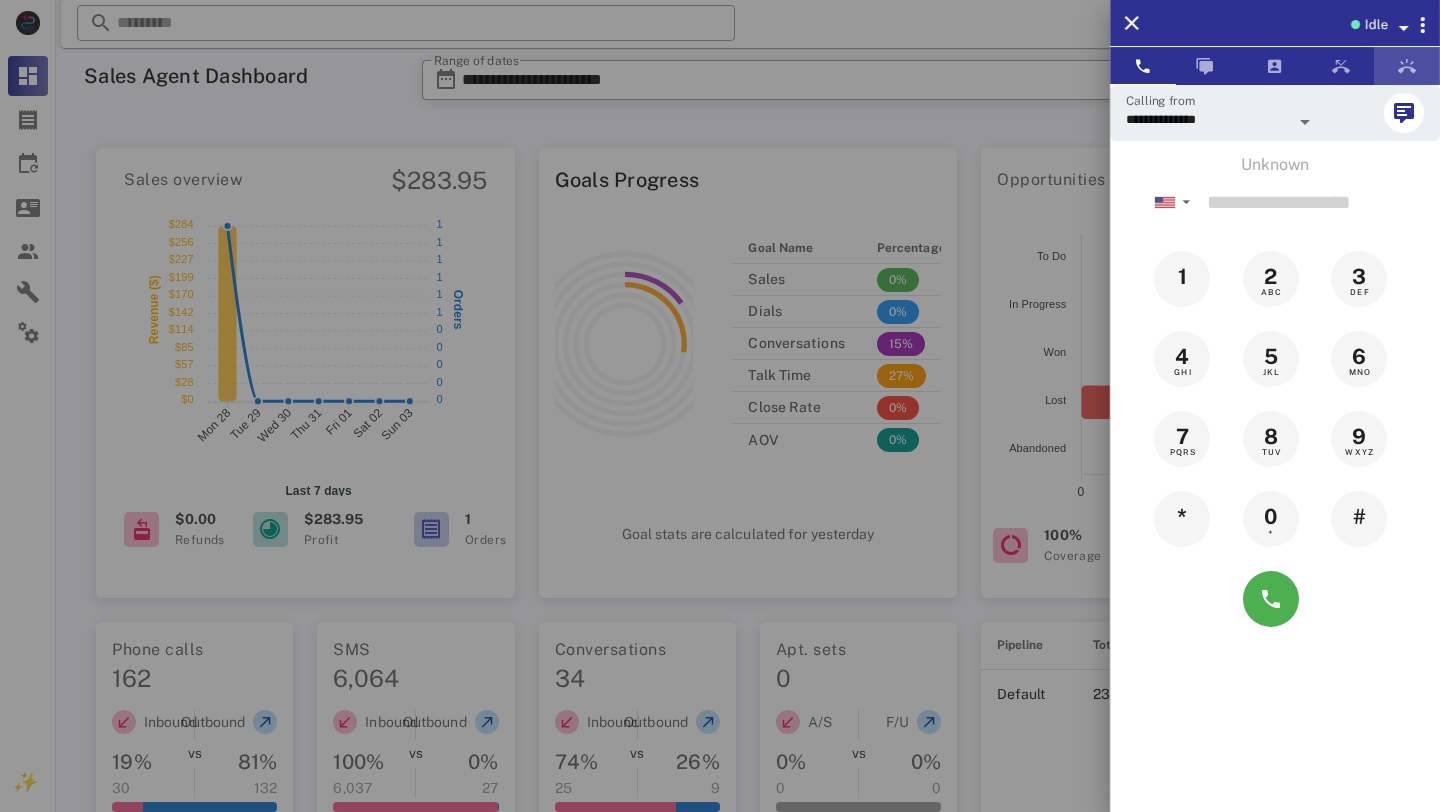 click at bounding box center (1407, 66) 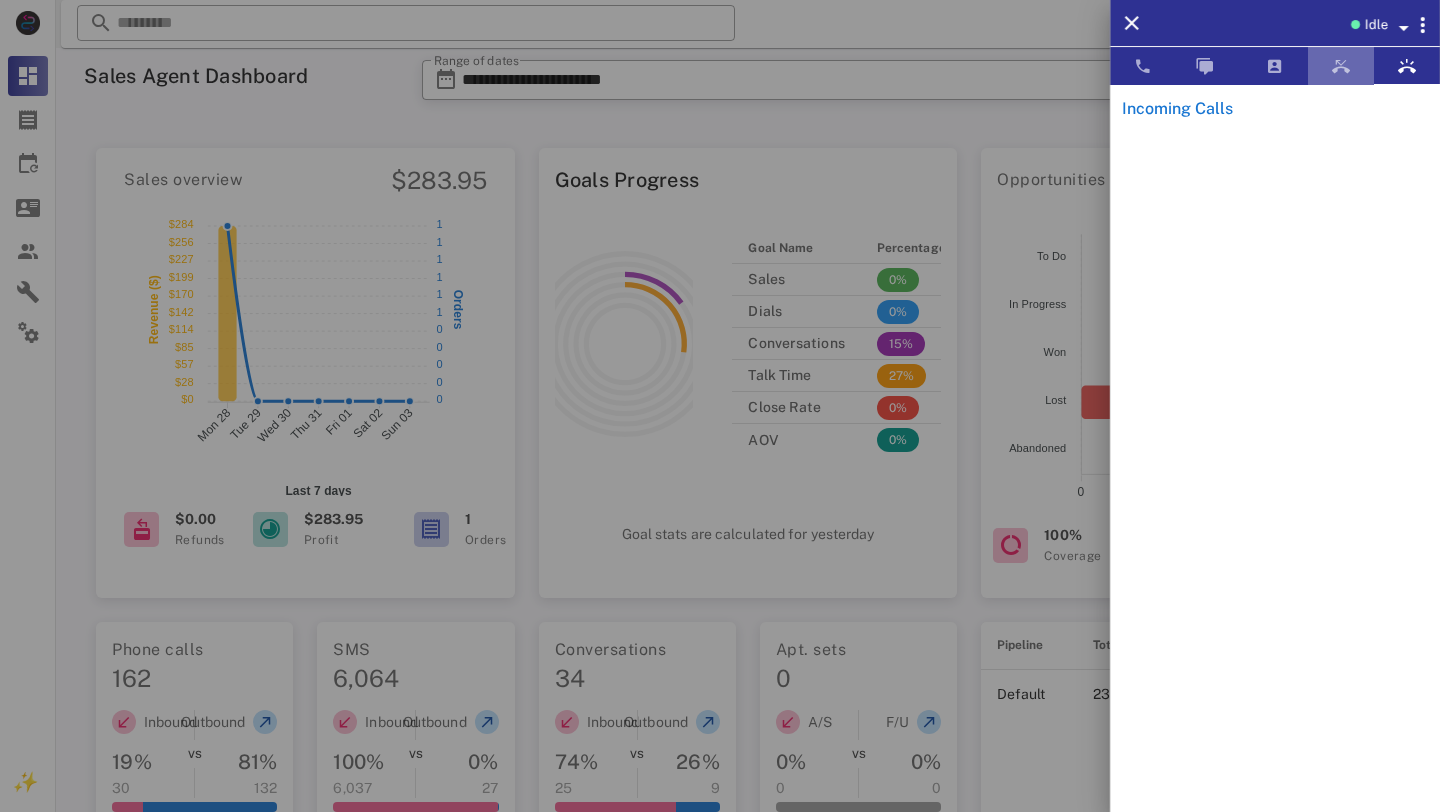 click at bounding box center [1341, 66] 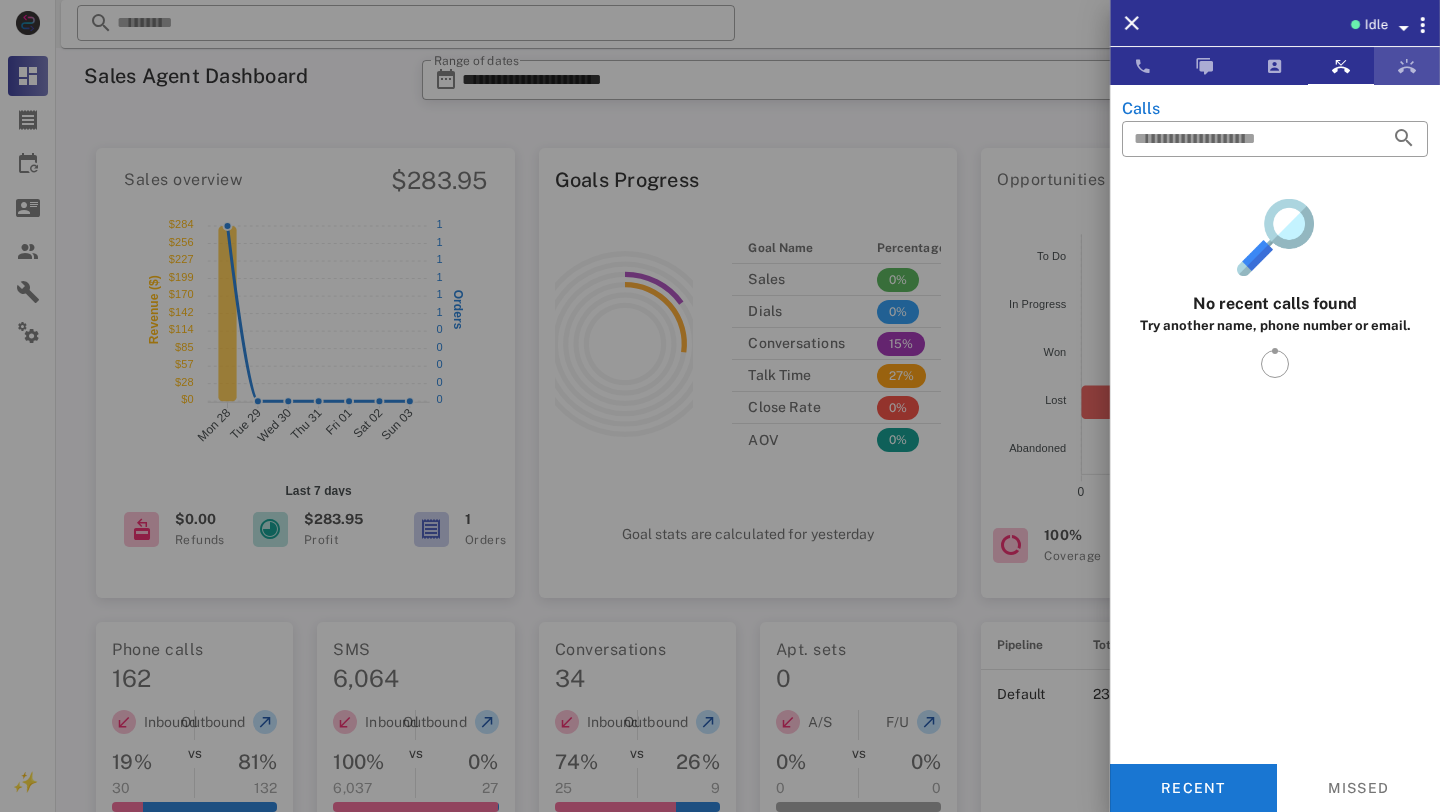 click at bounding box center (1407, 66) 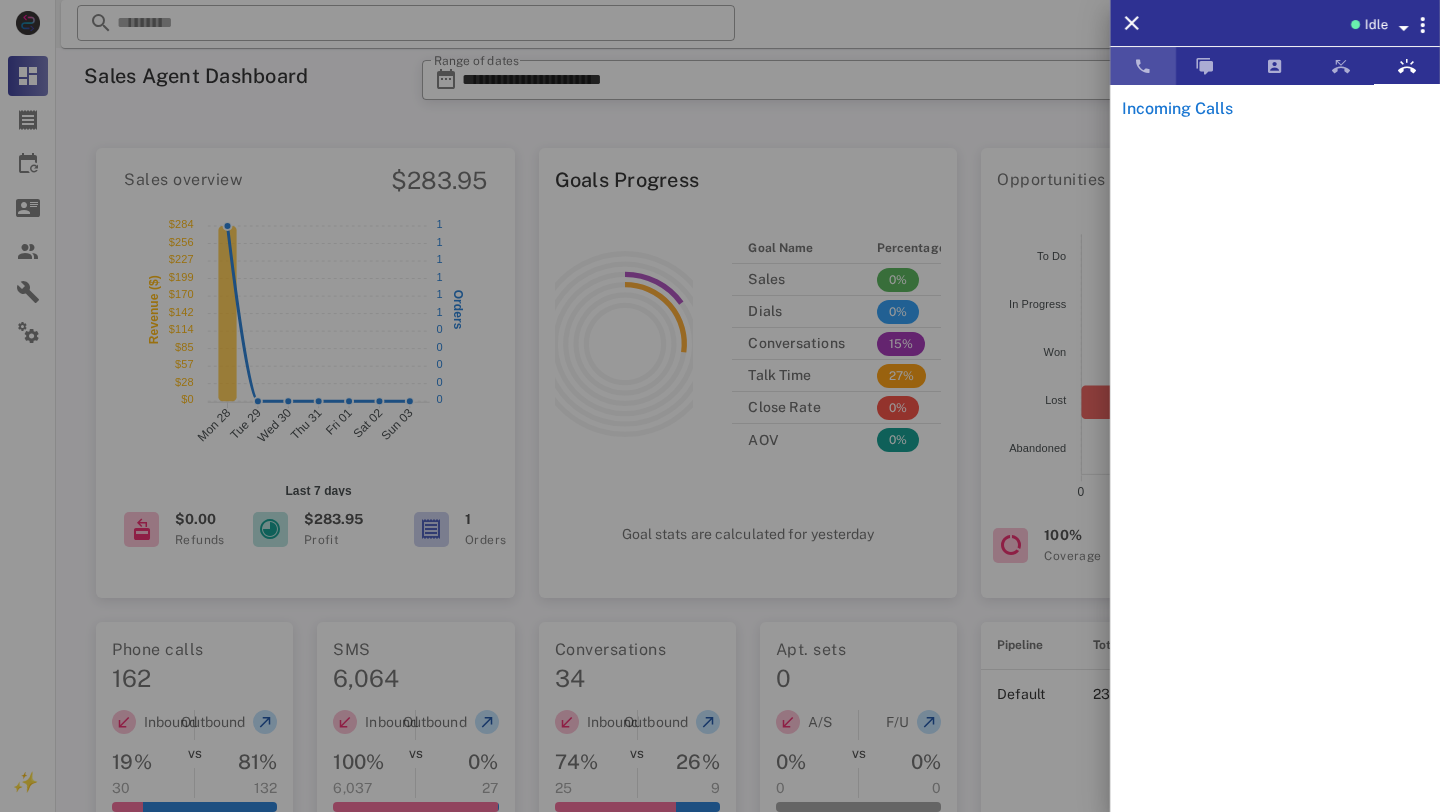 click at bounding box center (1143, 66) 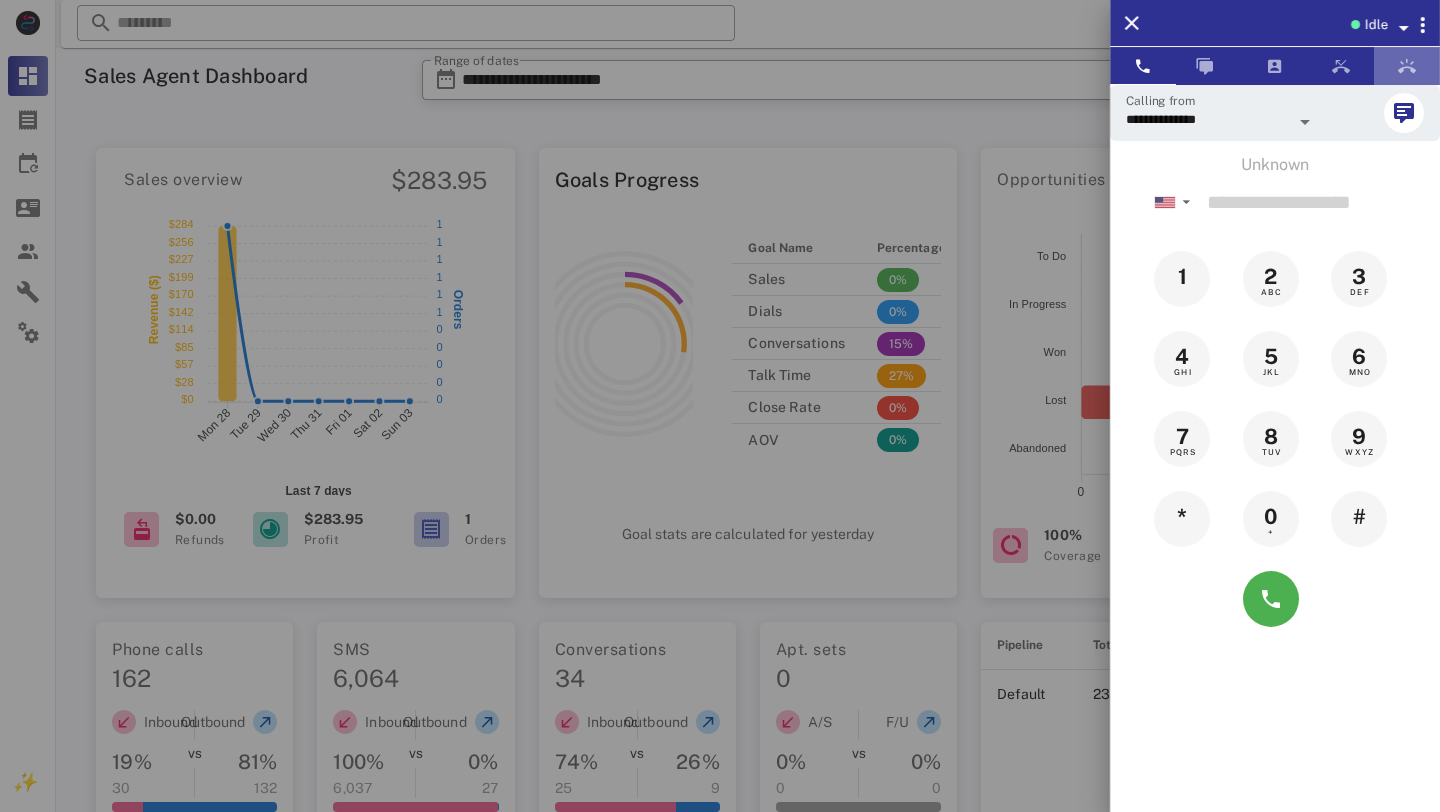click at bounding box center (1407, 66) 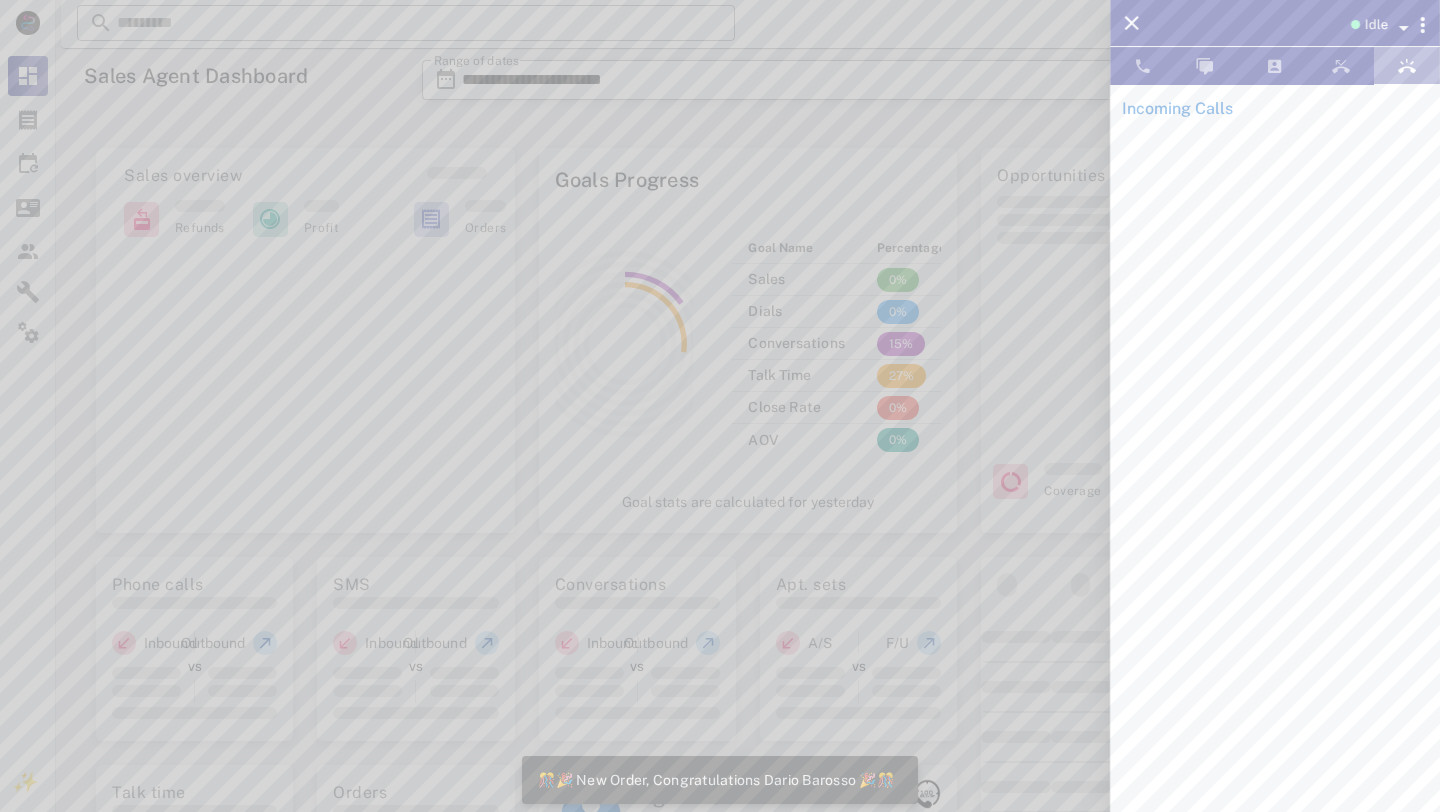 click at bounding box center [1407, 66] 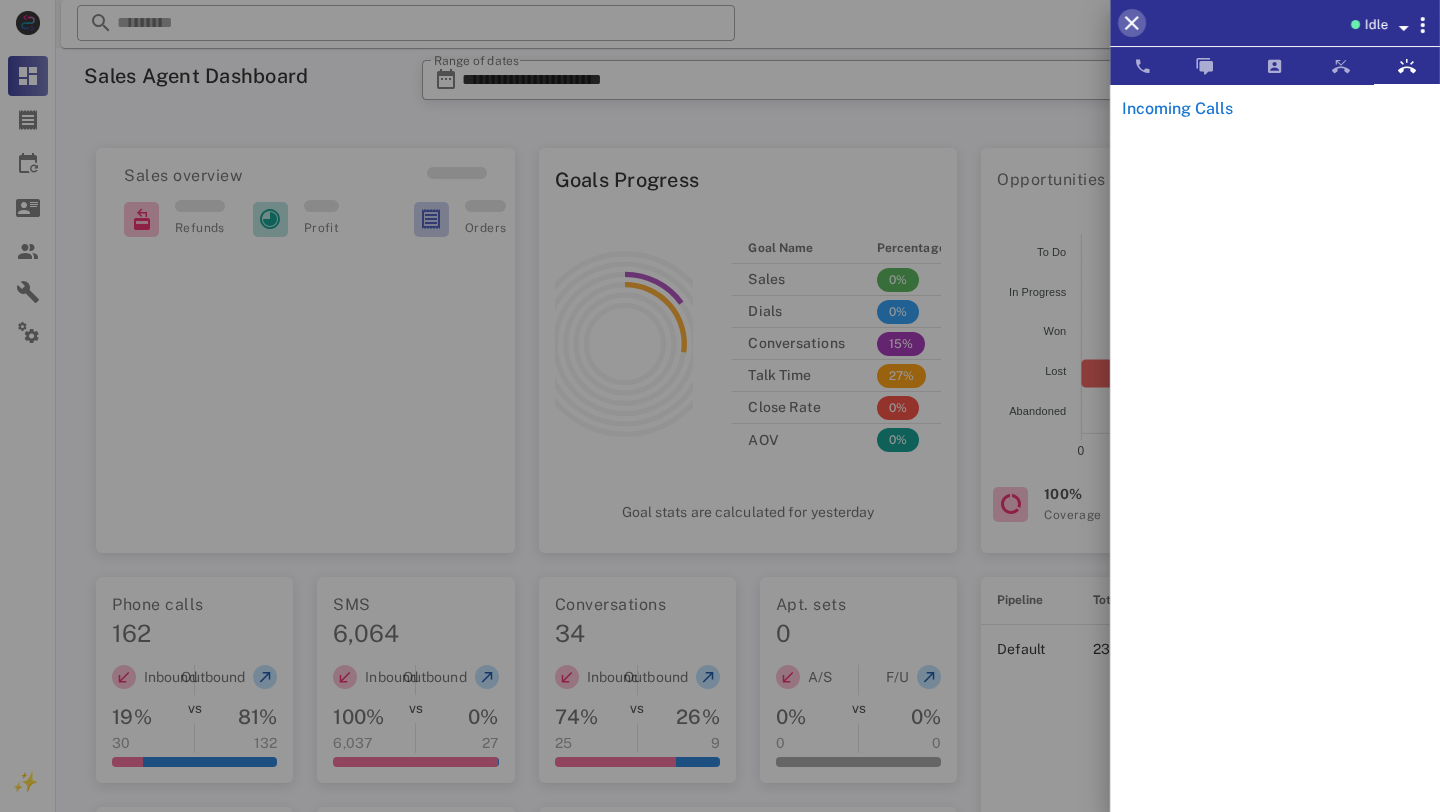click at bounding box center [1132, 23] 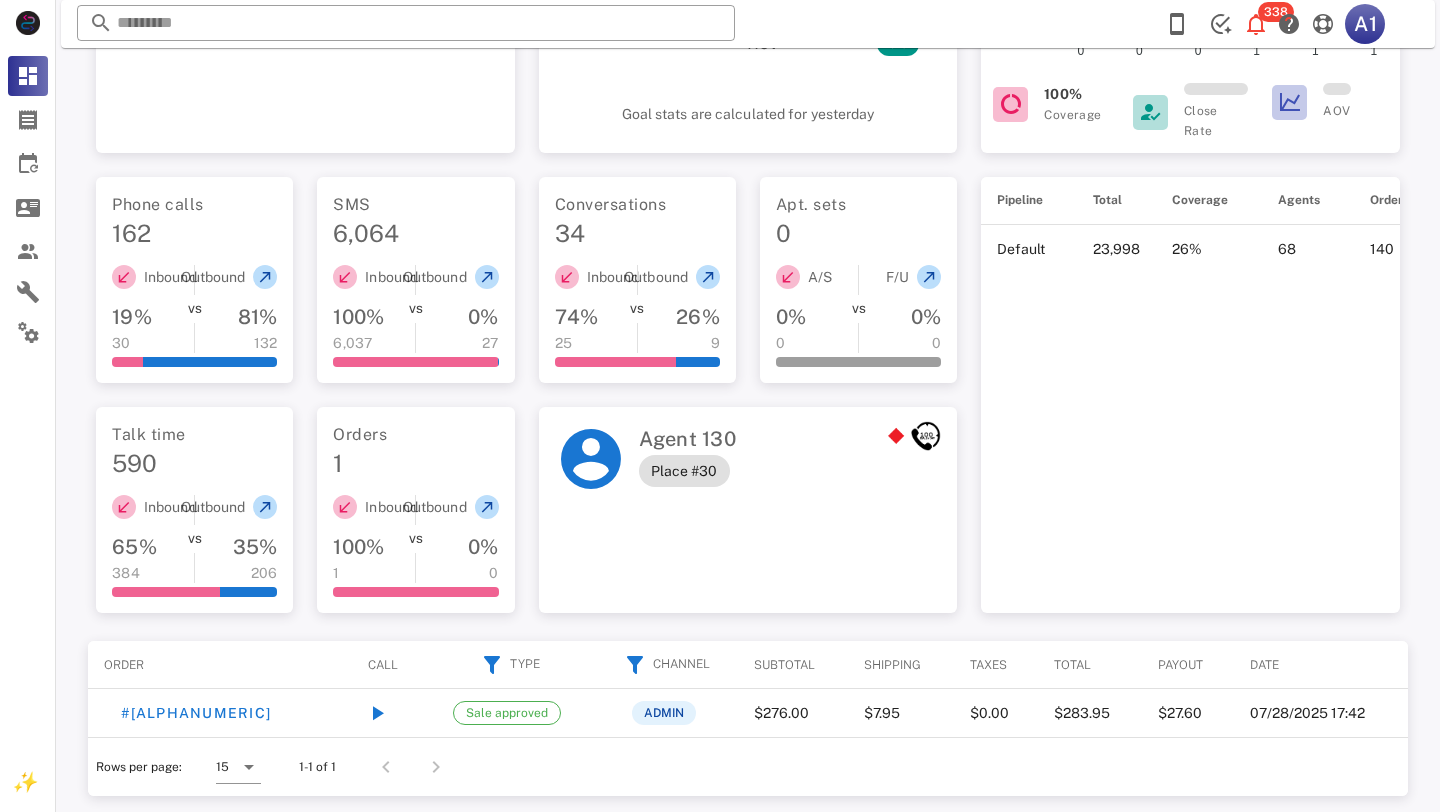 scroll, scrollTop: 0, scrollLeft: 0, axis: both 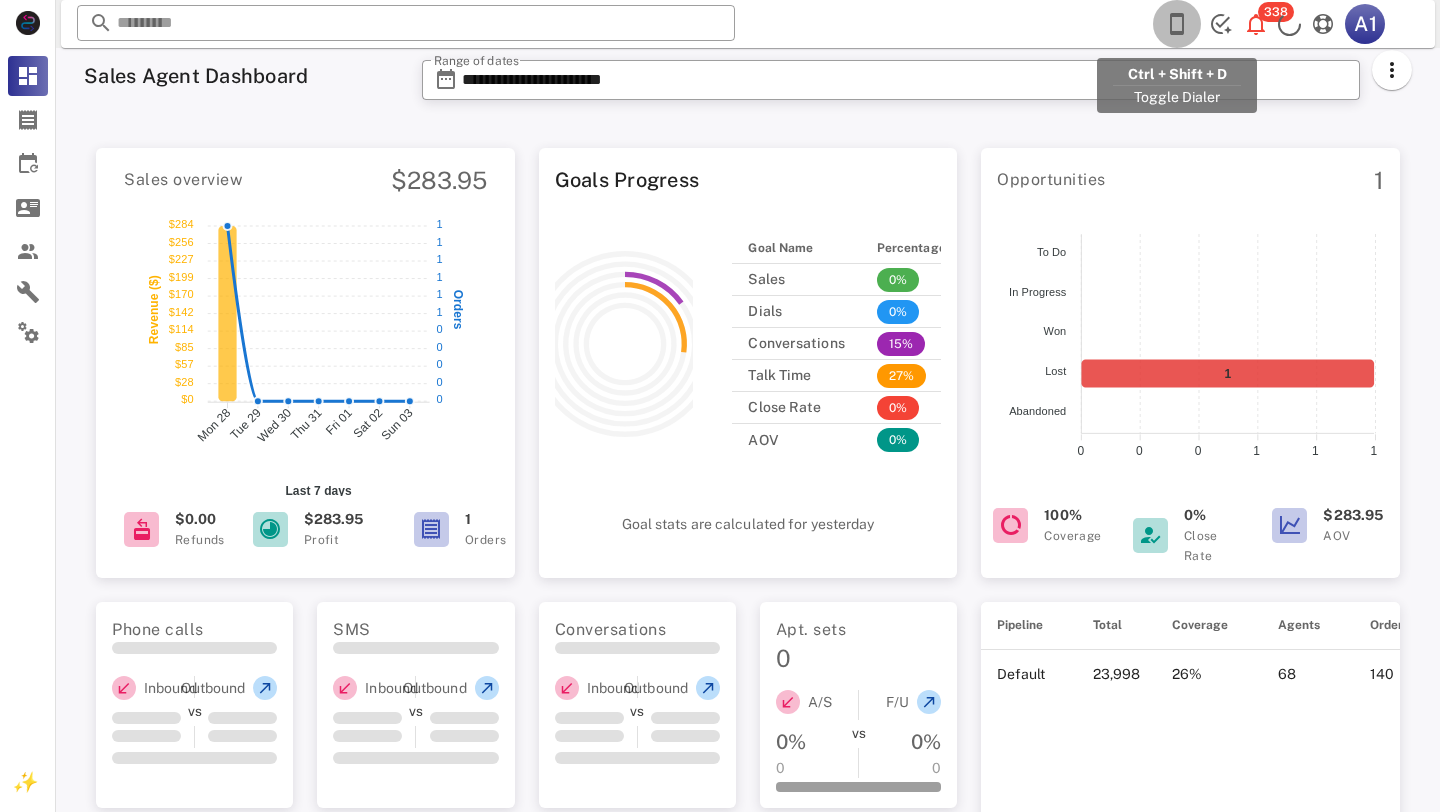 click at bounding box center [1177, 24] 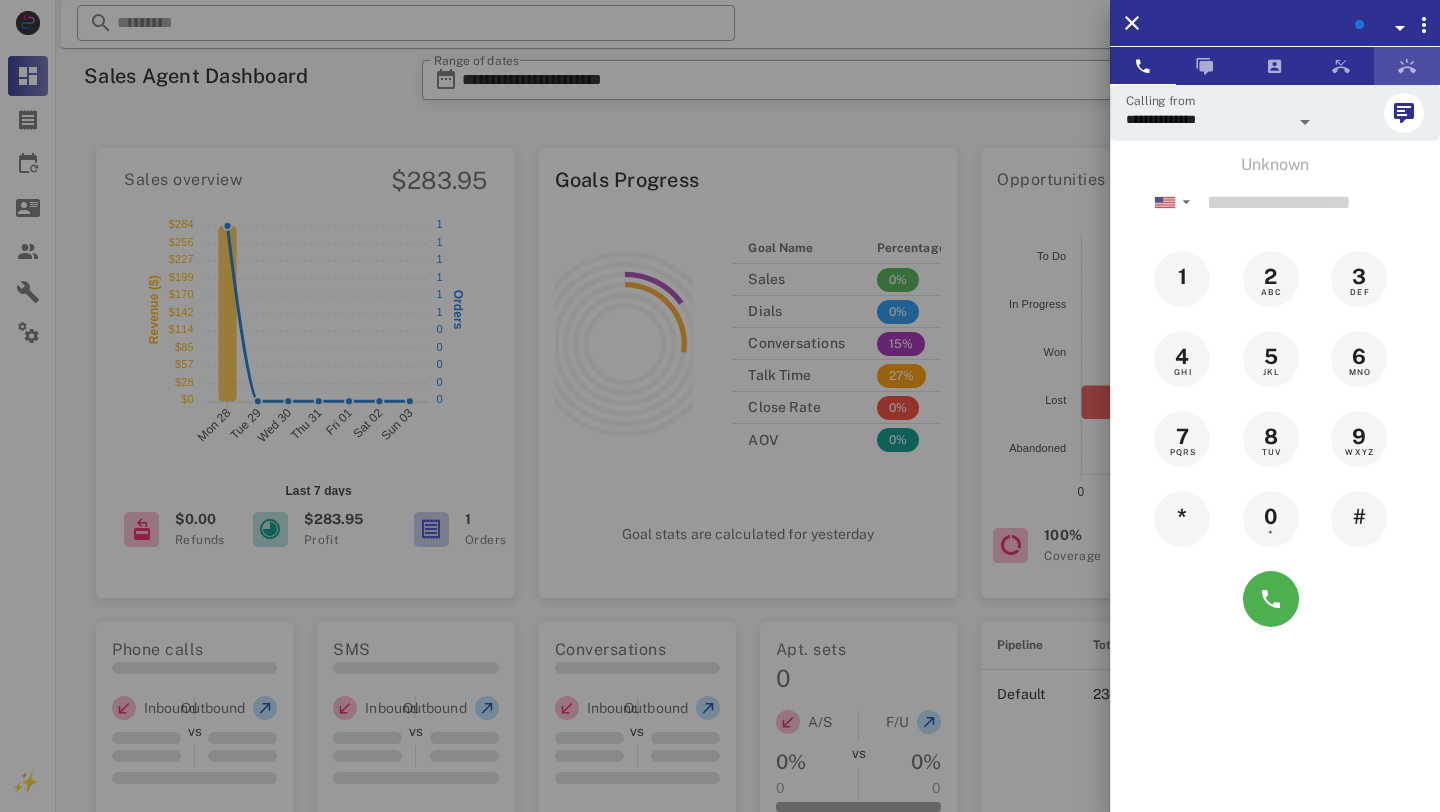 click at bounding box center (1407, 66) 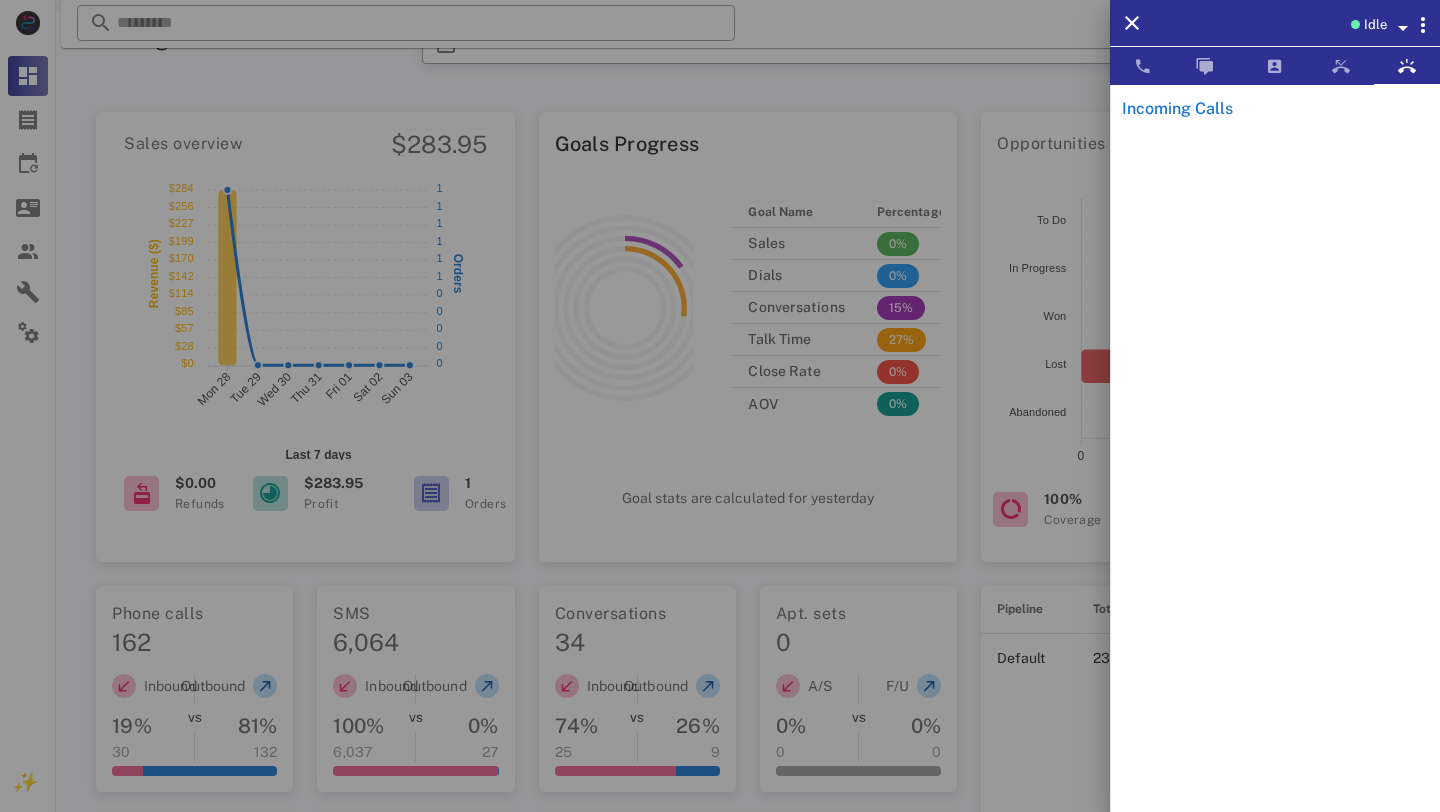 scroll, scrollTop: 0, scrollLeft: 0, axis: both 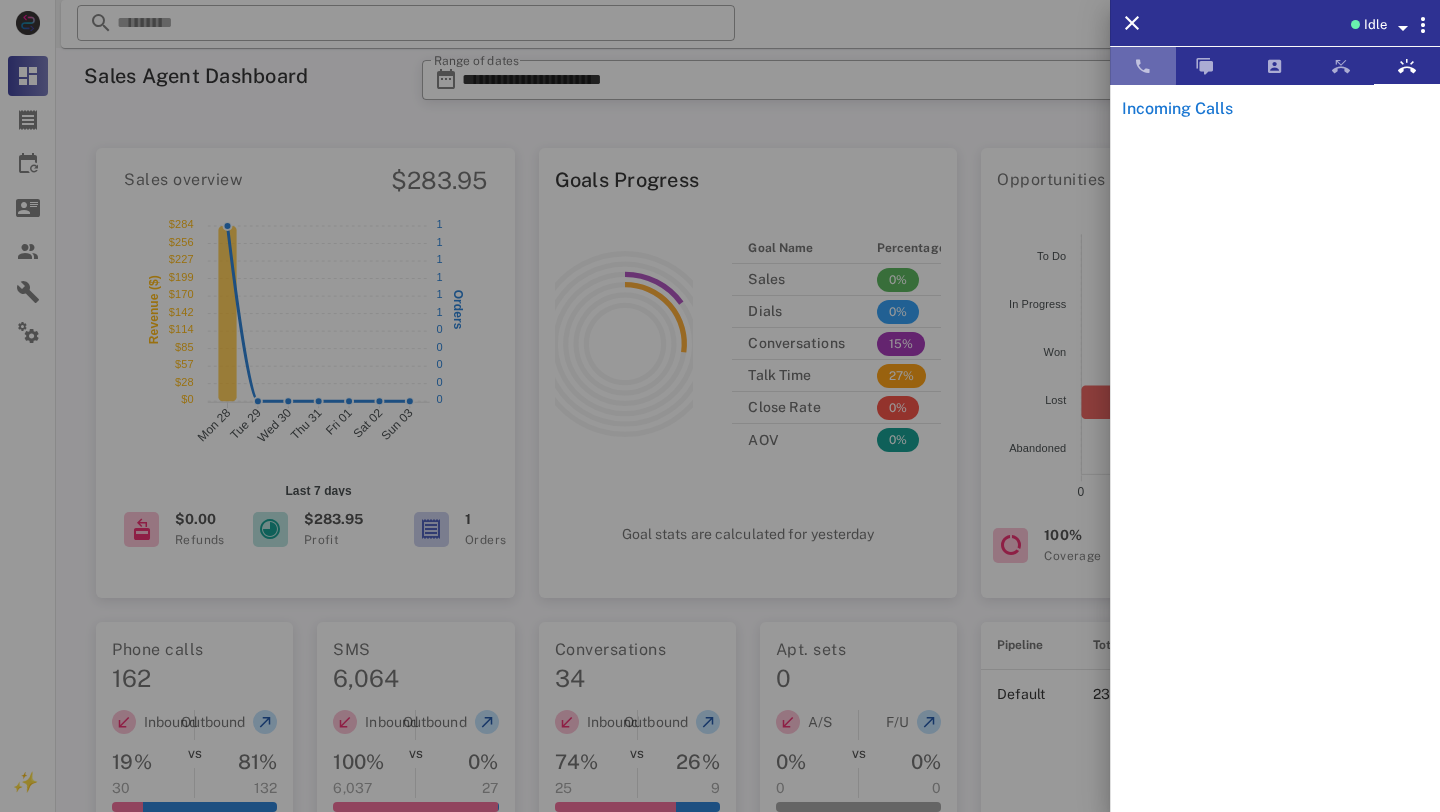 click at bounding box center (1143, 66) 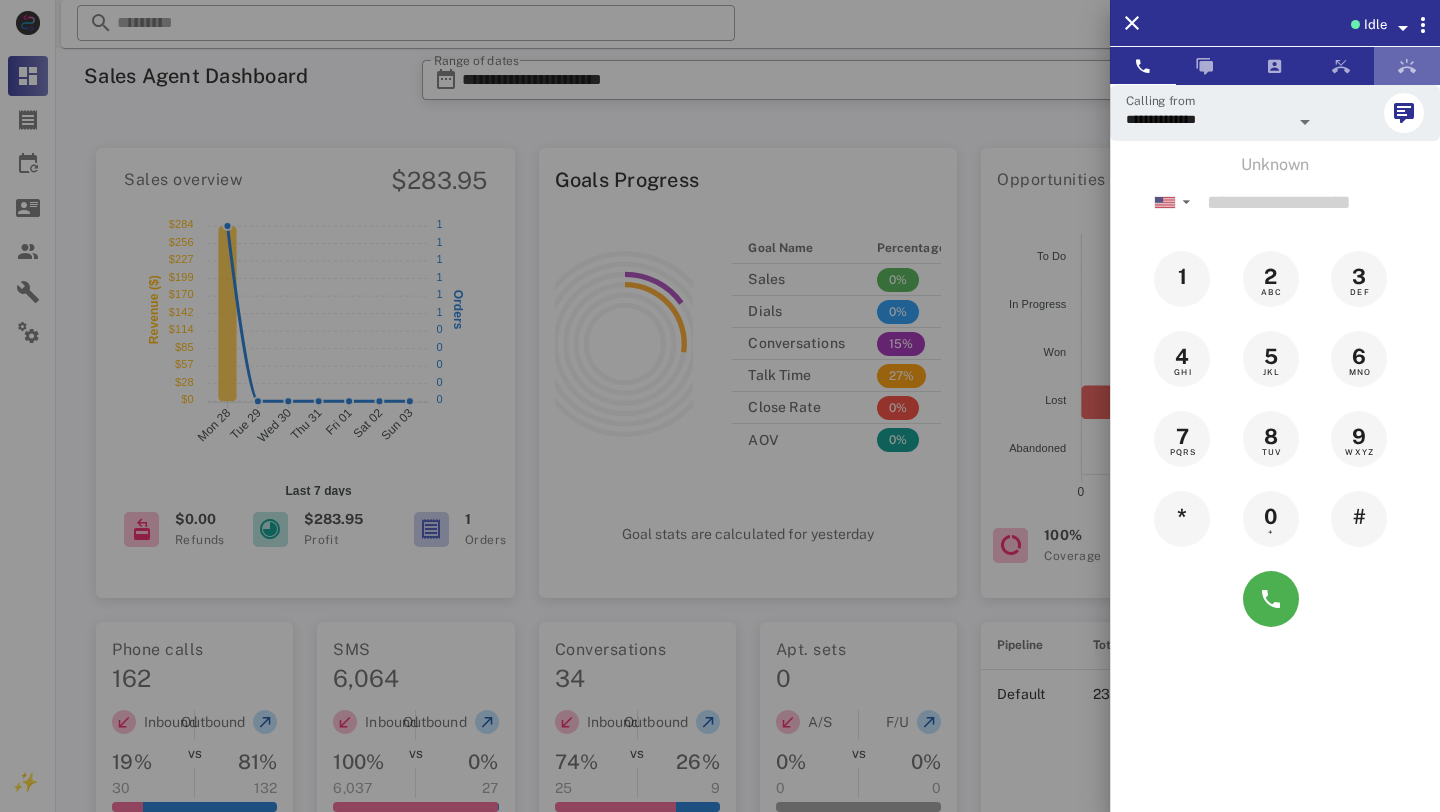 click at bounding box center [1407, 66] 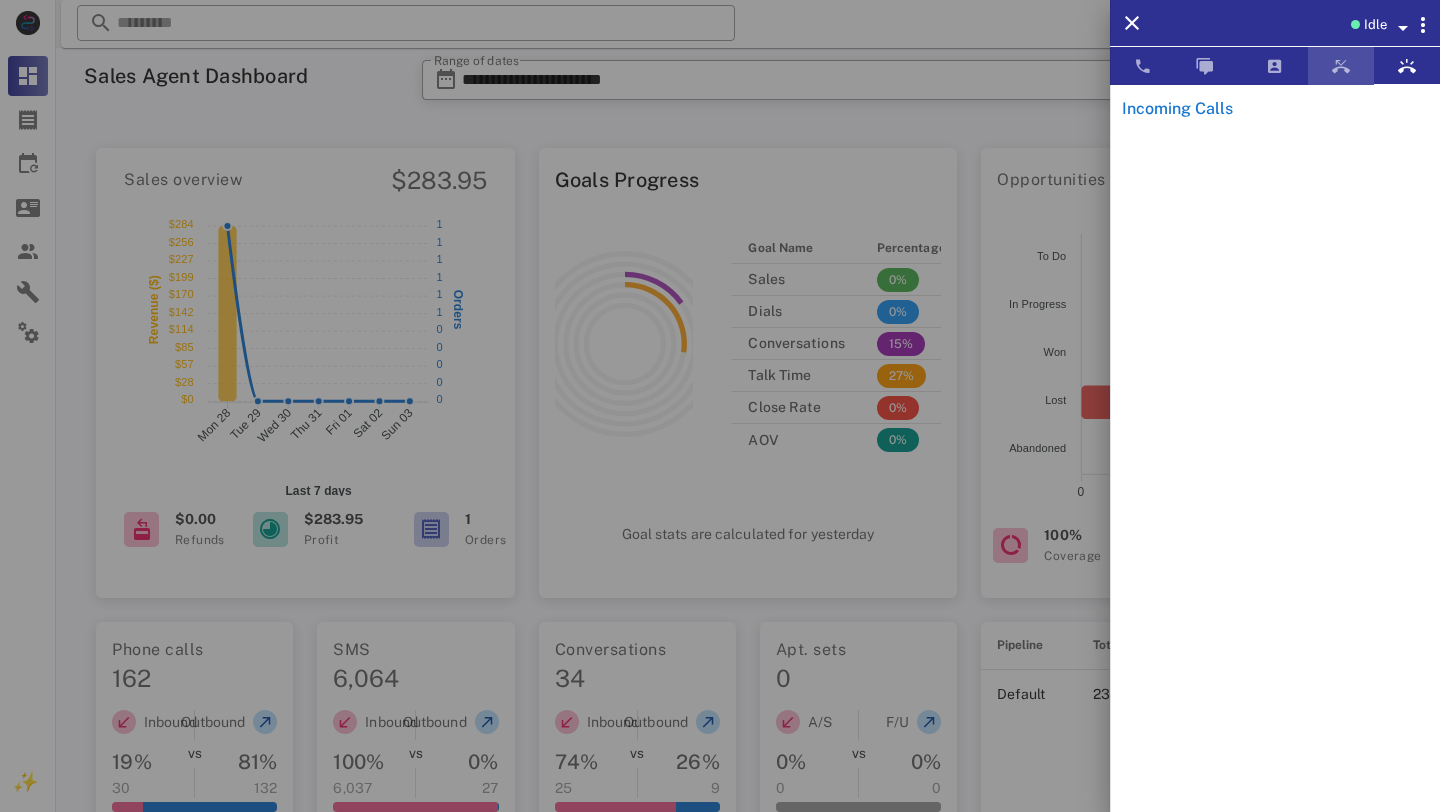 click at bounding box center [1341, 66] 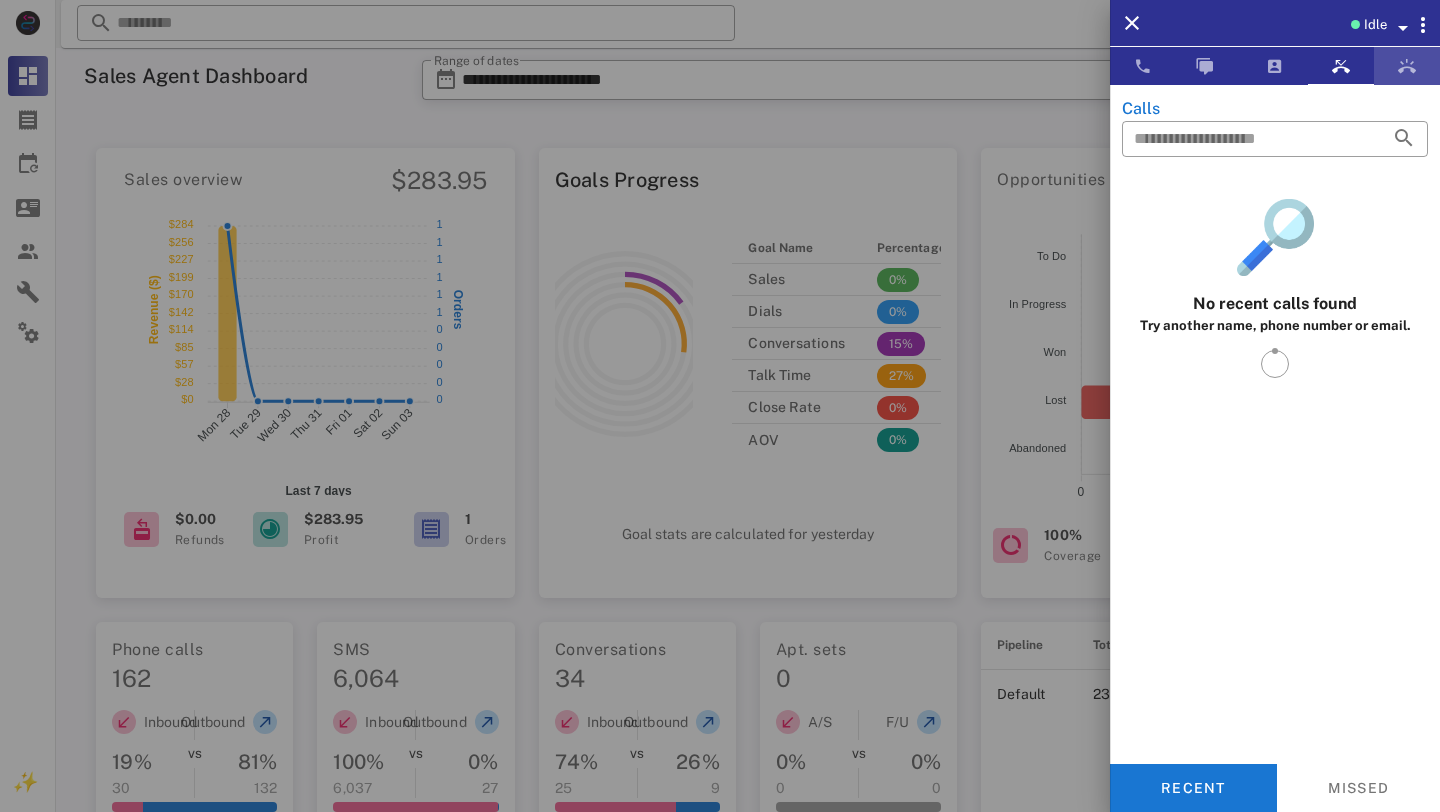 click at bounding box center (1407, 66) 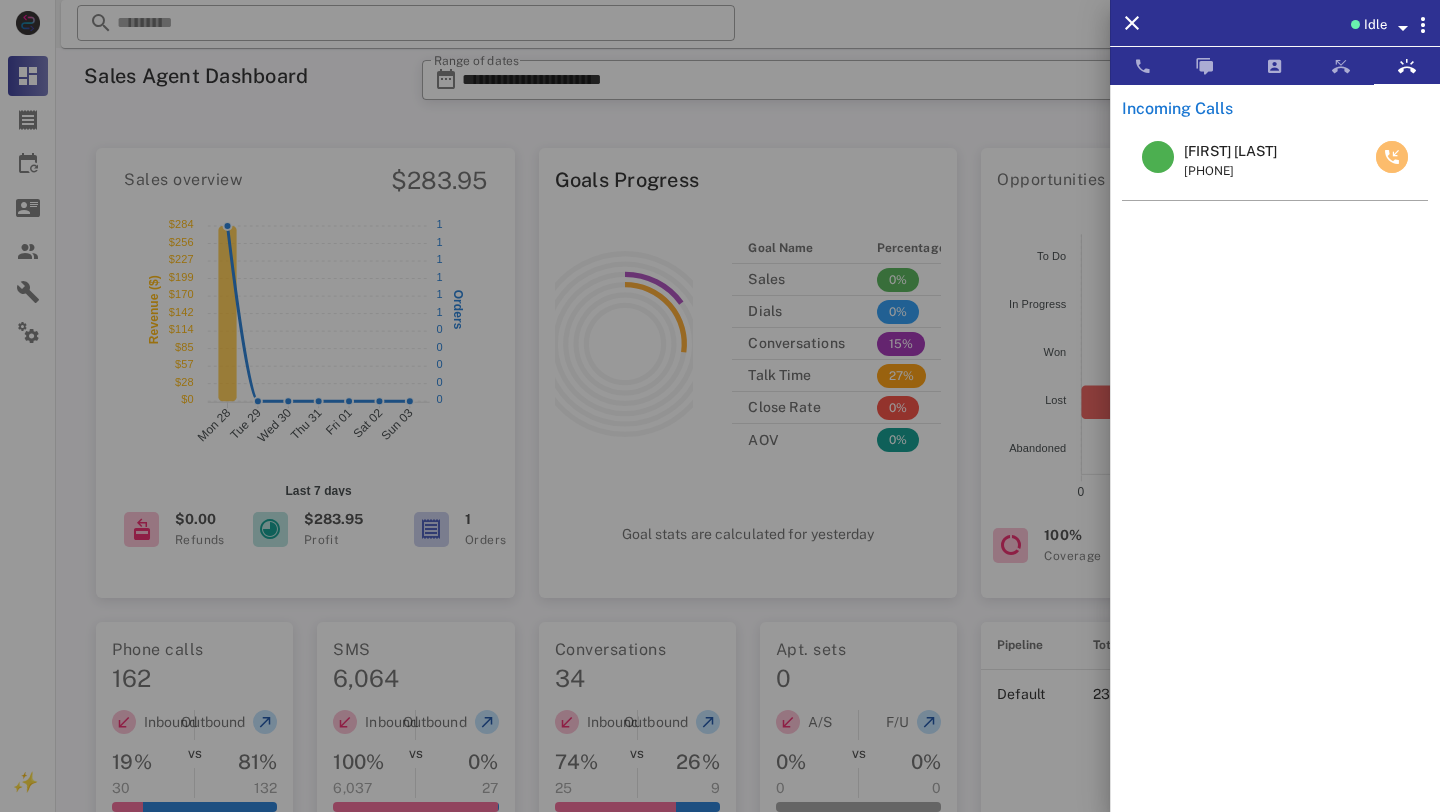 click at bounding box center [1392, 157] 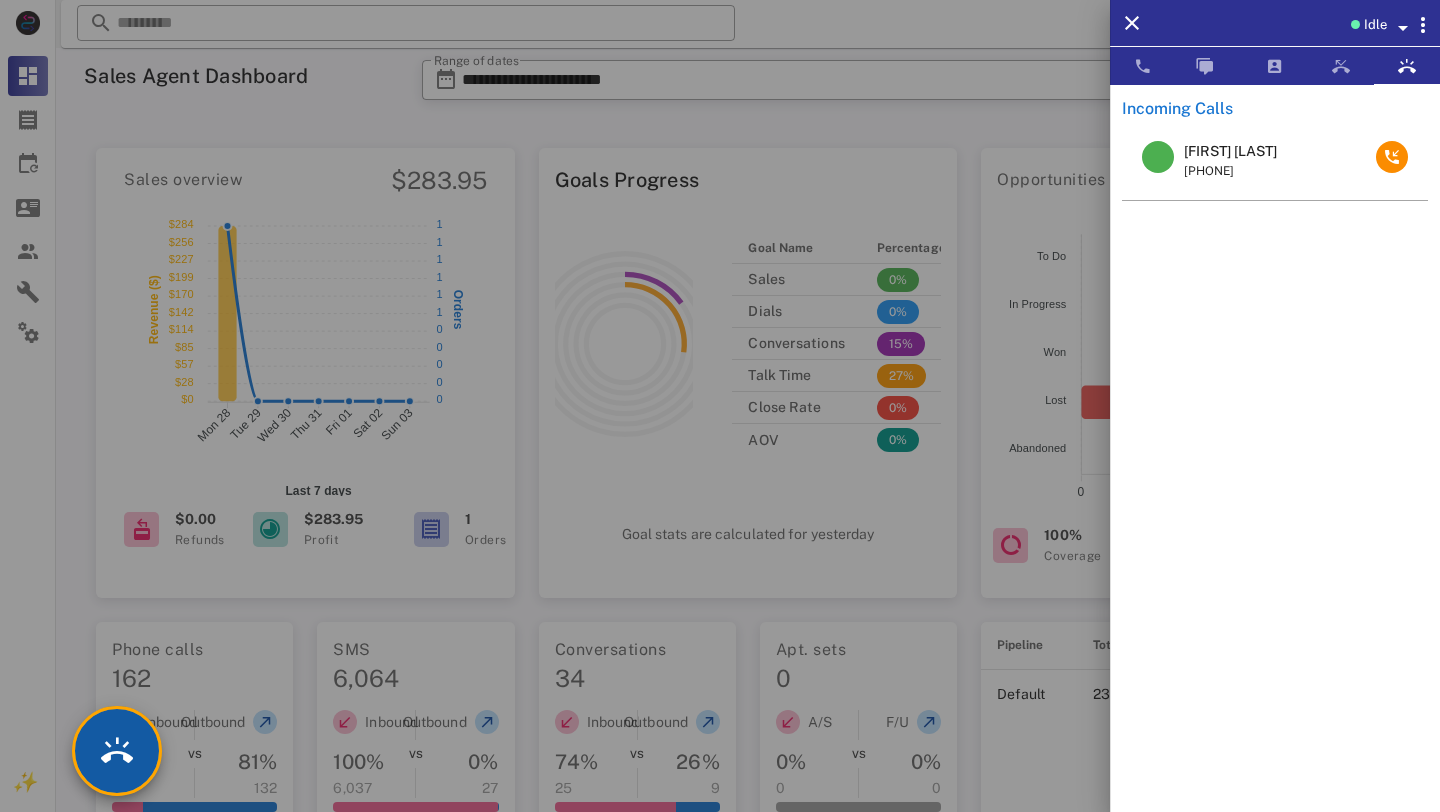 click at bounding box center (117, 751) 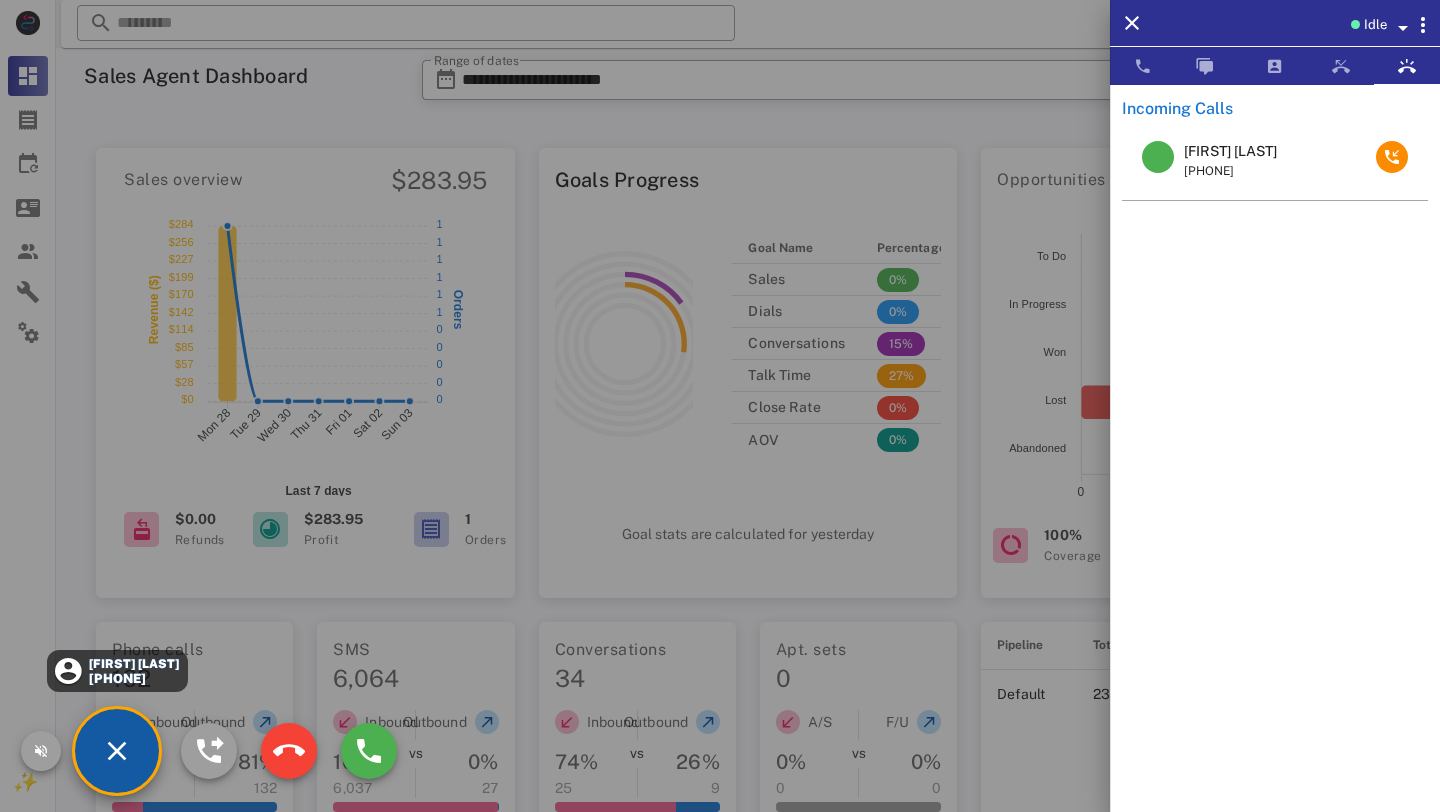 click on "[FIRST] [LAST]" at bounding box center [133, 664] 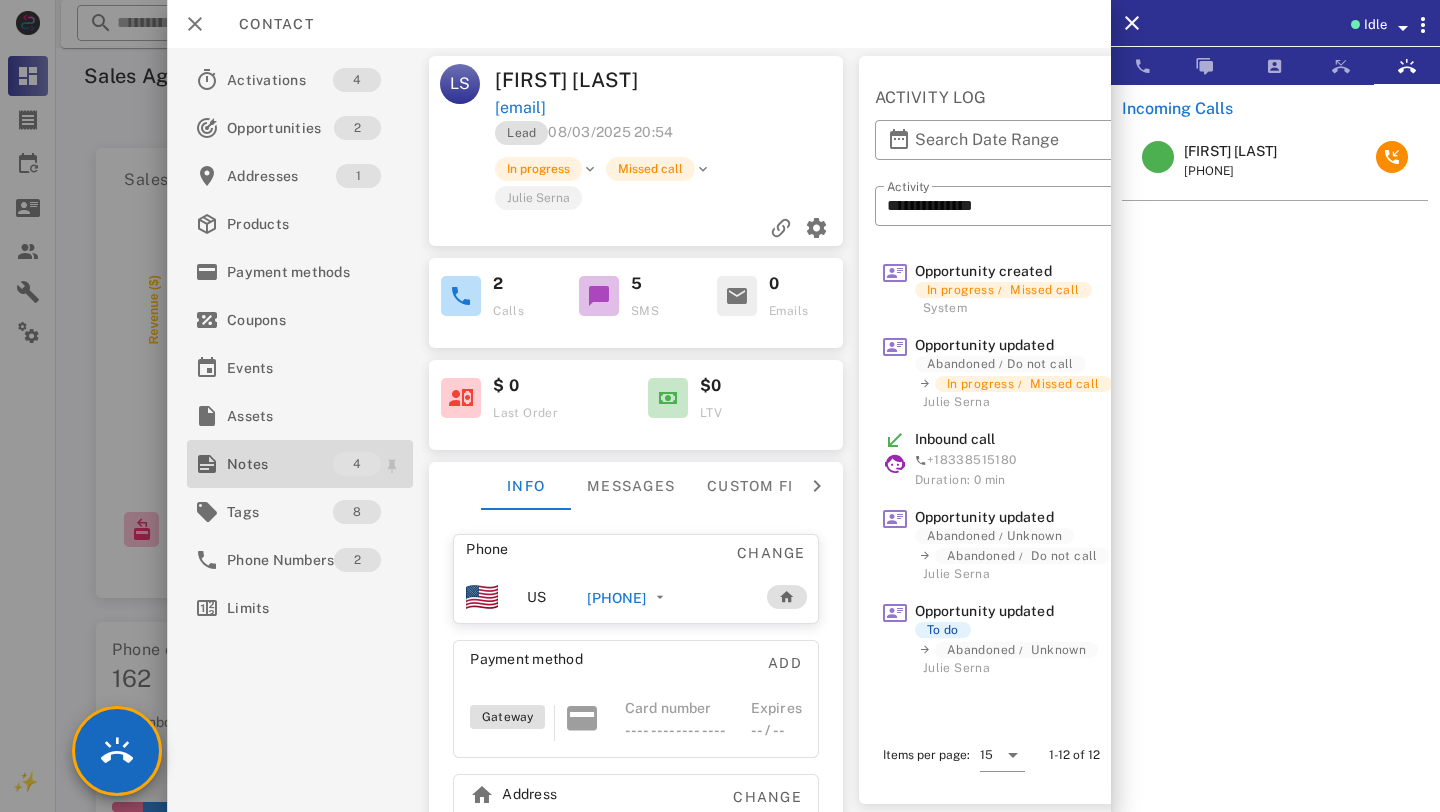 click on "Notes" at bounding box center [280, 464] 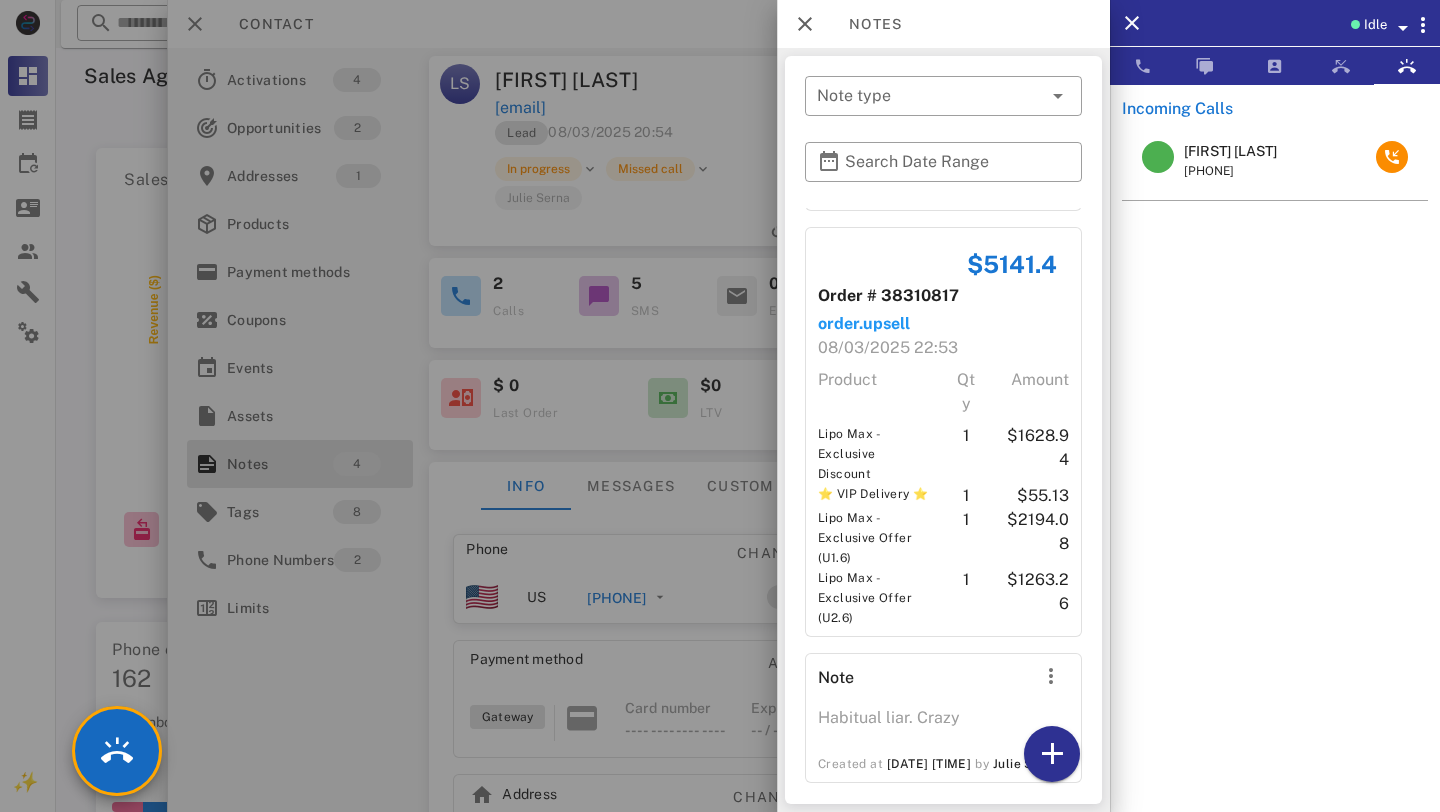 scroll, scrollTop: 0, scrollLeft: 0, axis: both 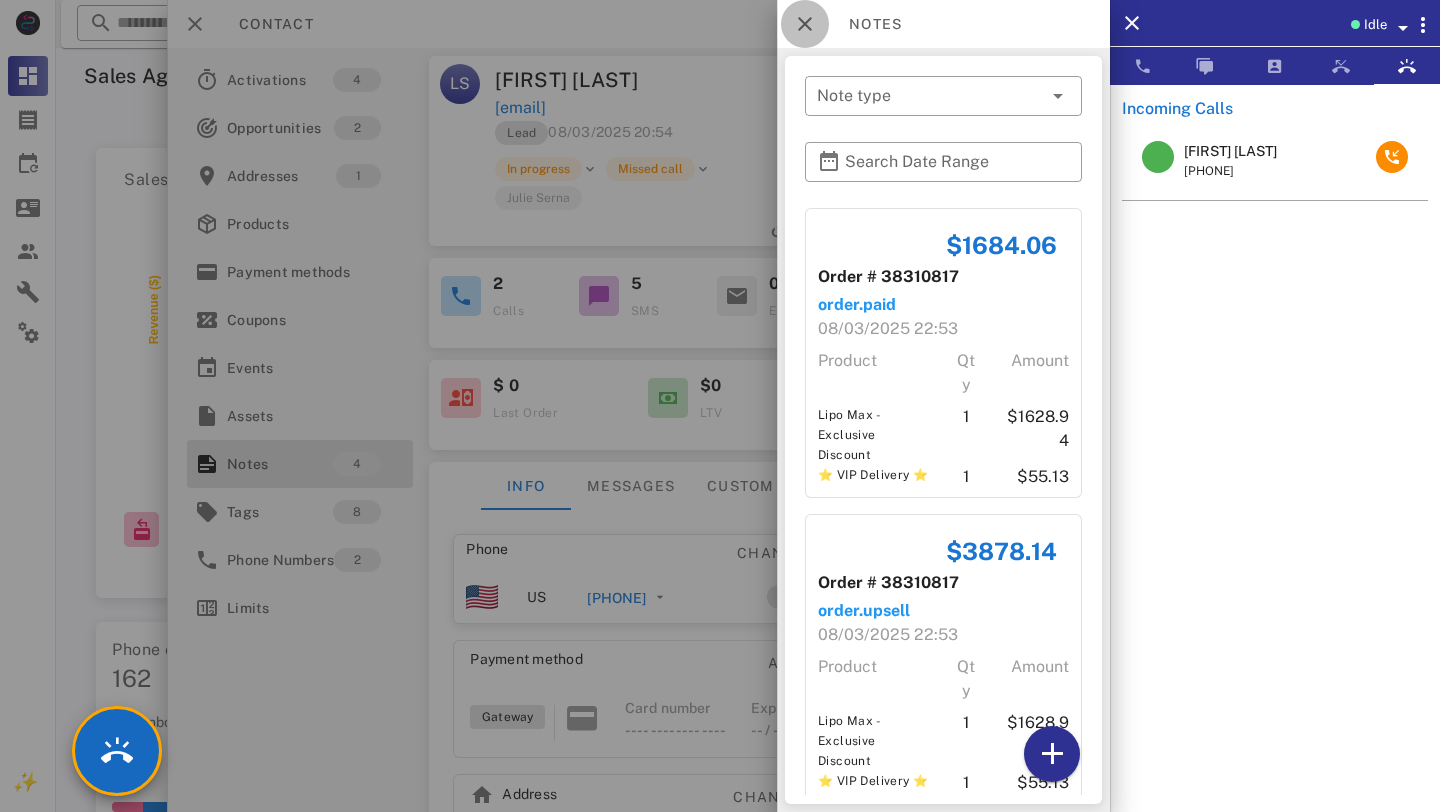 click at bounding box center [805, 24] 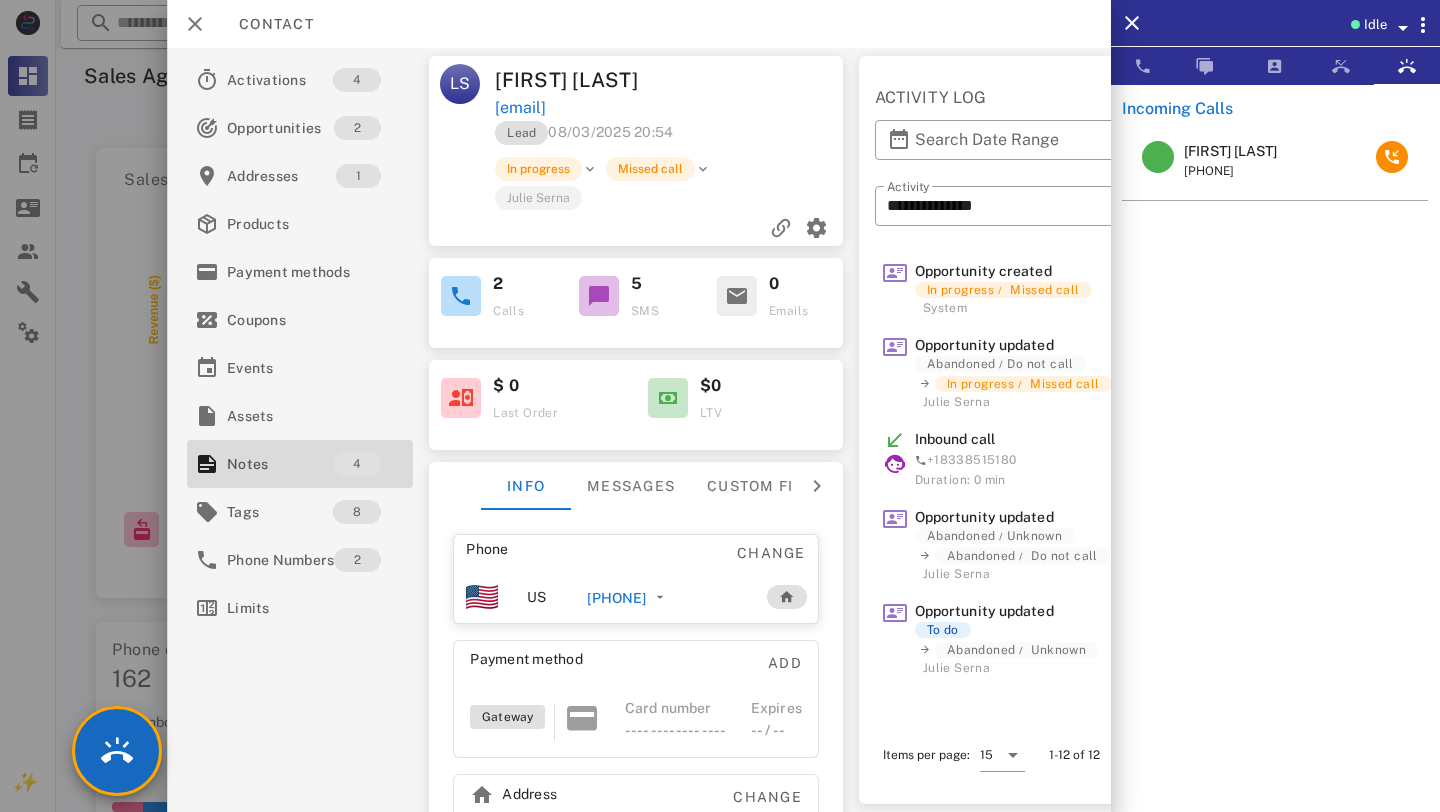 scroll, scrollTop: 0, scrollLeft: 147, axis: horizontal 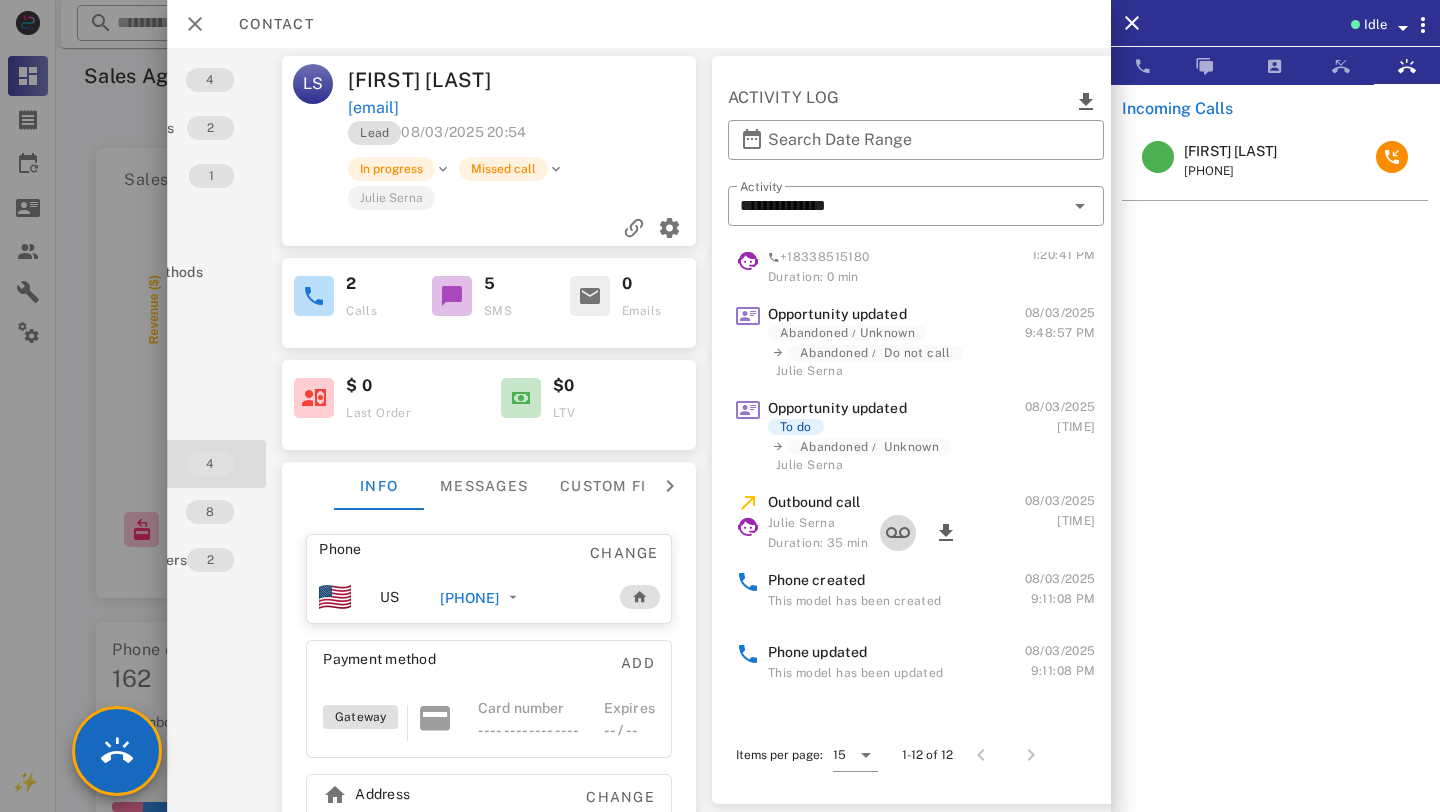 click at bounding box center [898, 533] 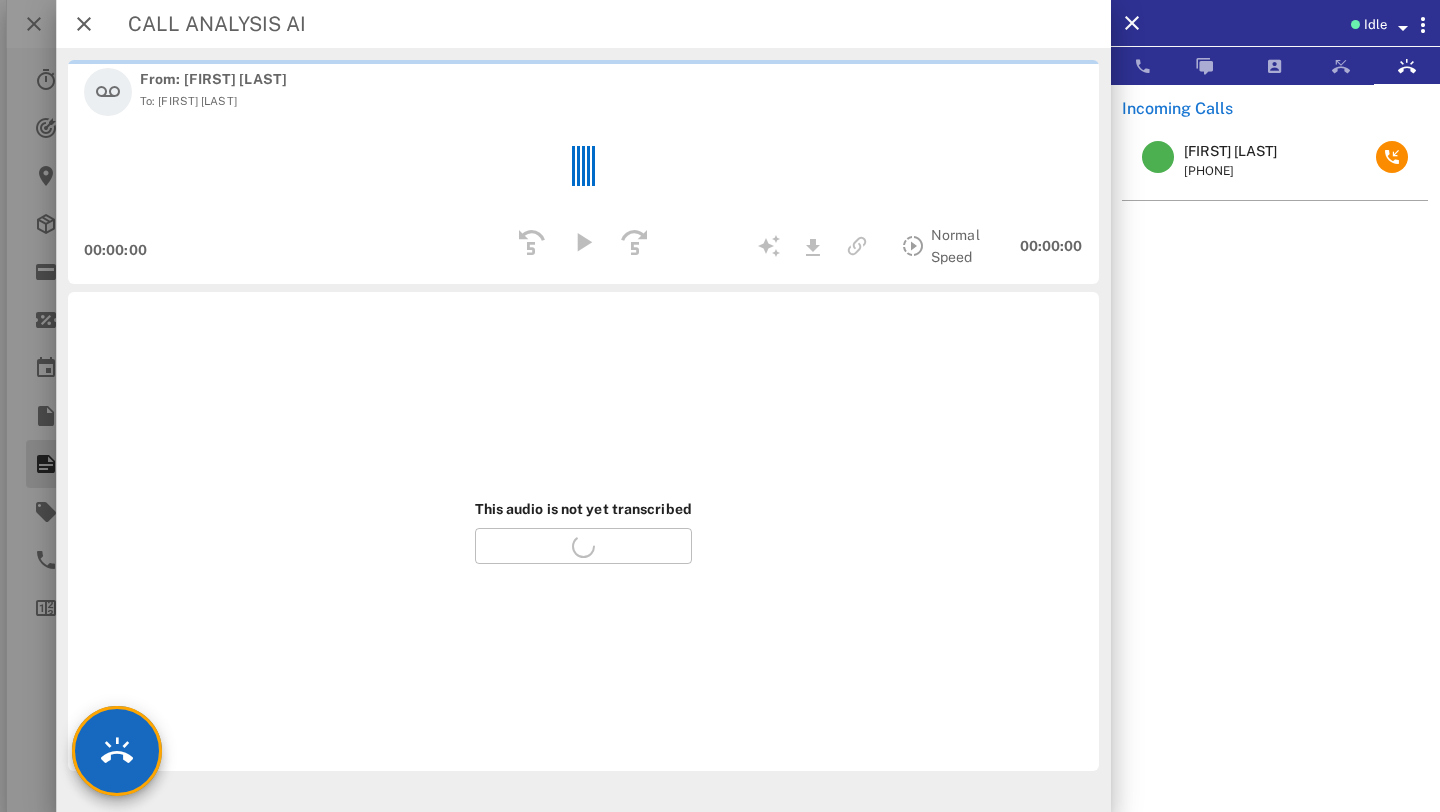 scroll, scrollTop: 0, scrollLeft: 0, axis: both 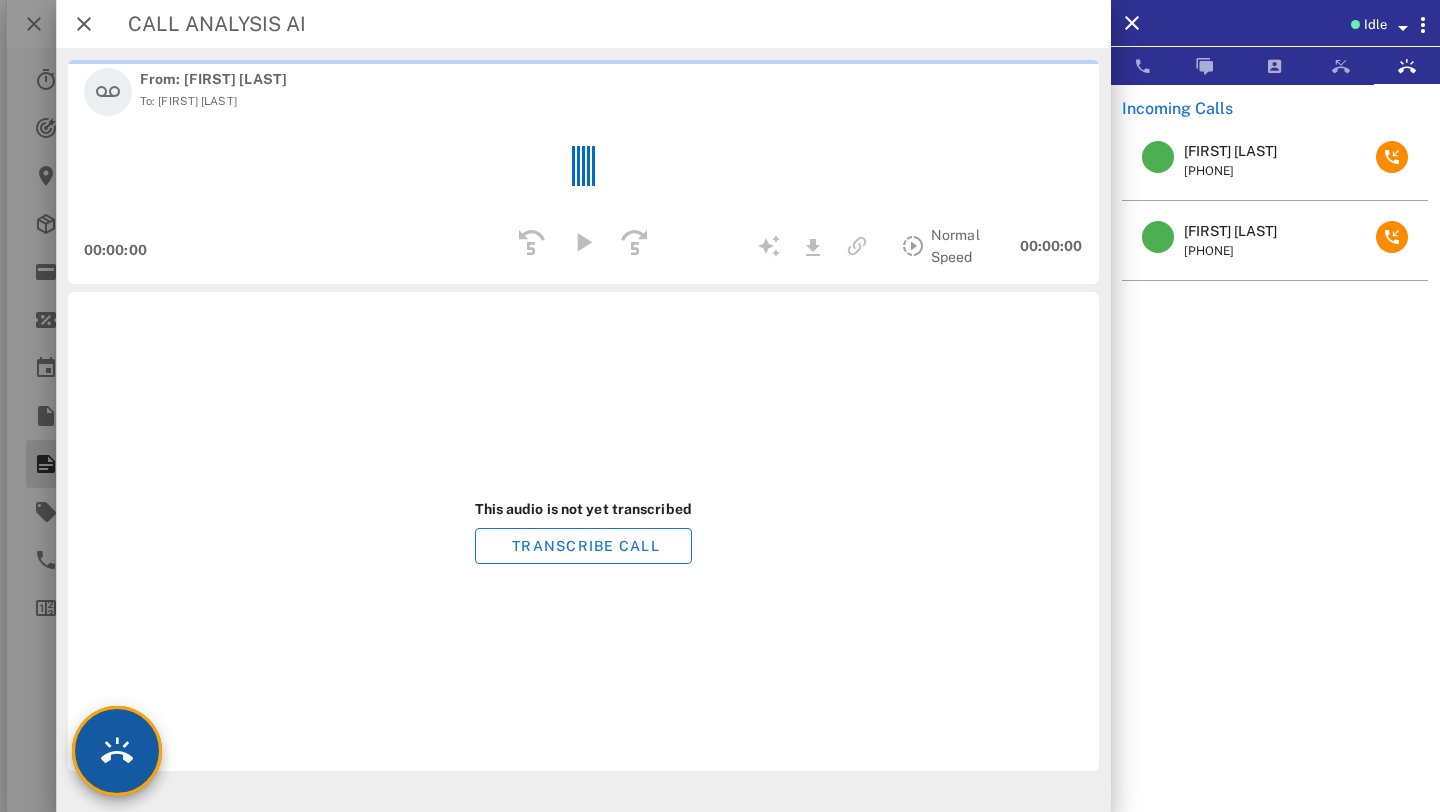 click at bounding box center (117, 751) 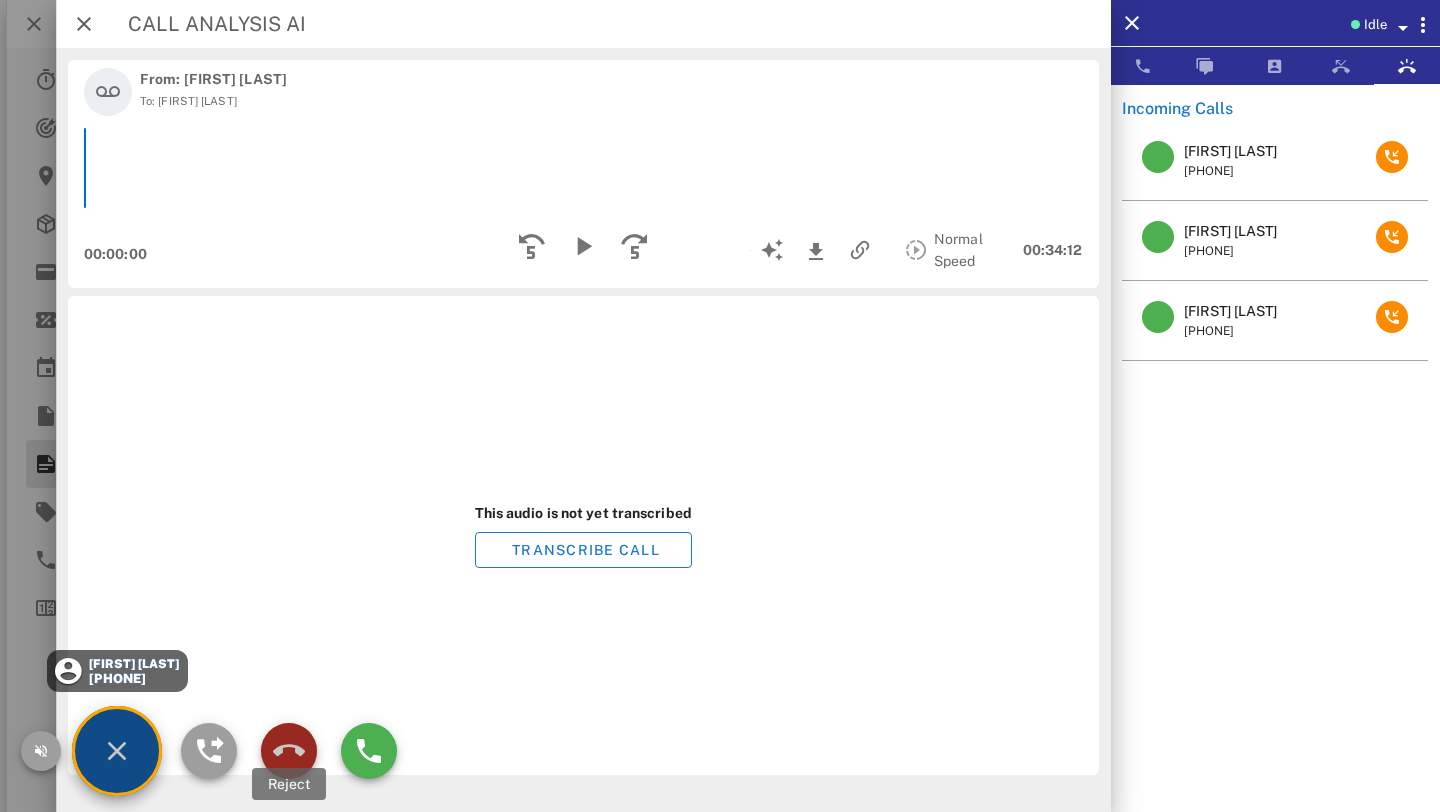 click at bounding box center [289, 751] 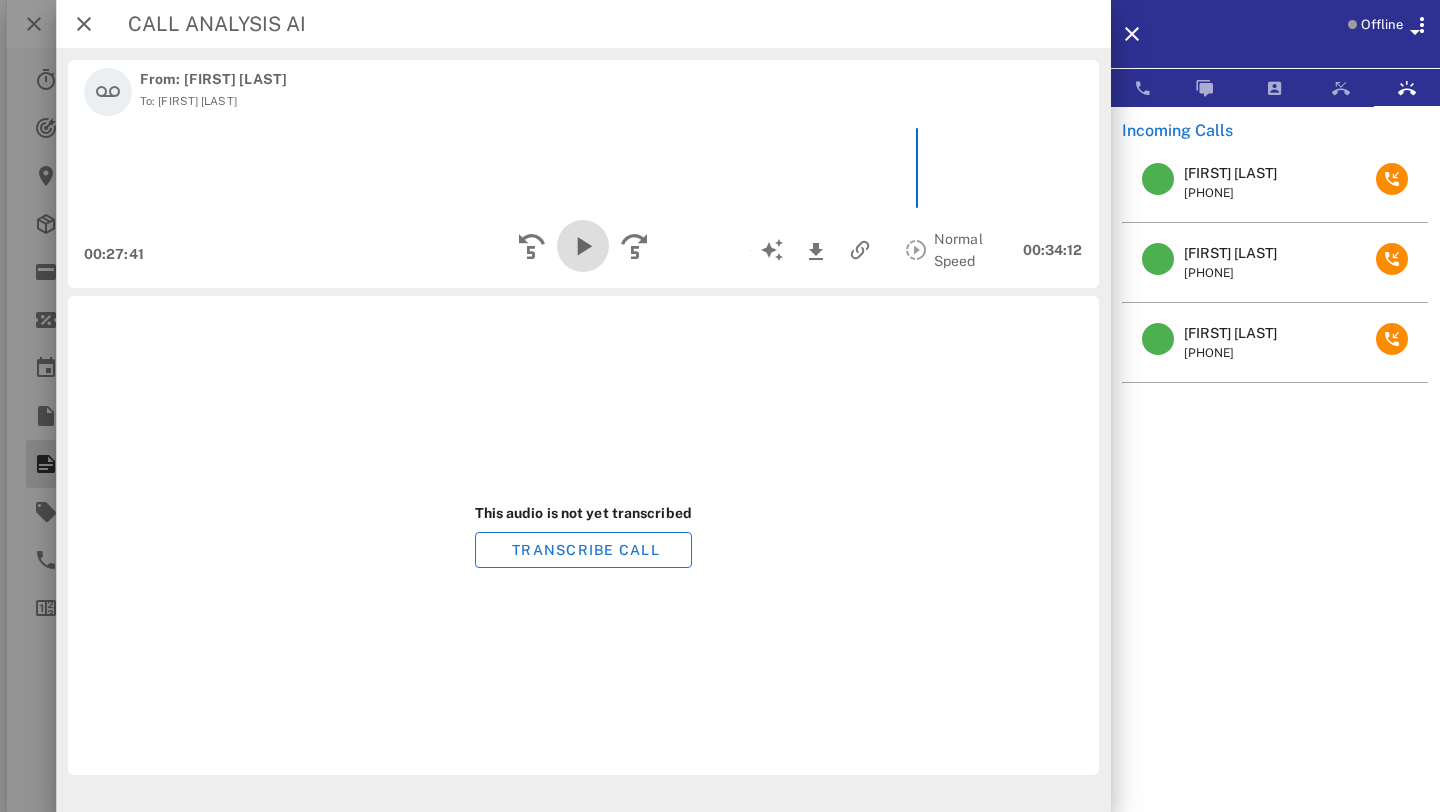 click at bounding box center (583, 246) 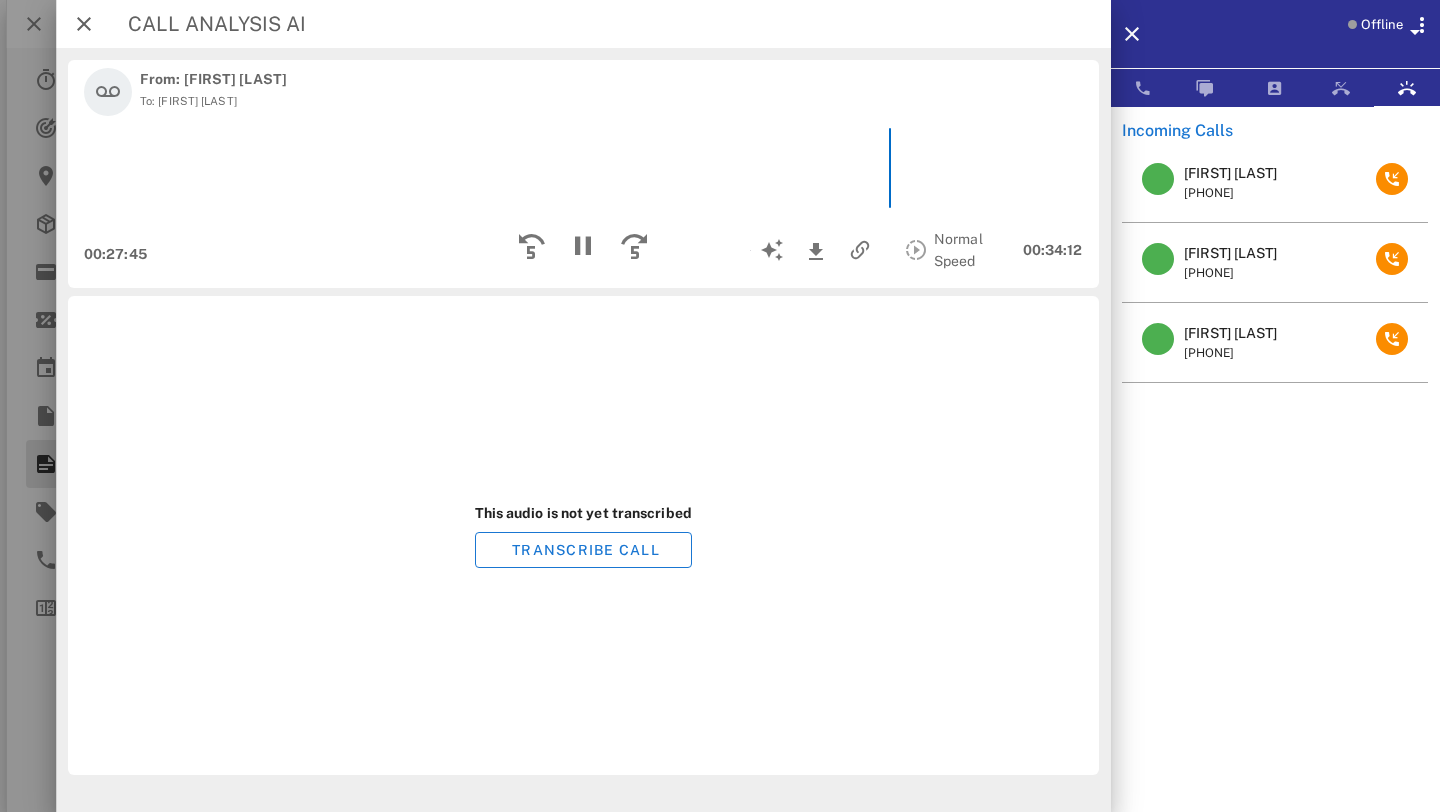 scroll, scrollTop: 0, scrollLeft: 38, axis: horizontal 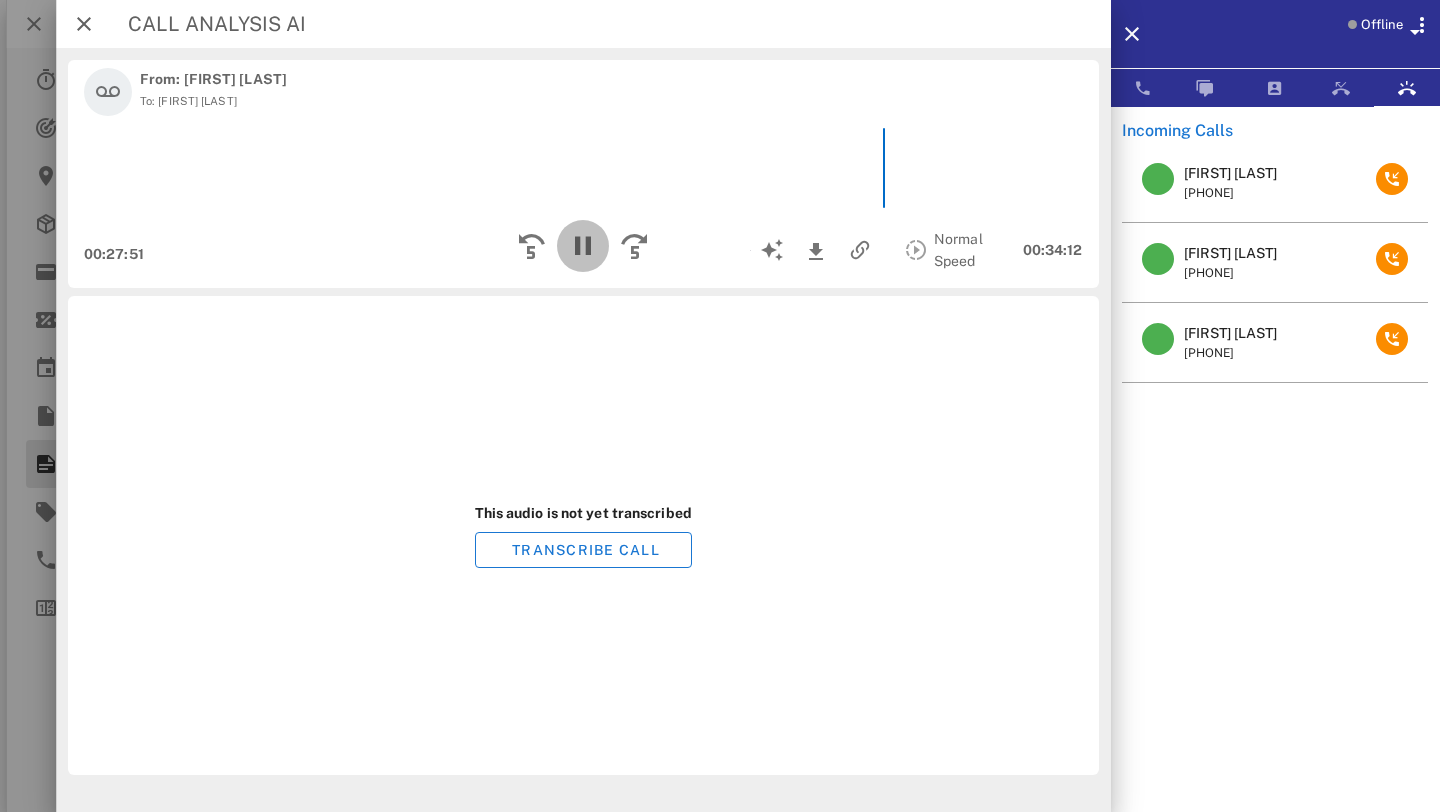 click at bounding box center (583, 246) 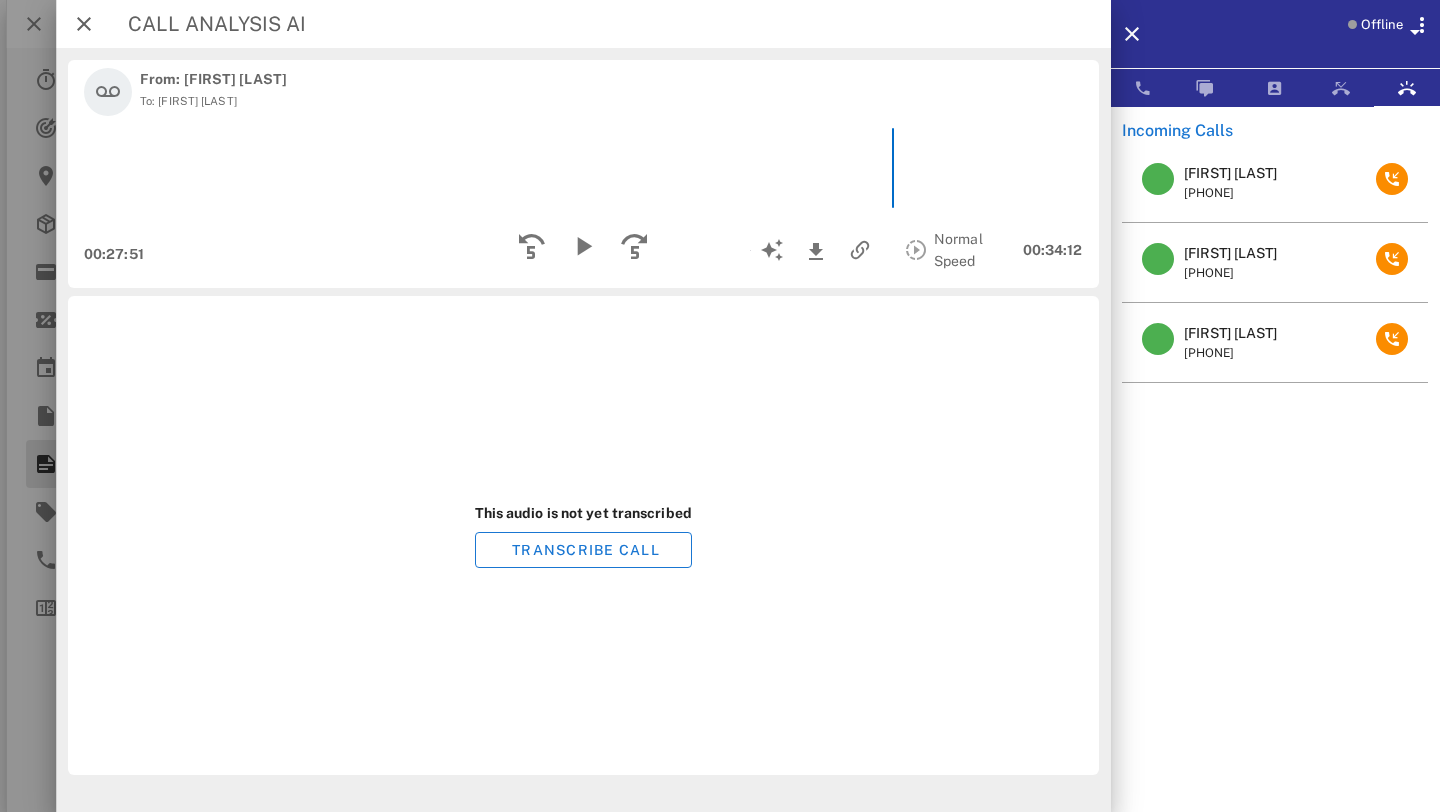 scroll, scrollTop: 0, scrollLeft: 28, axis: horizontal 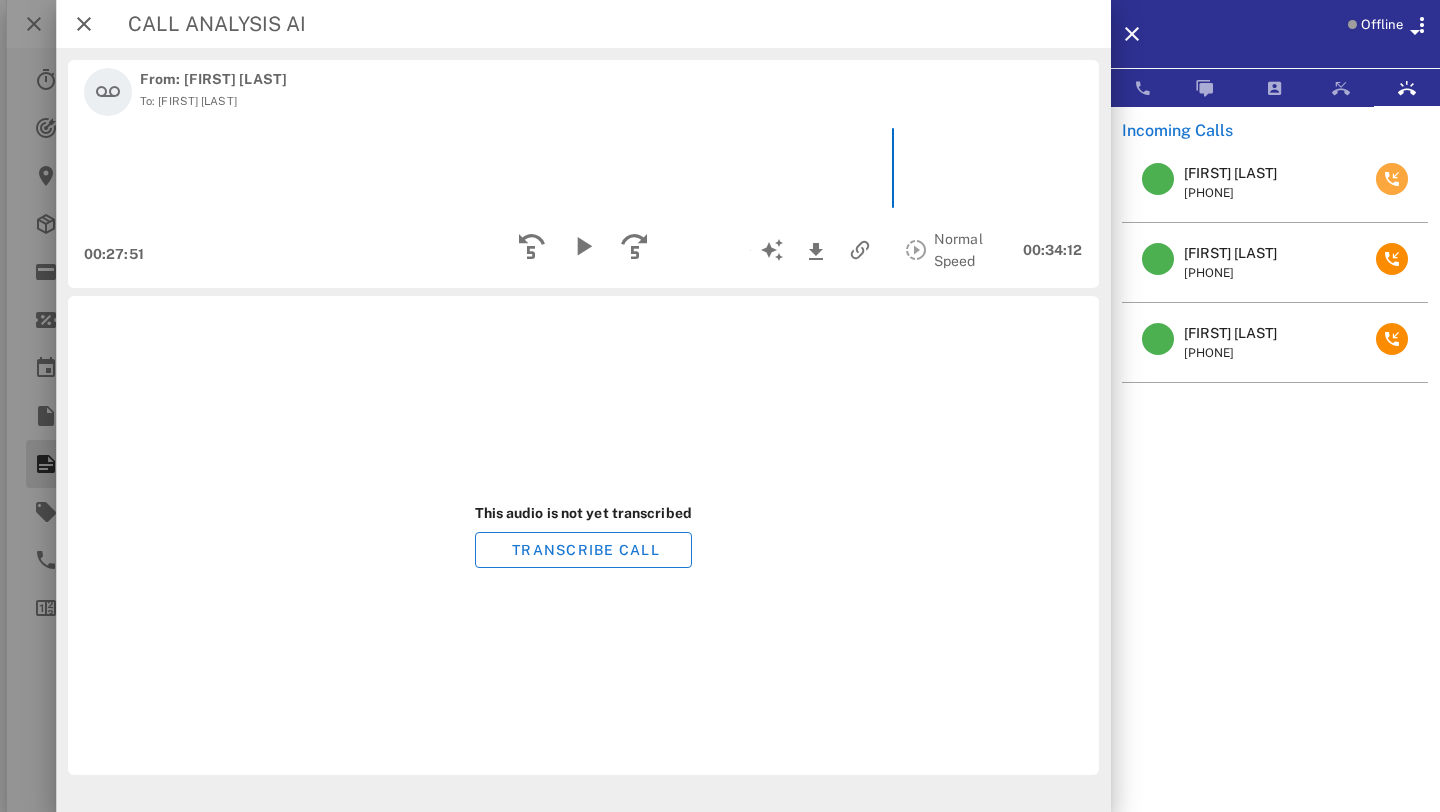 click at bounding box center (1392, 179) 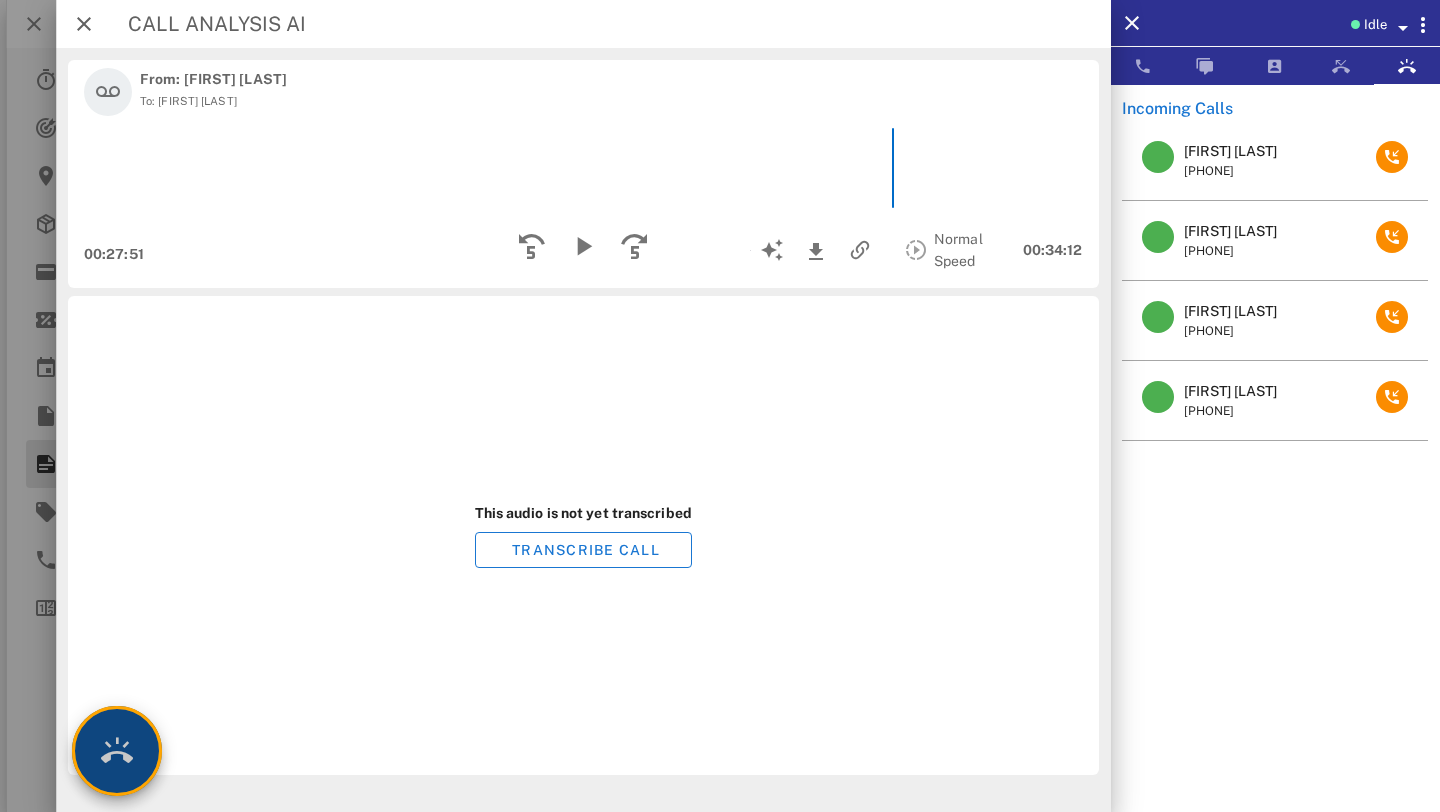 click at bounding box center (117, 751) 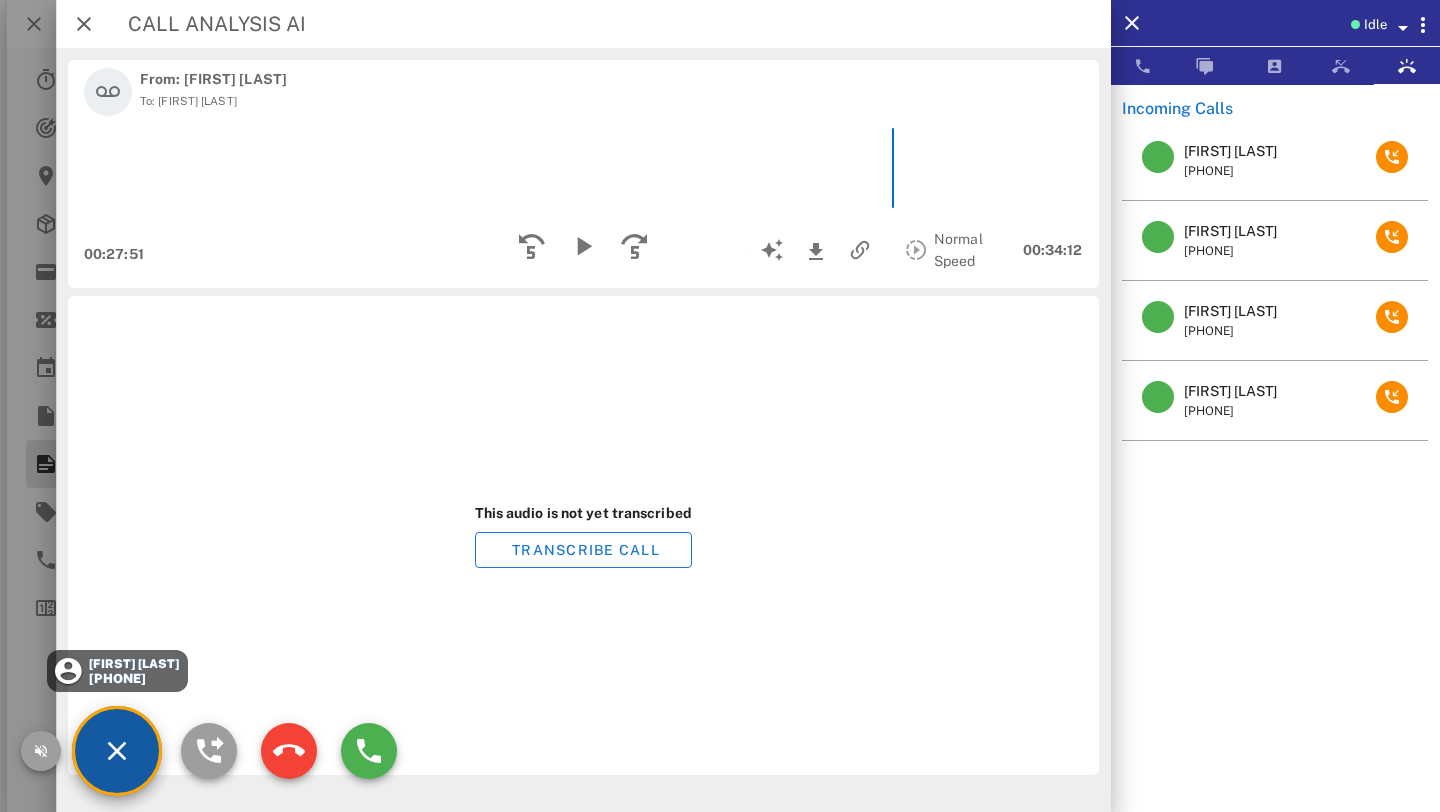 click on "[PHONE]" at bounding box center (133, 678) 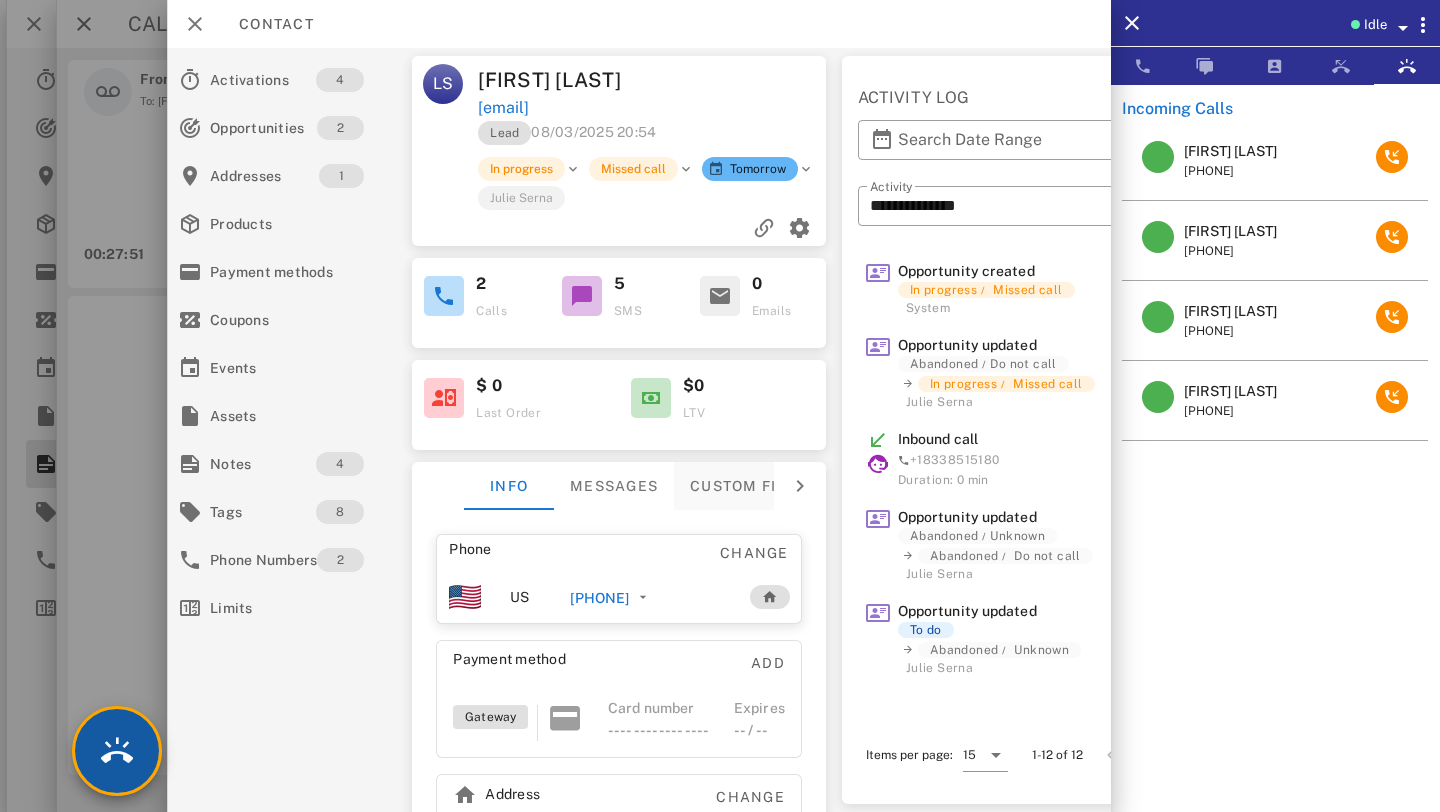 scroll, scrollTop: 0, scrollLeft: 0, axis: both 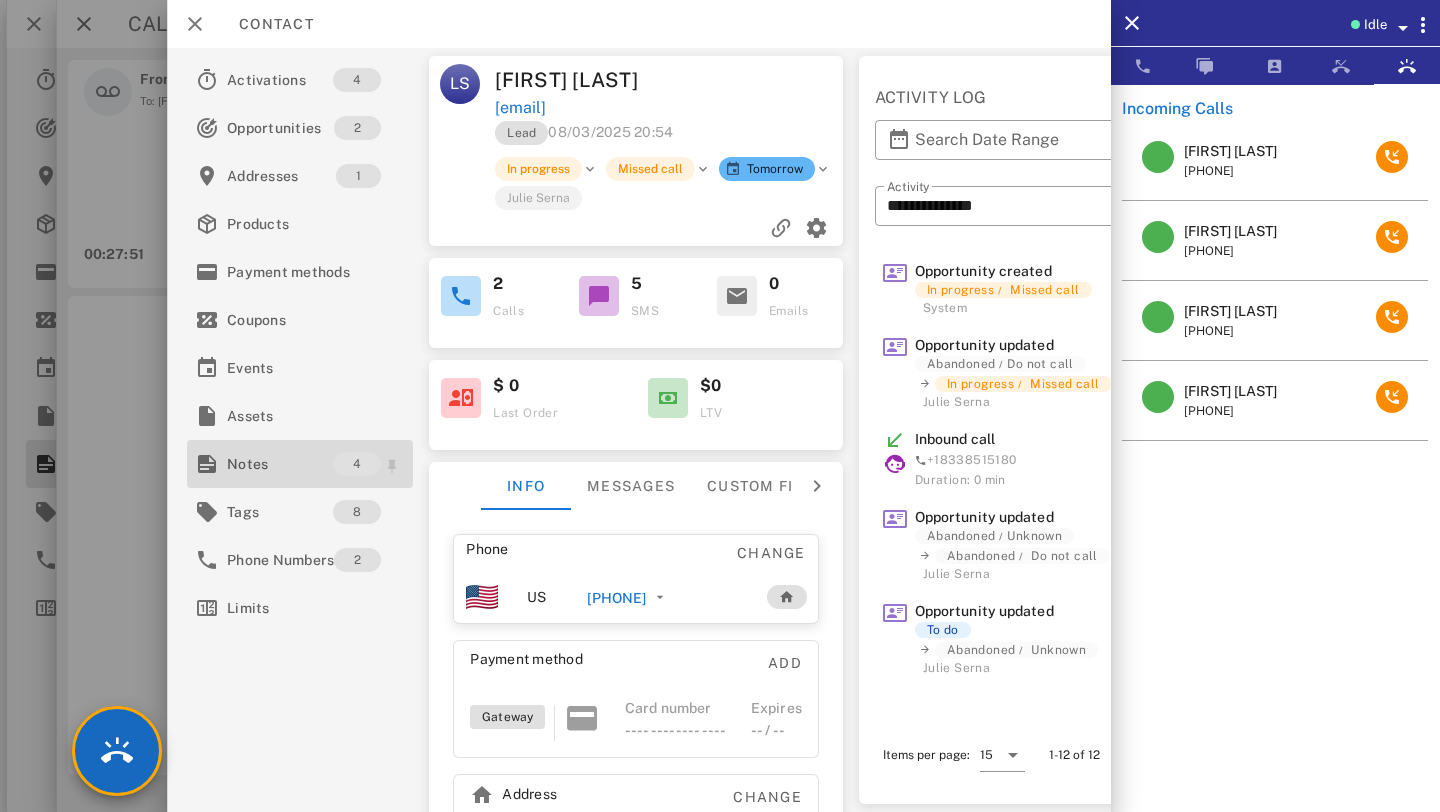 click on "Notes" at bounding box center [280, 464] 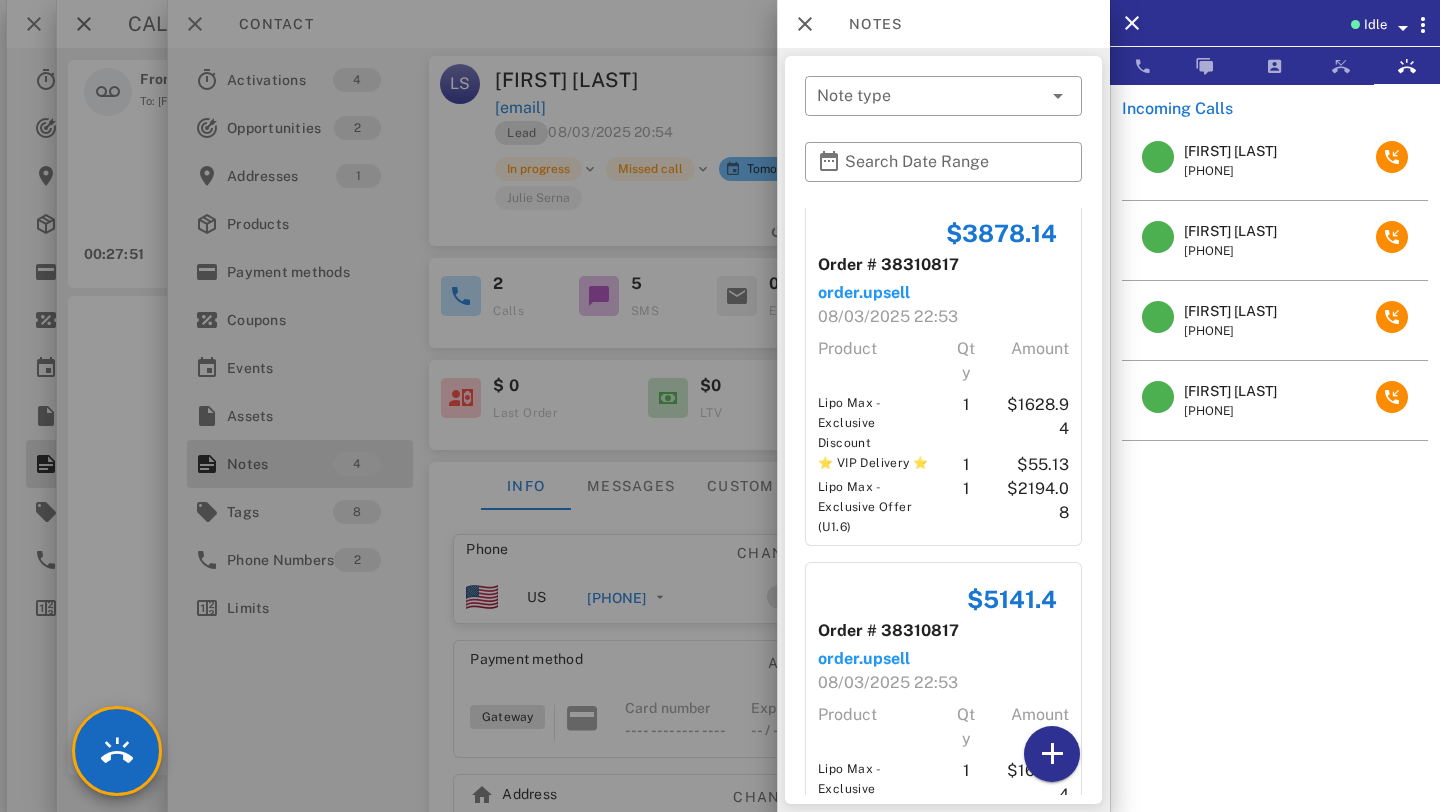 scroll, scrollTop: 394, scrollLeft: 0, axis: vertical 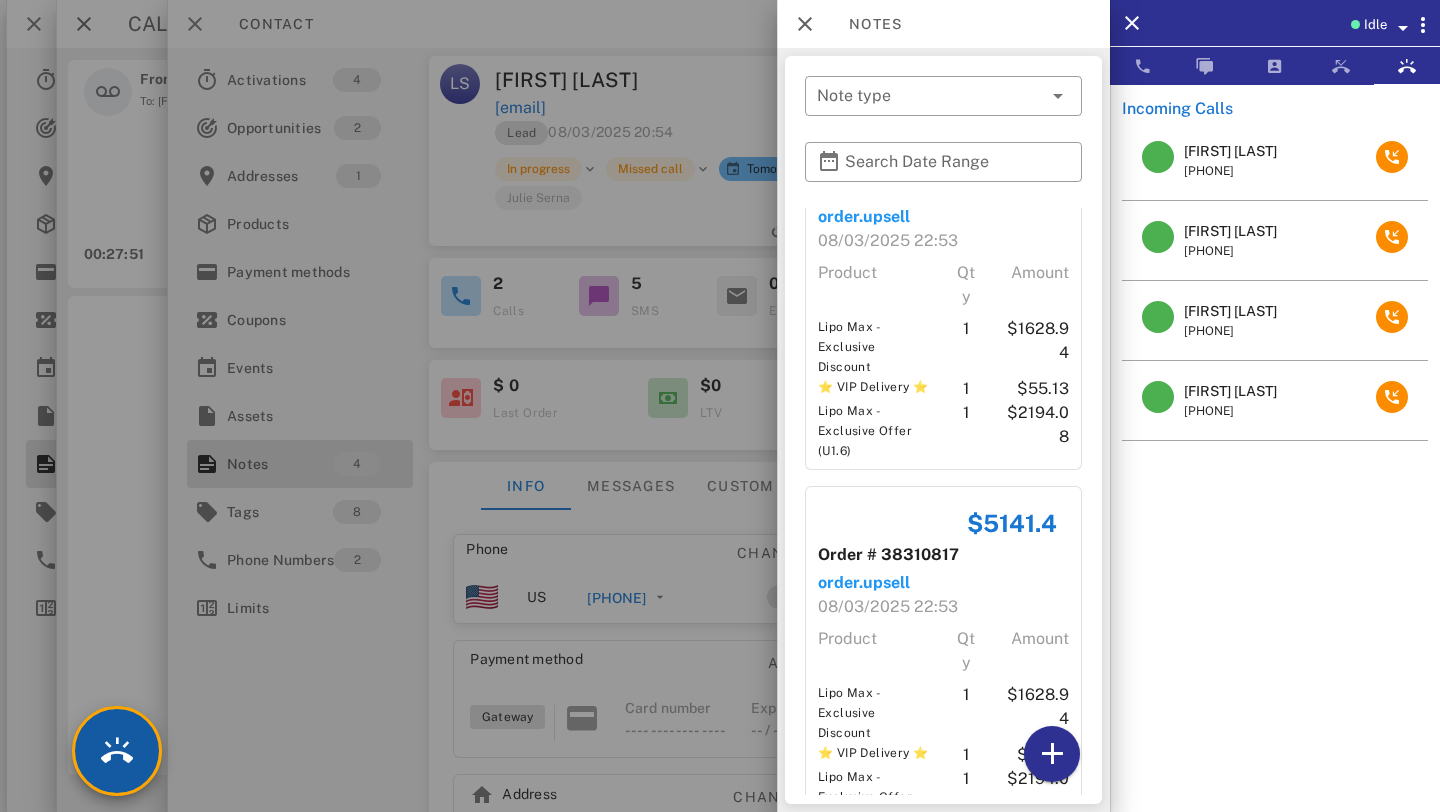 click at bounding box center [117, 751] 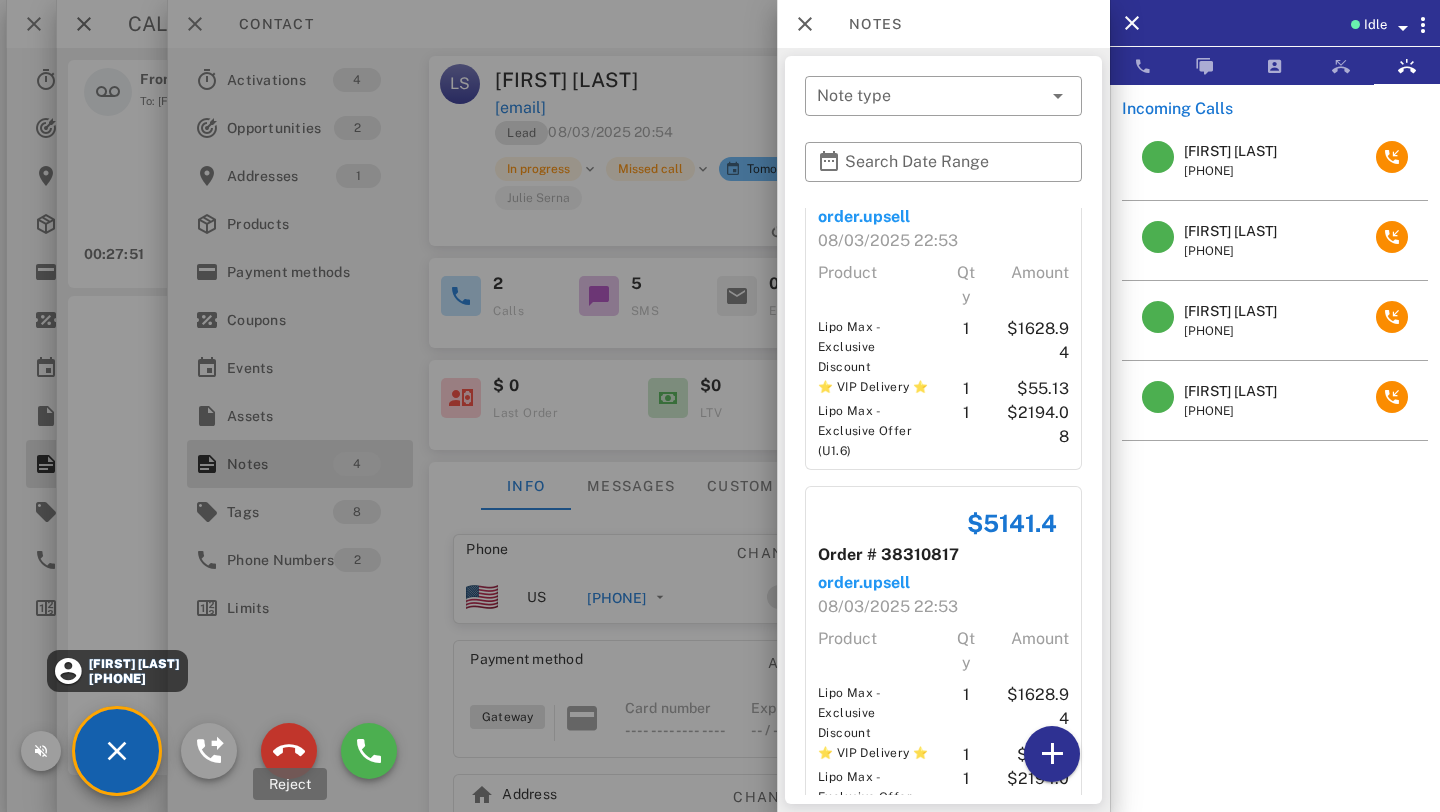 click at bounding box center (289, 751) 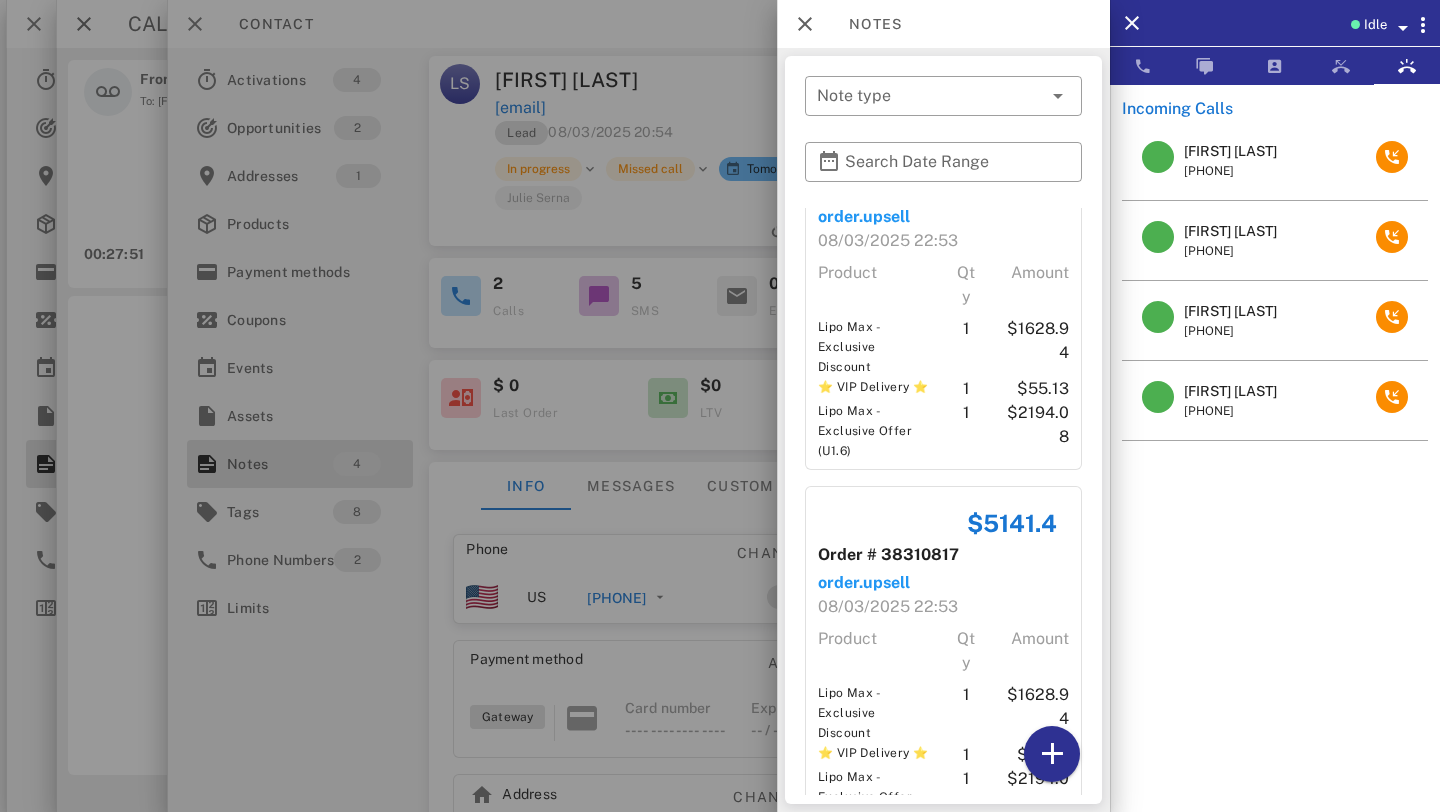 click at bounding box center [720, 406] 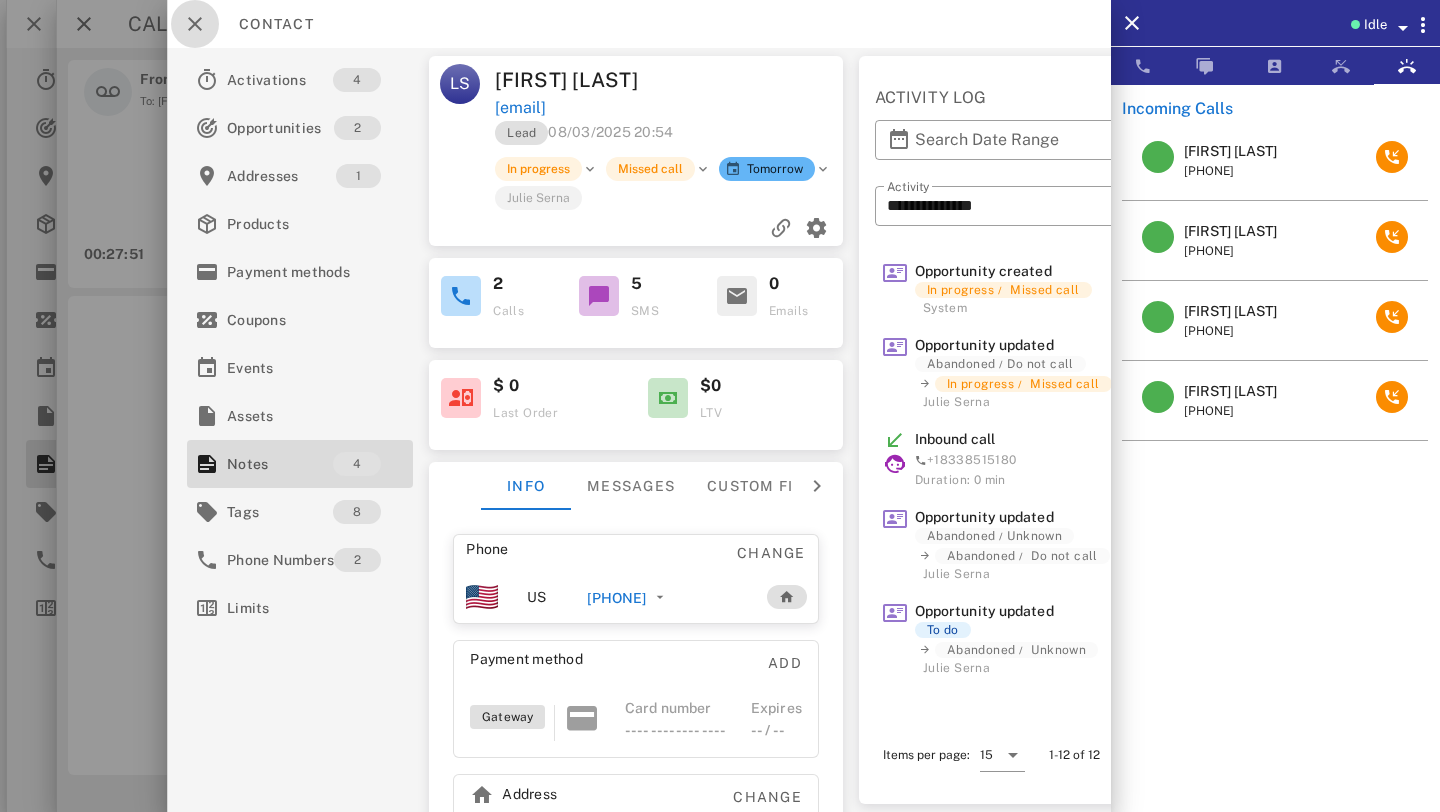 click at bounding box center [195, 24] 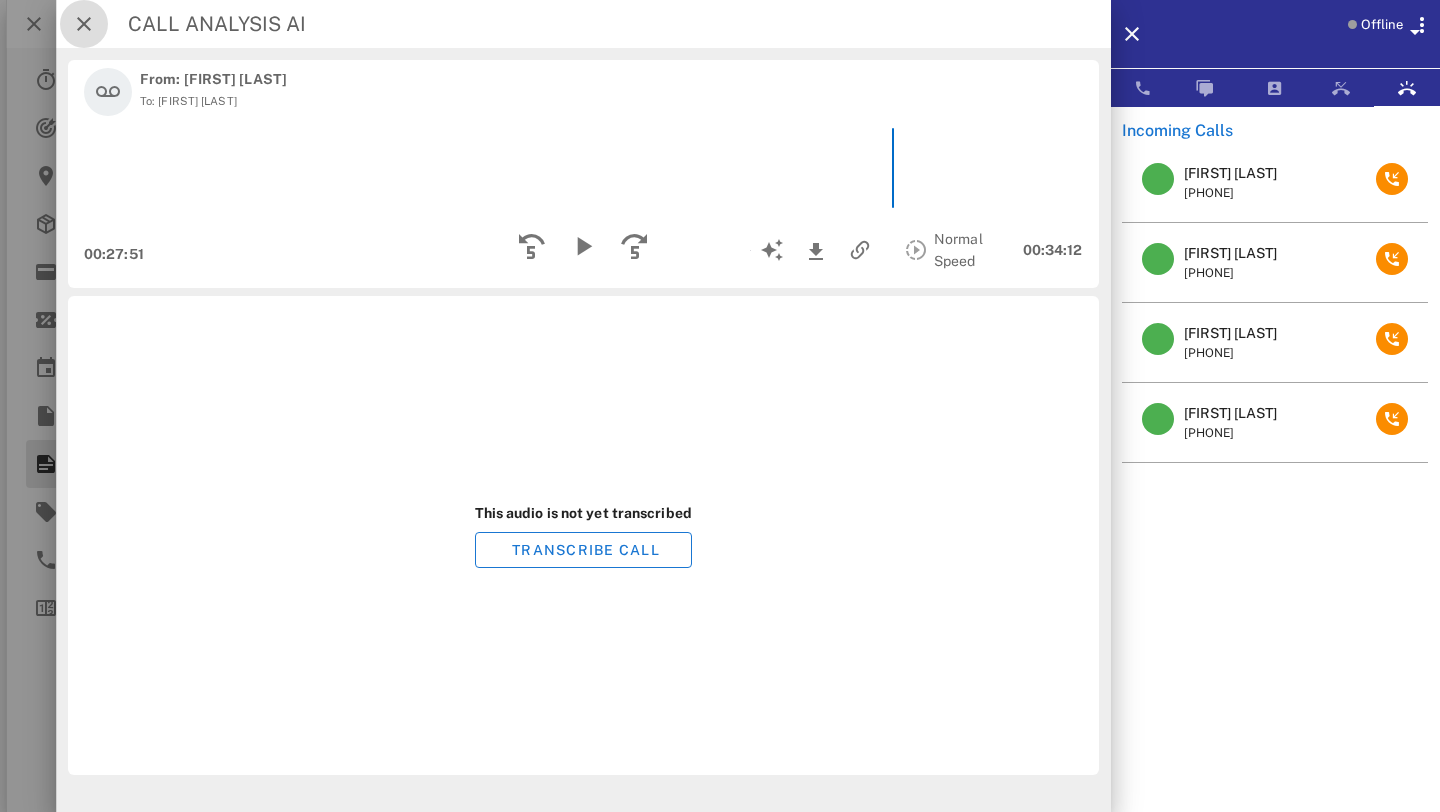 click at bounding box center (84, 24) 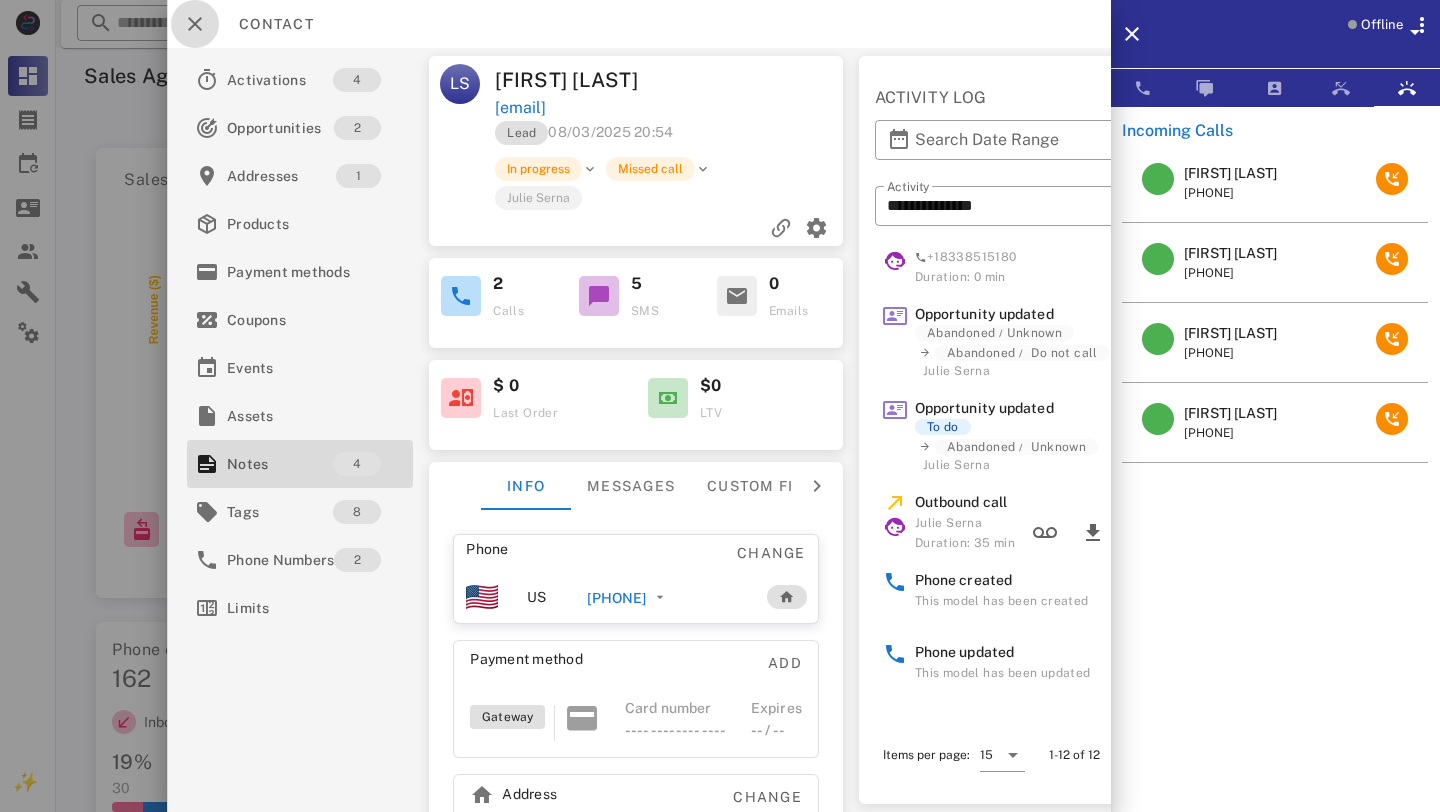 click at bounding box center [195, 24] 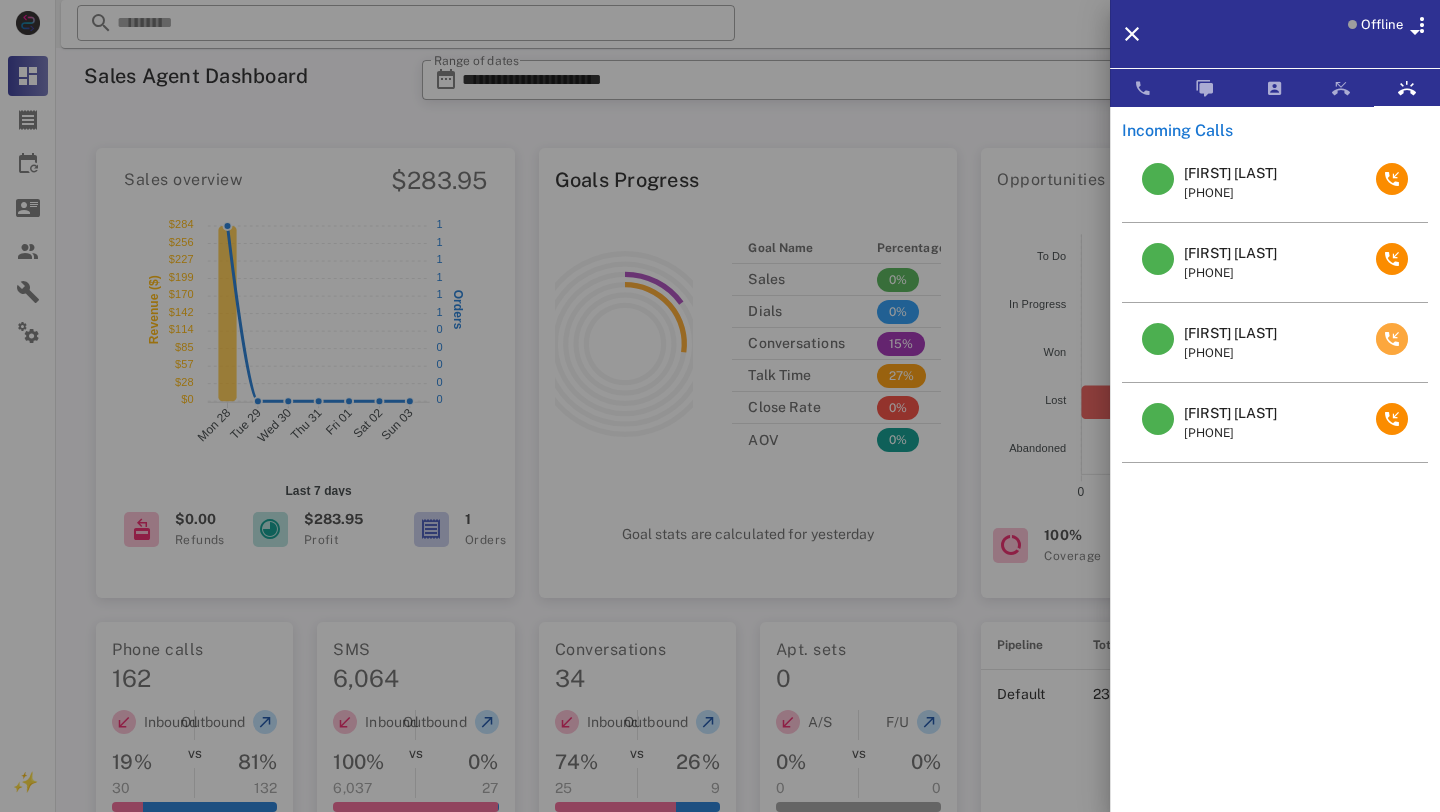 click at bounding box center [1392, 339] 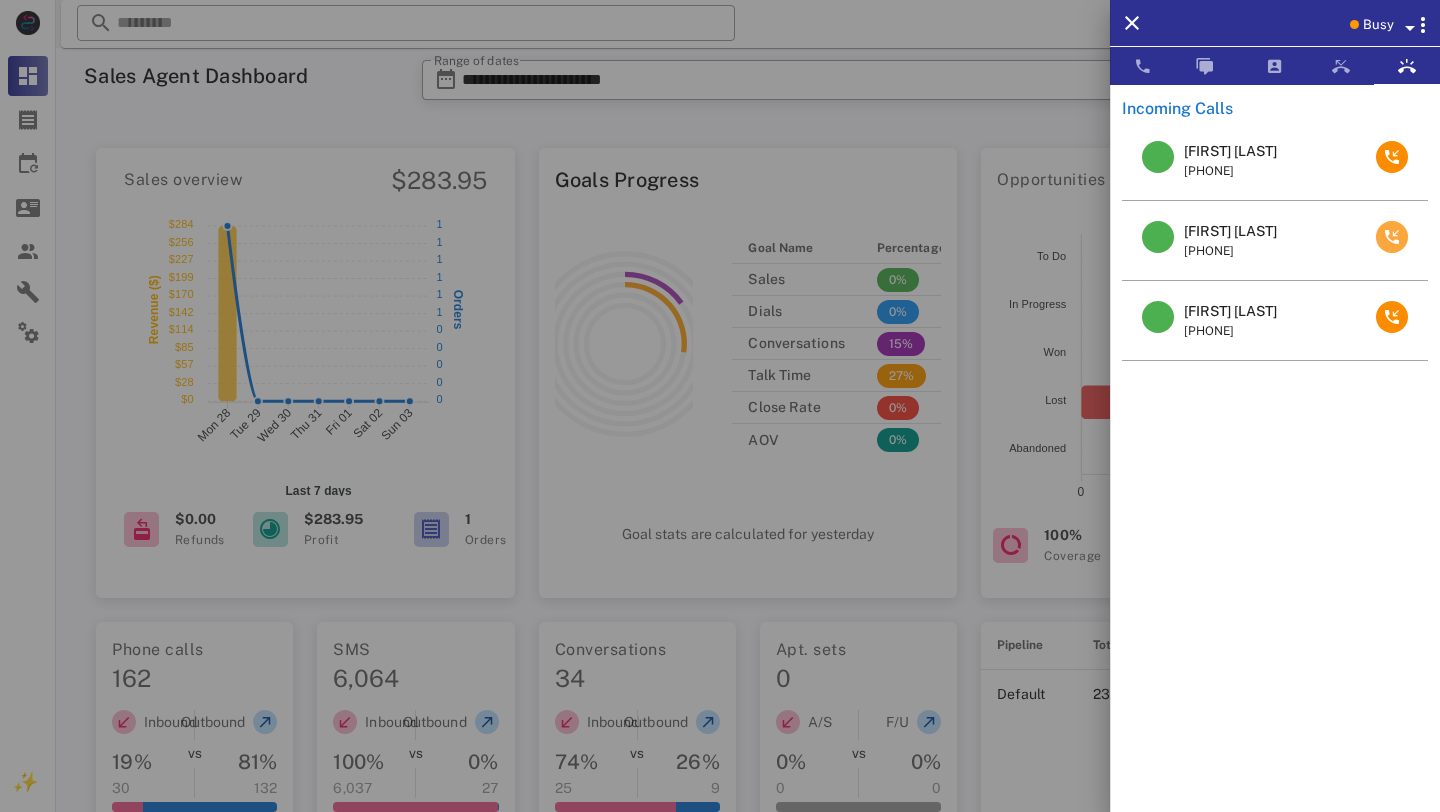 click at bounding box center [1392, 237] 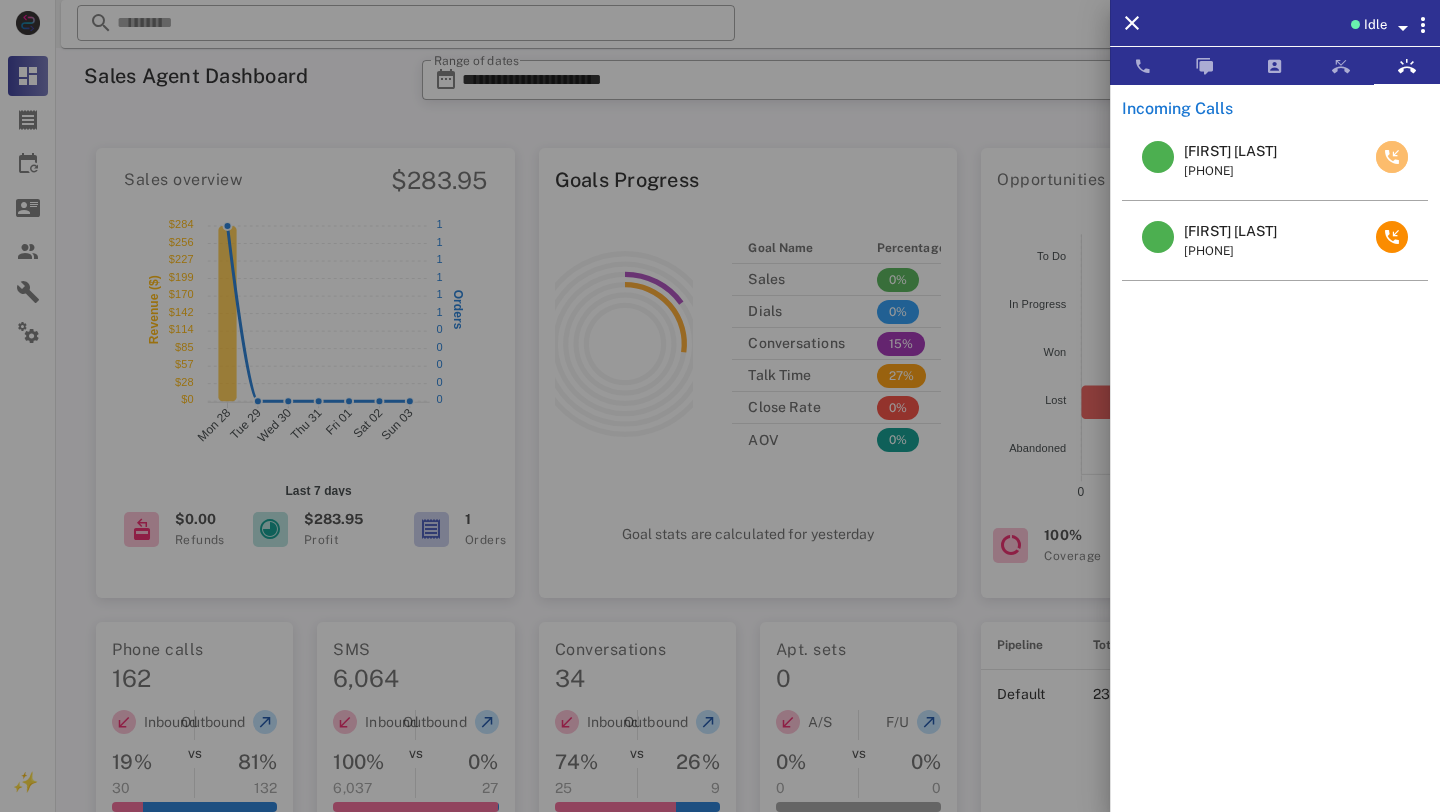 click at bounding box center (1392, 157) 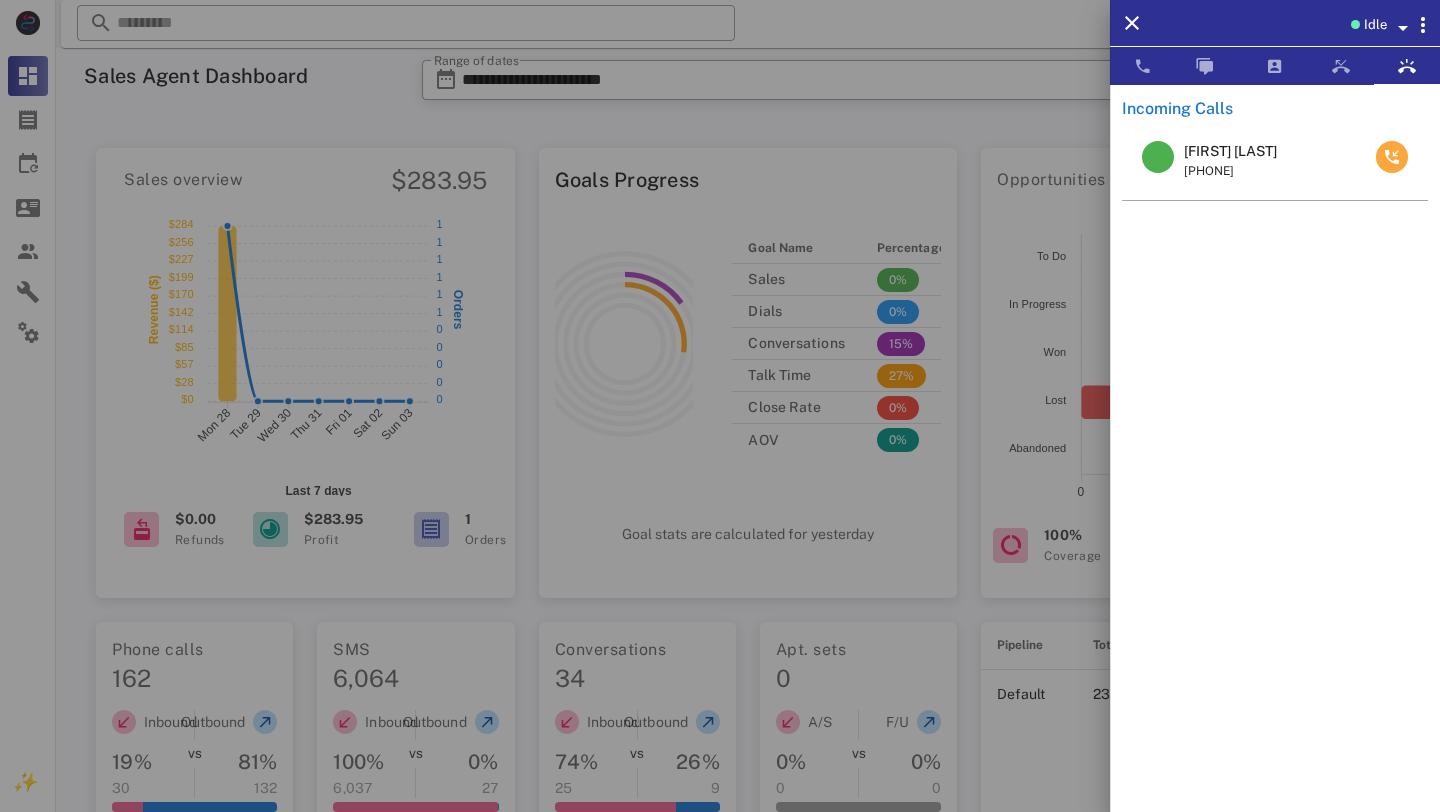 click at bounding box center [1392, 157] 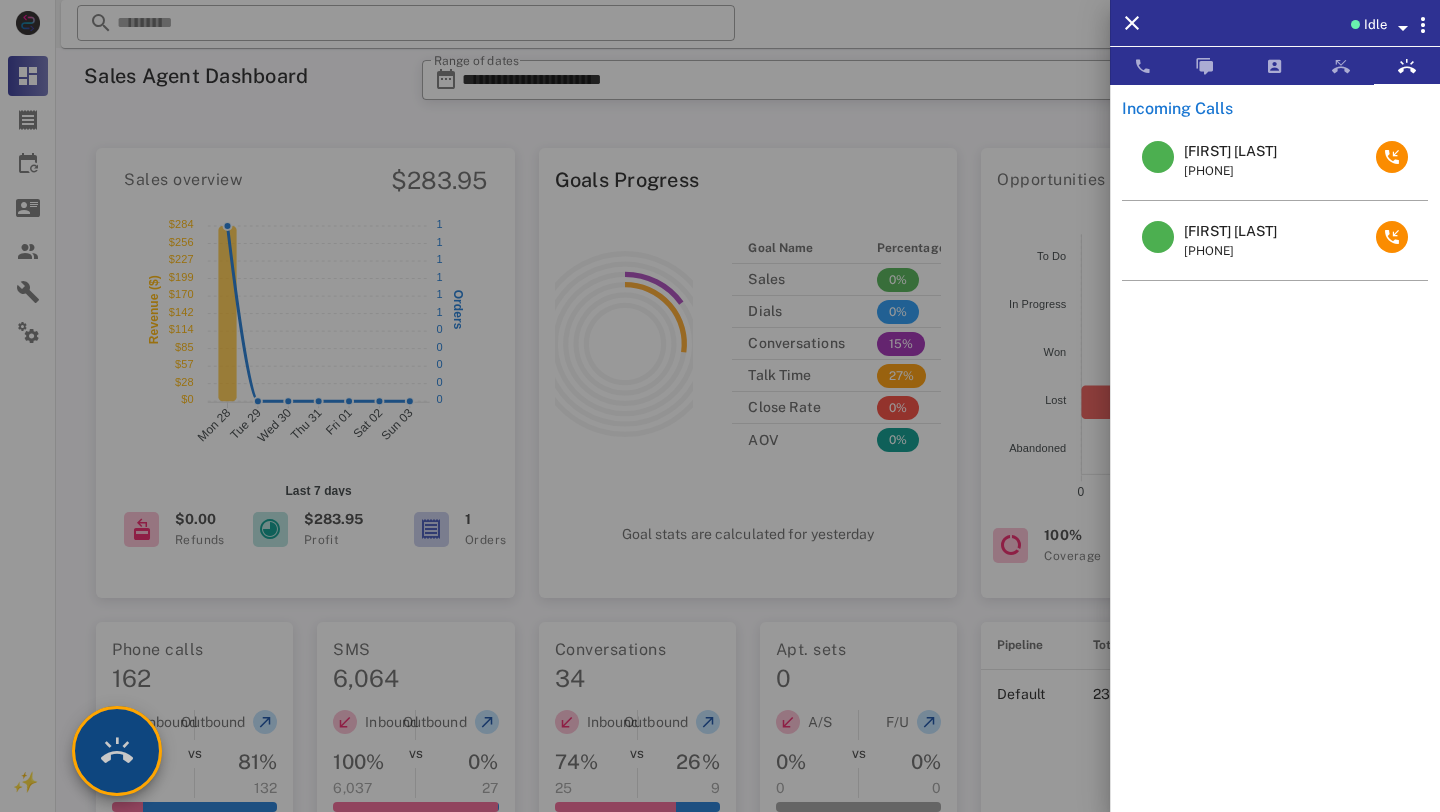 click at bounding box center [117, 751] 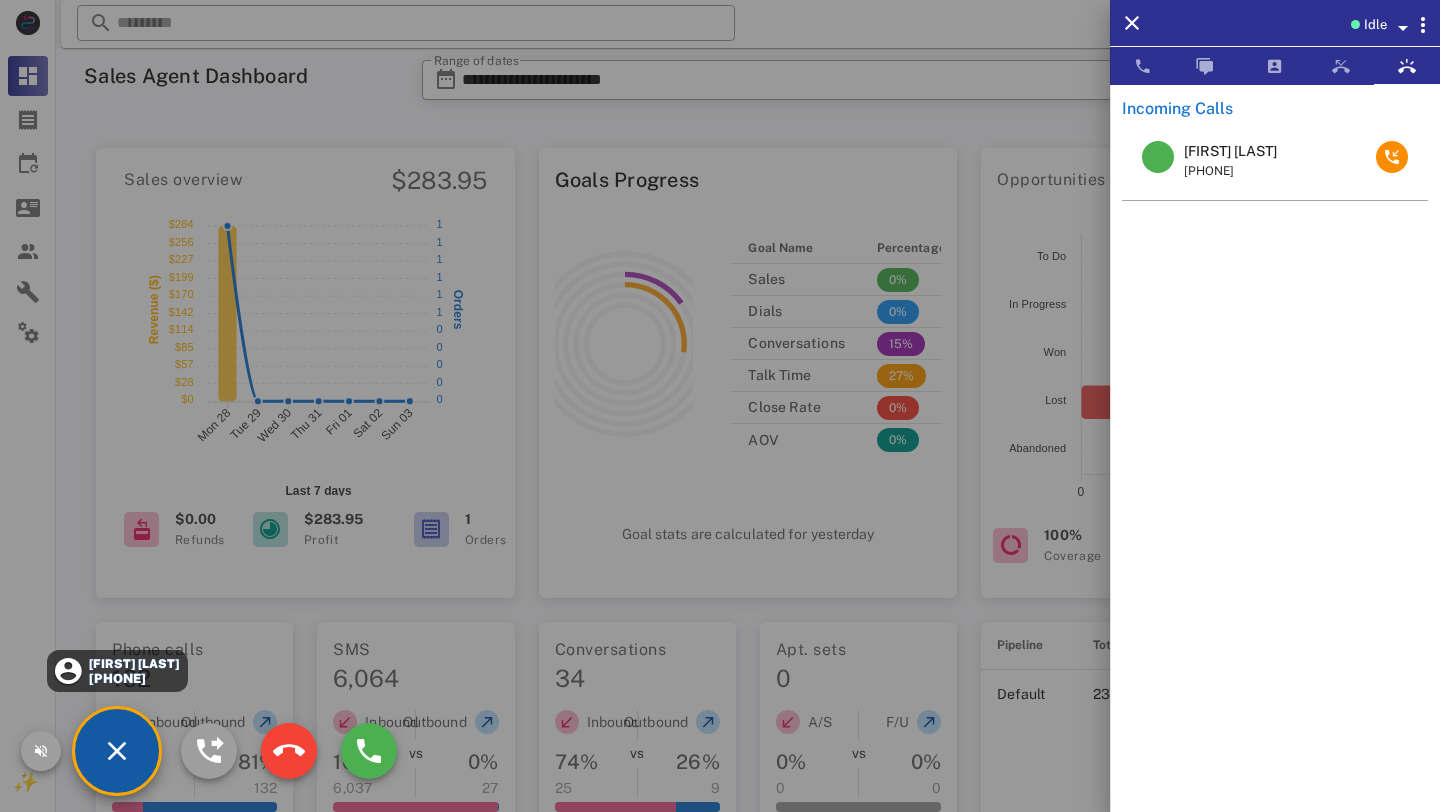 click on "[FIRST] [LAST]" at bounding box center (133, 664) 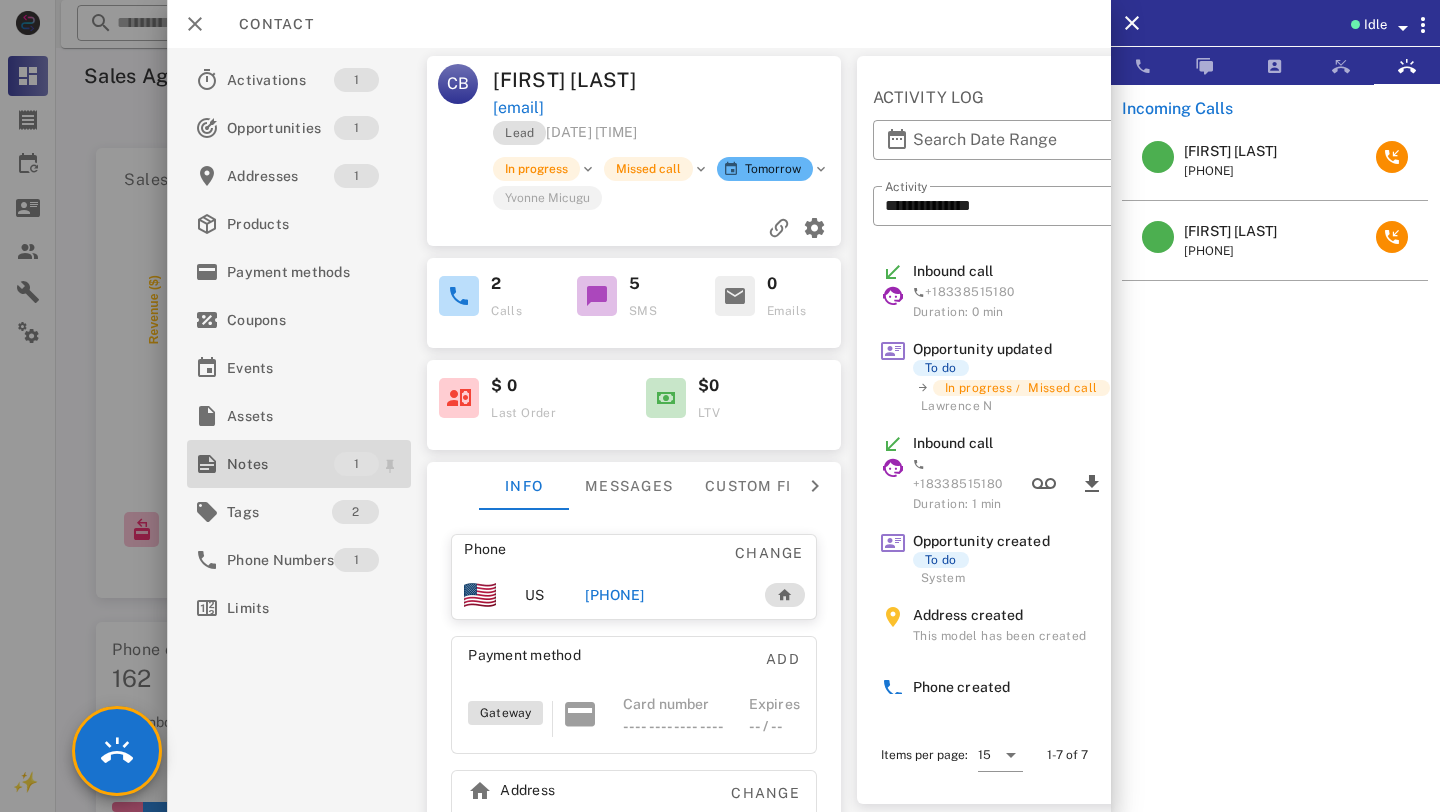 click on "Notes" at bounding box center [280, 464] 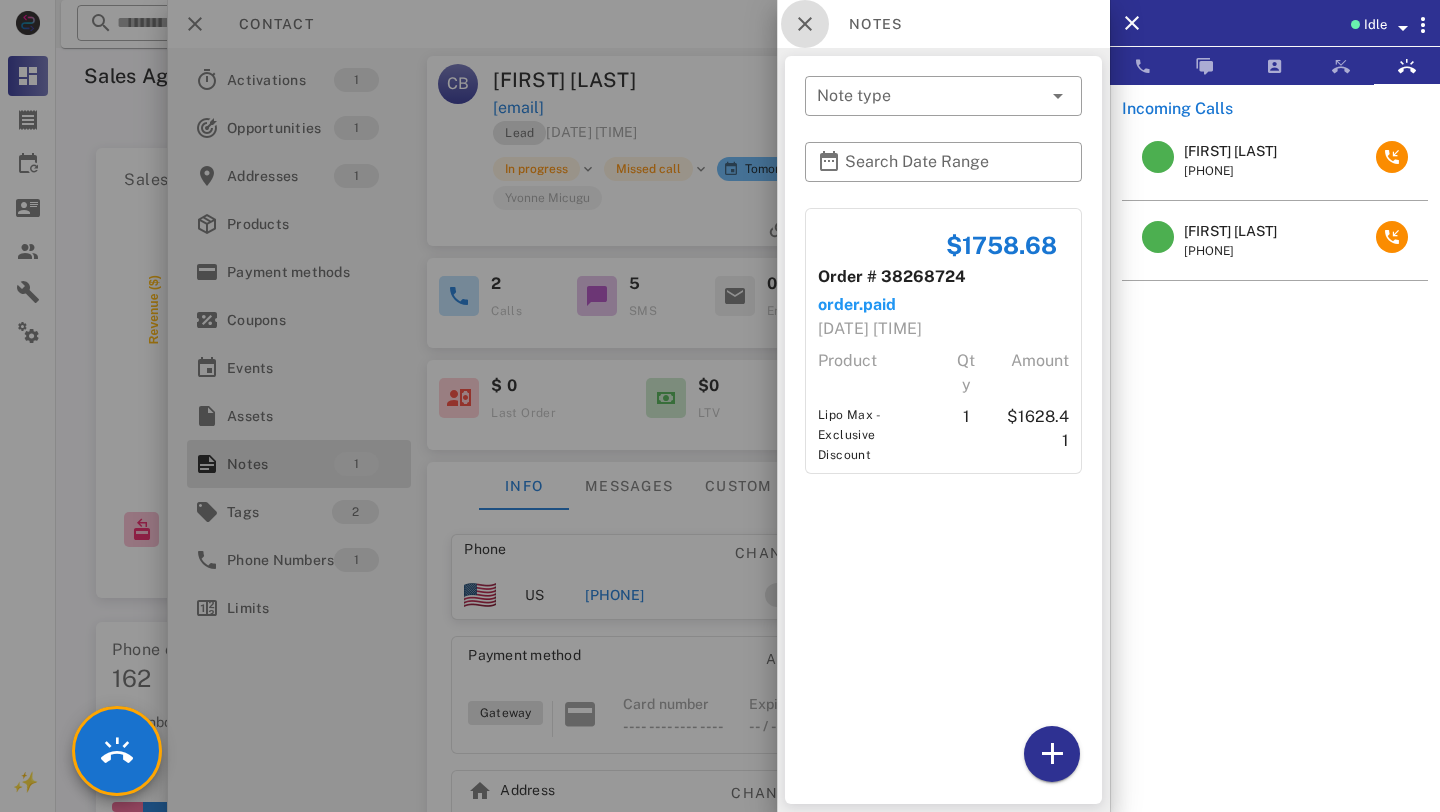 click at bounding box center (805, 24) 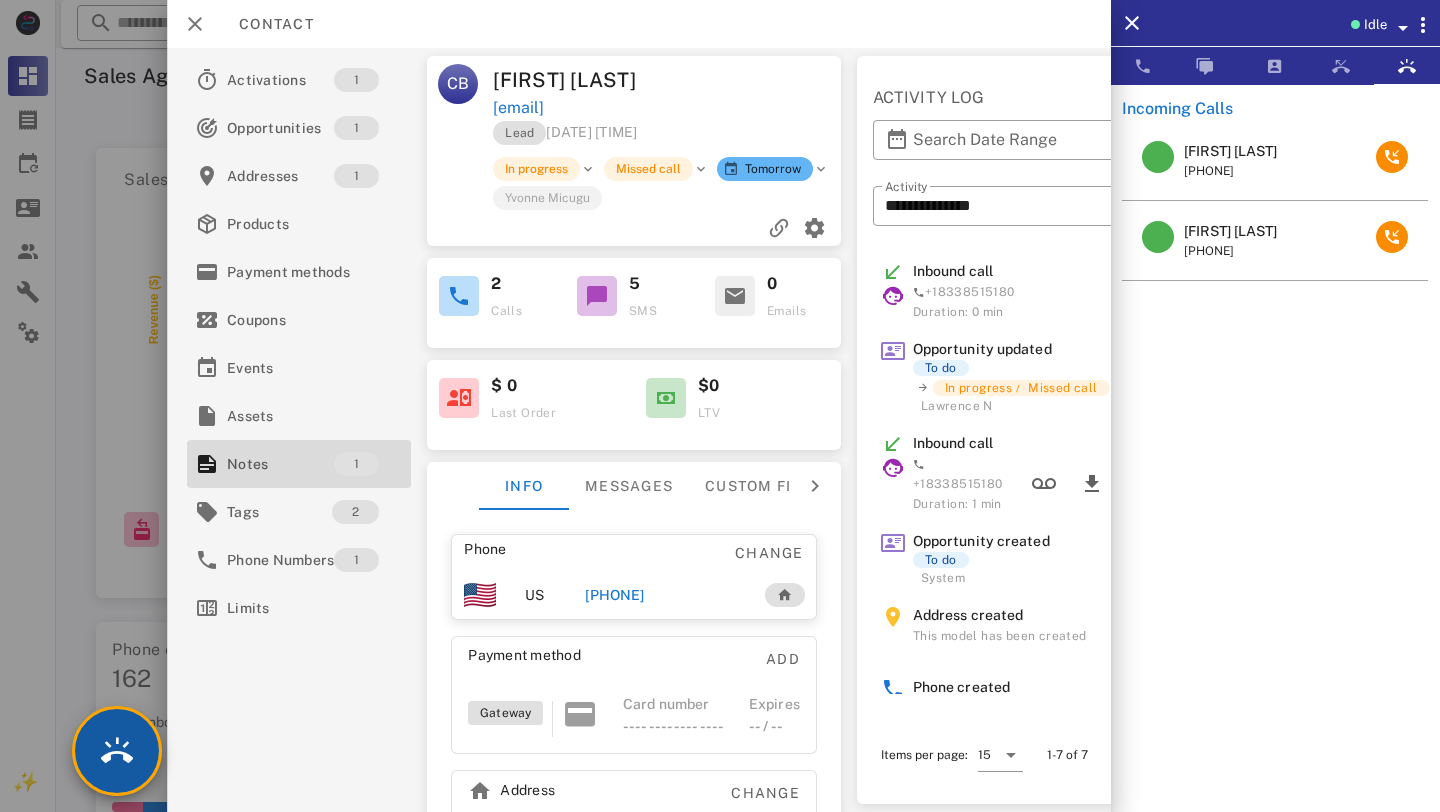 click at bounding box center (117, 751) 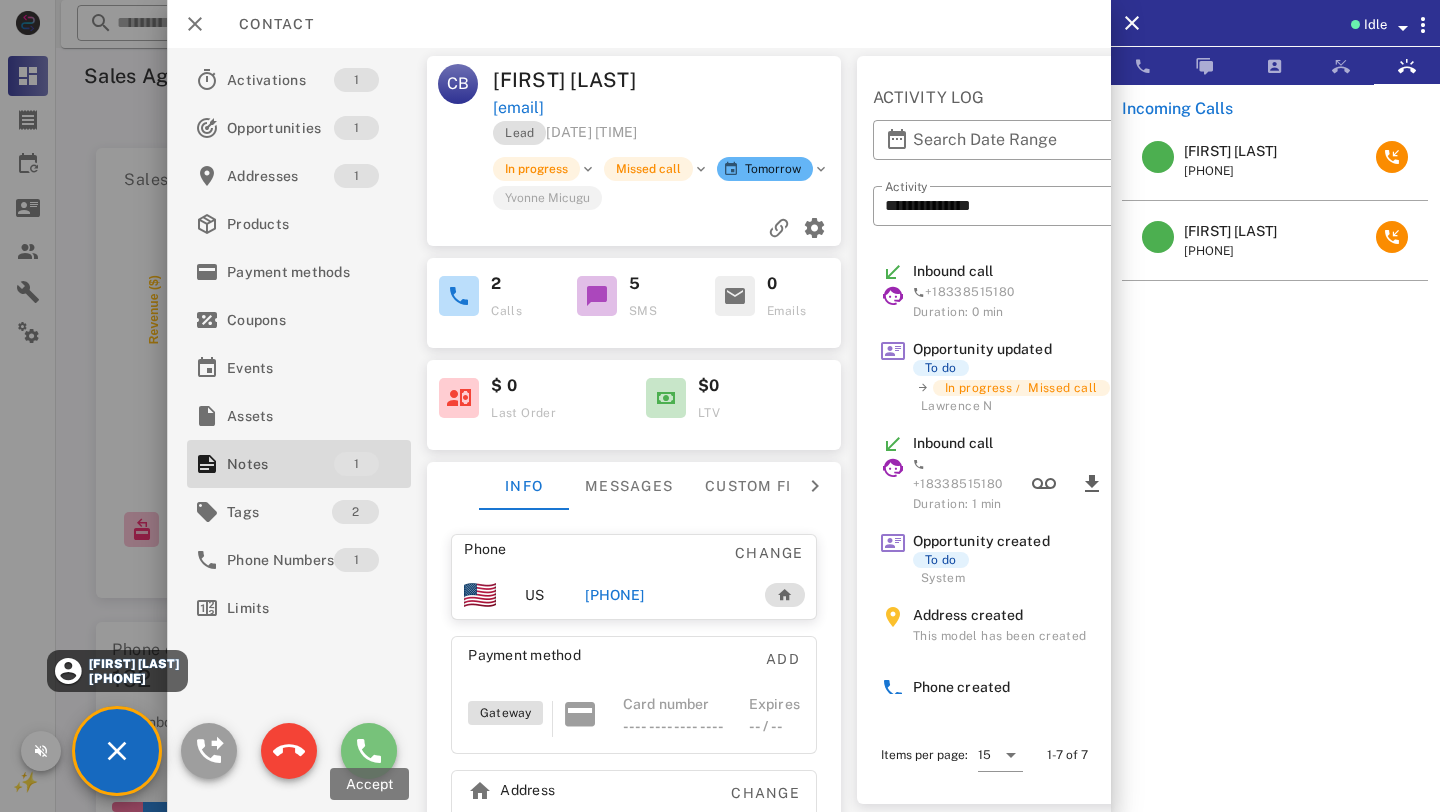 click at bounding box center [369, 751] 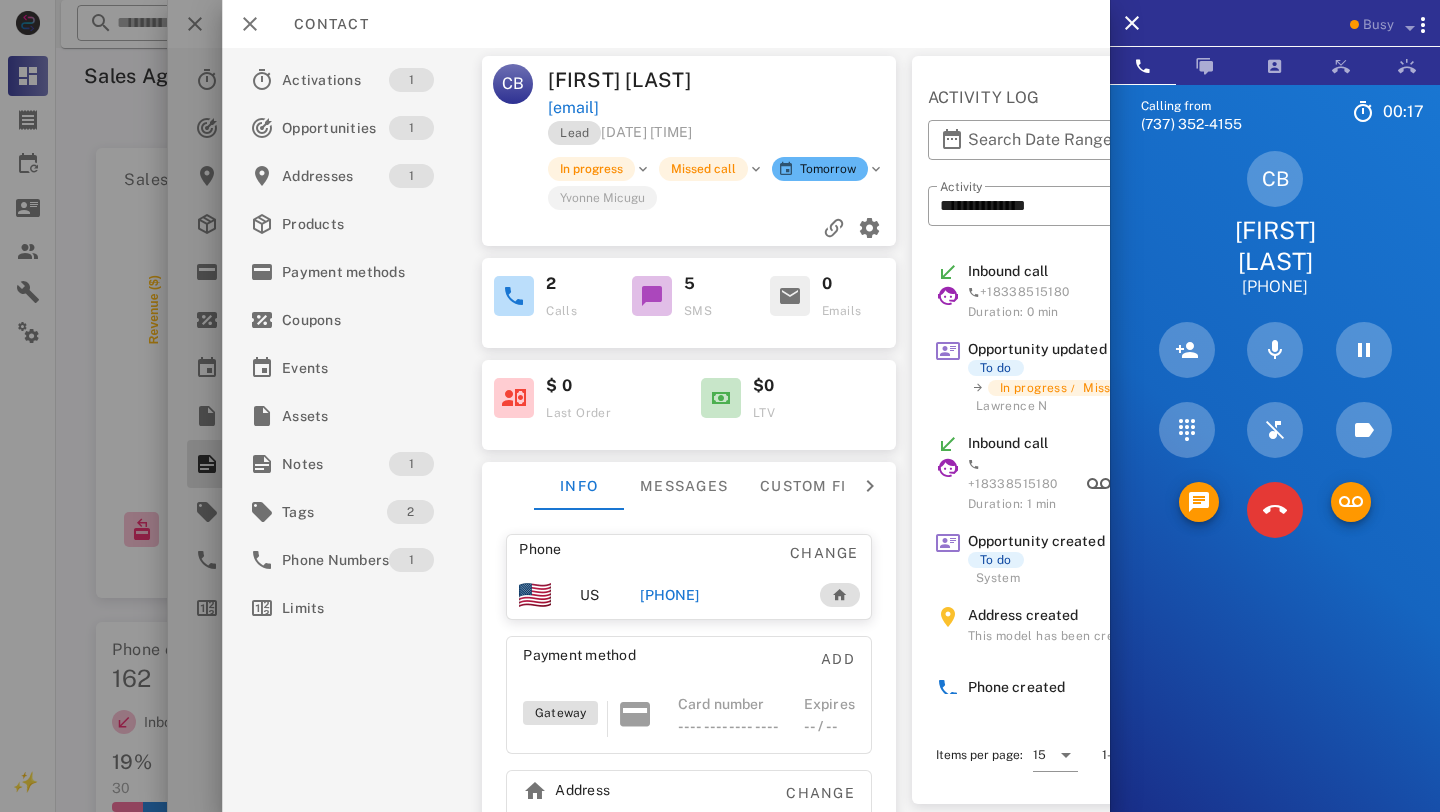 scroll, scrollTop: 111, scrollLeft: 0, axis: vertical 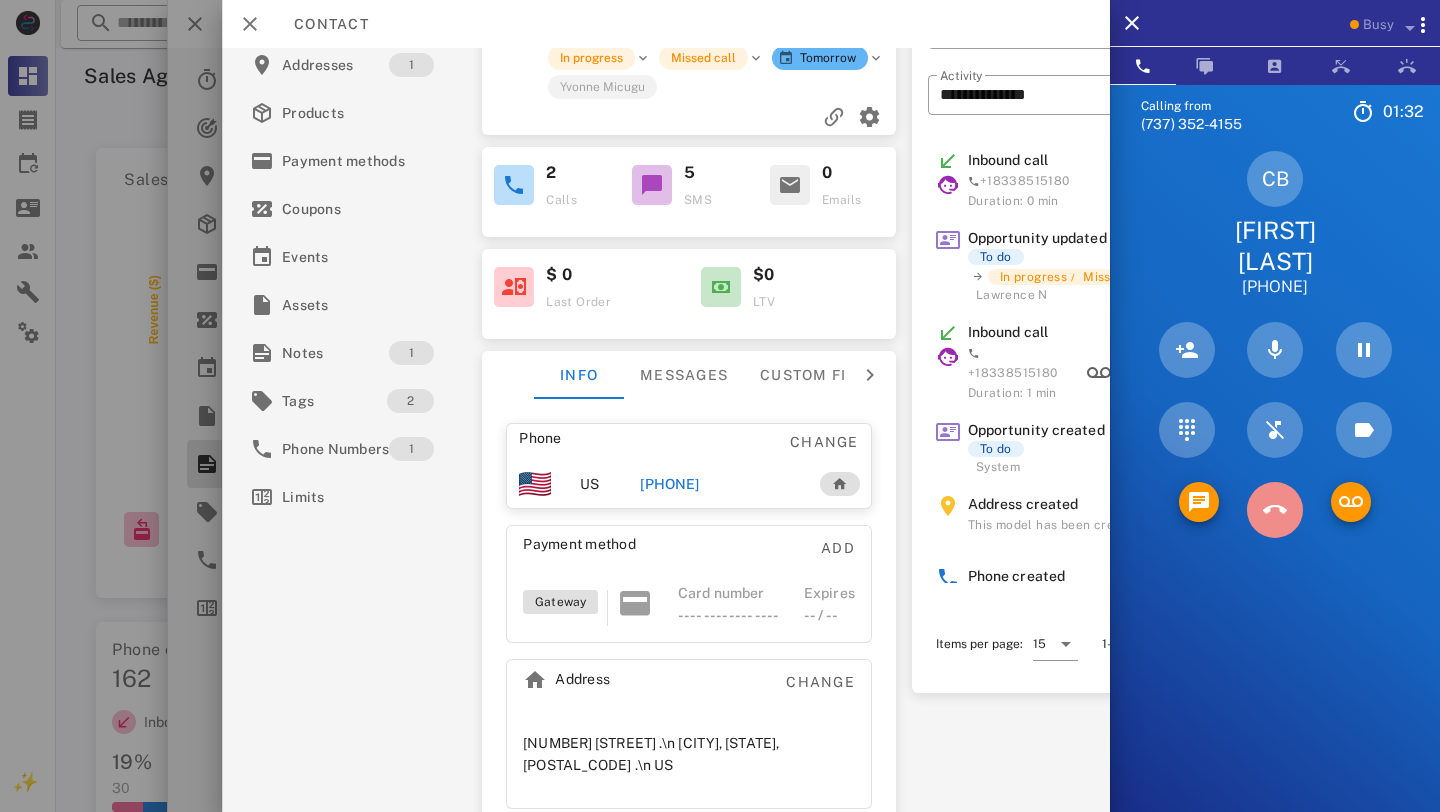 click at bounding box center (1275, 510) 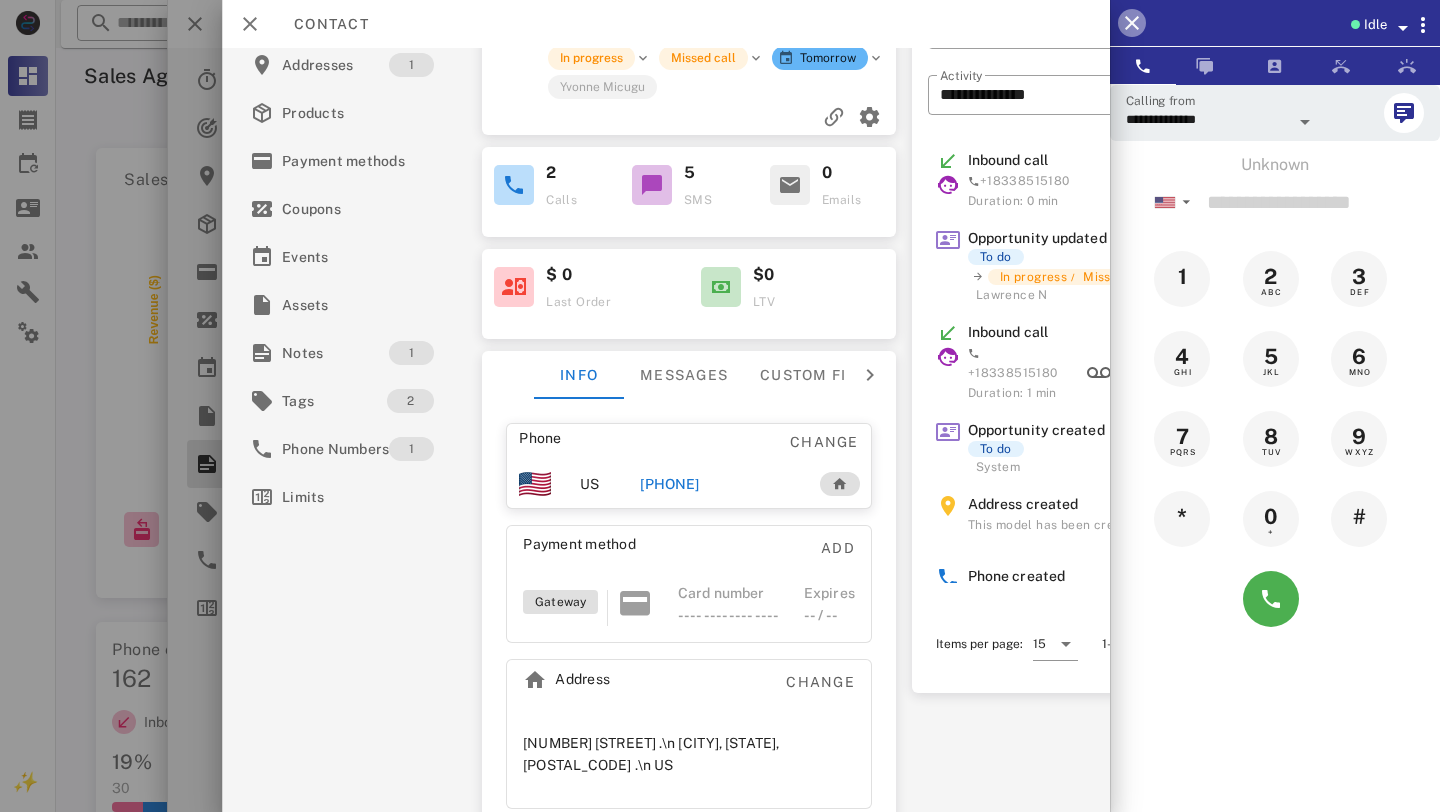 click at bounding box center (1132, 23) 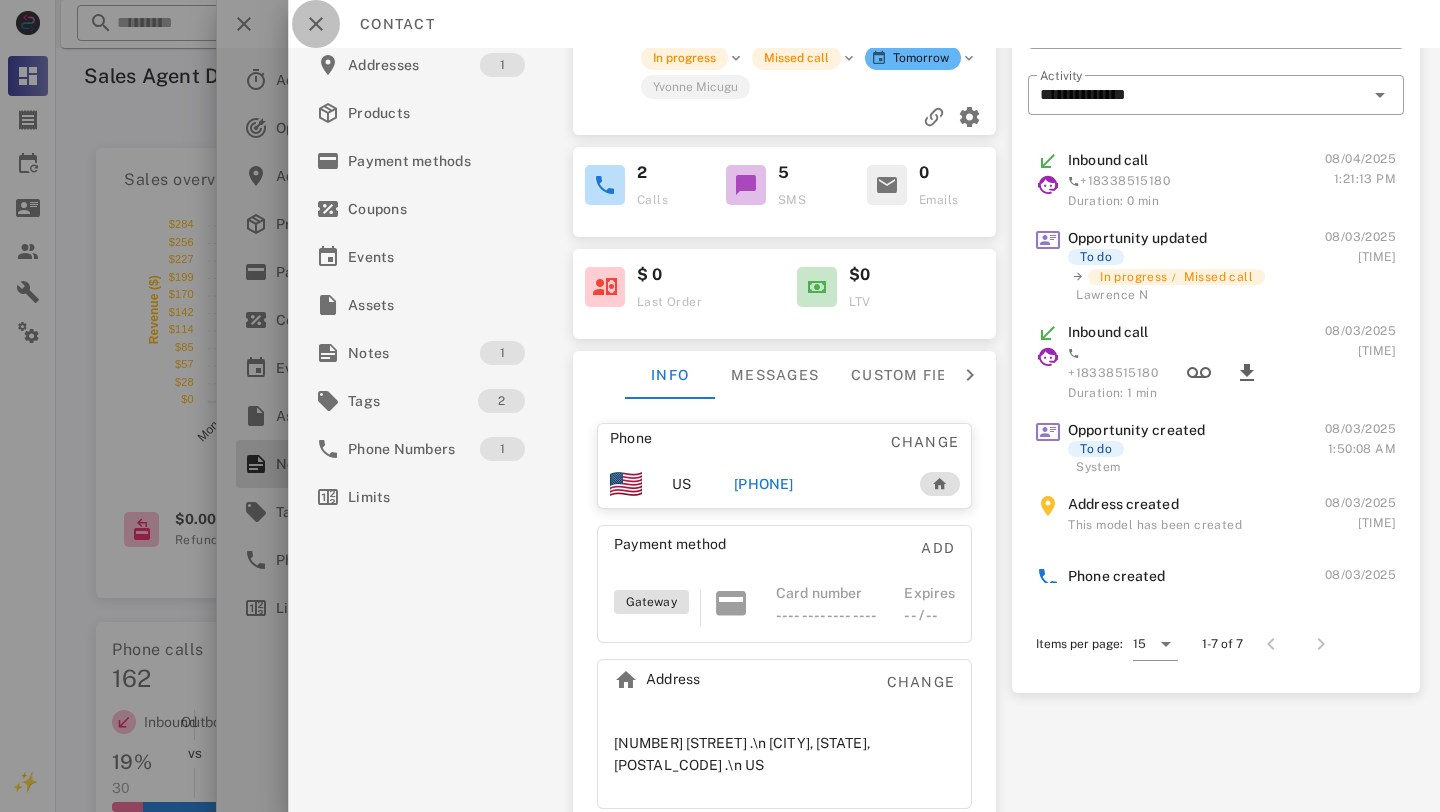 click at bounding box center [316, 24] 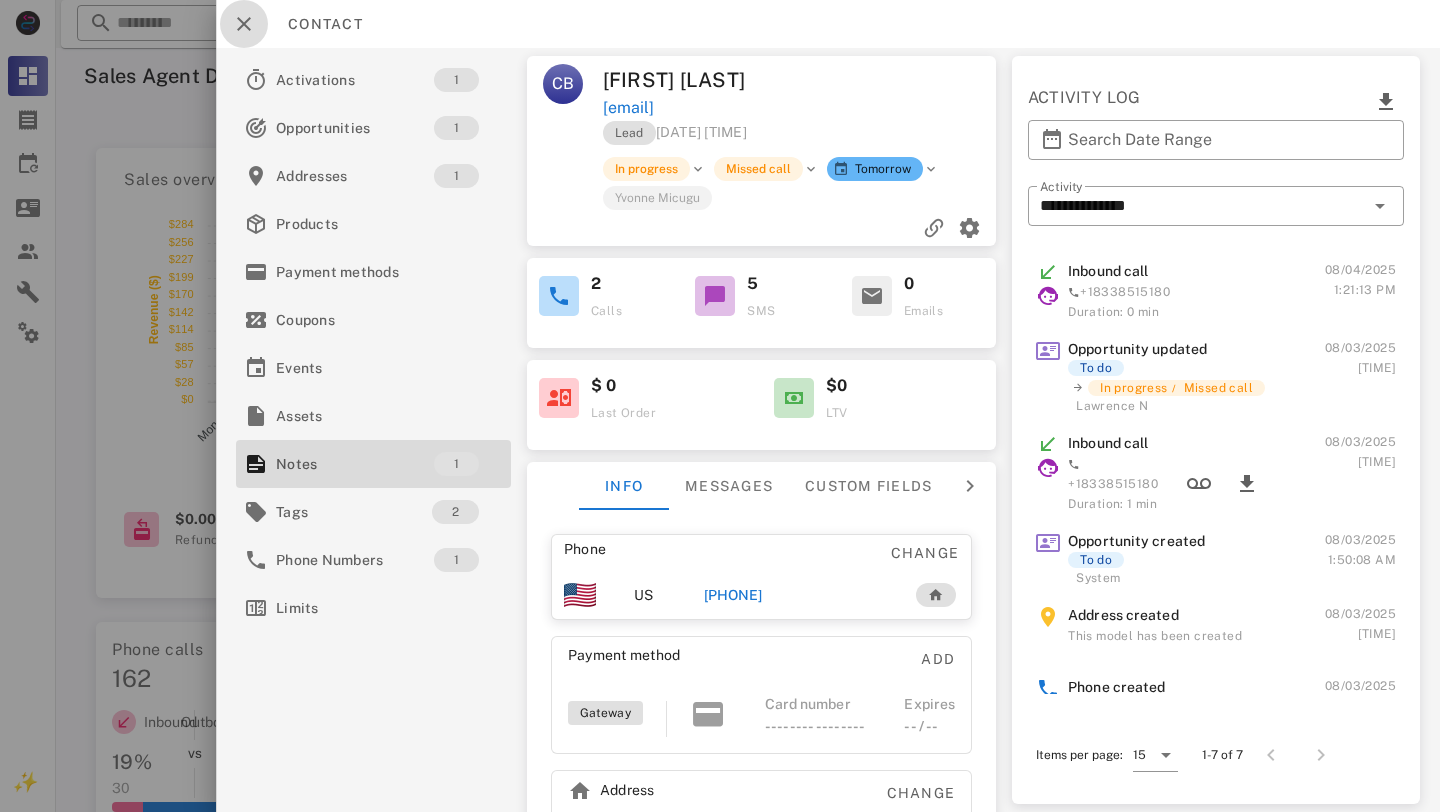 click at bounding box center [244, 24] 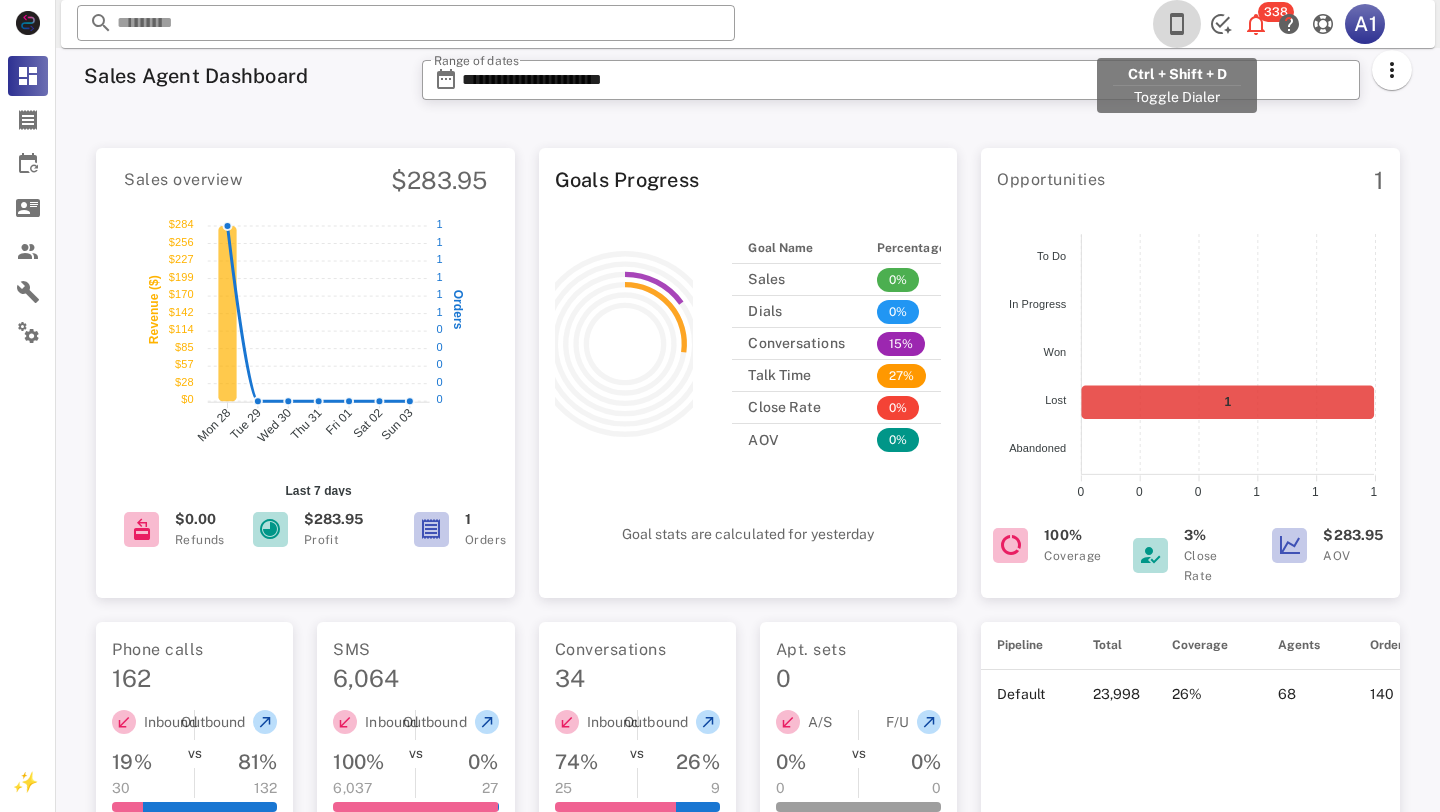 click at bounding box center (1177, 24) 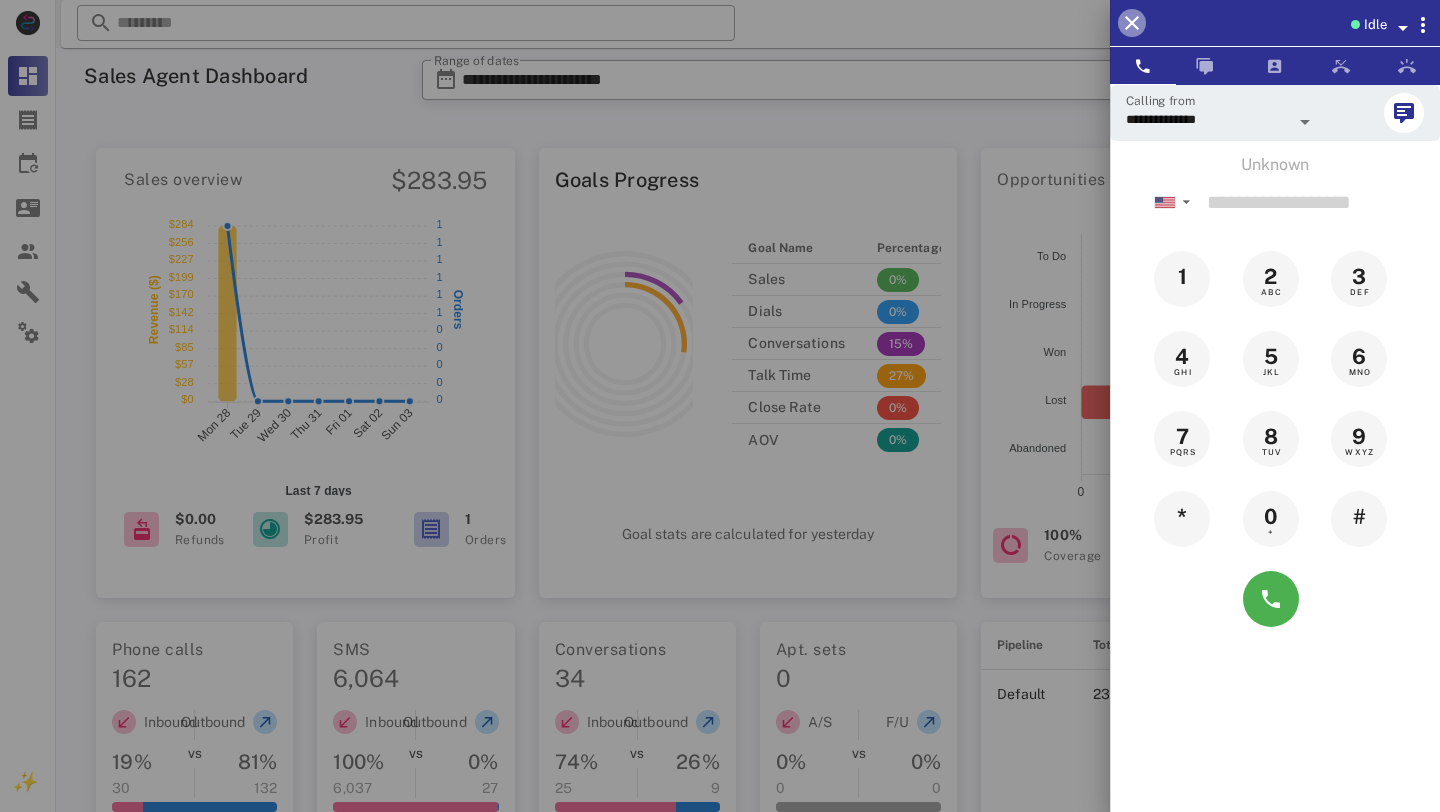 click at bounding box center (1132, 23) 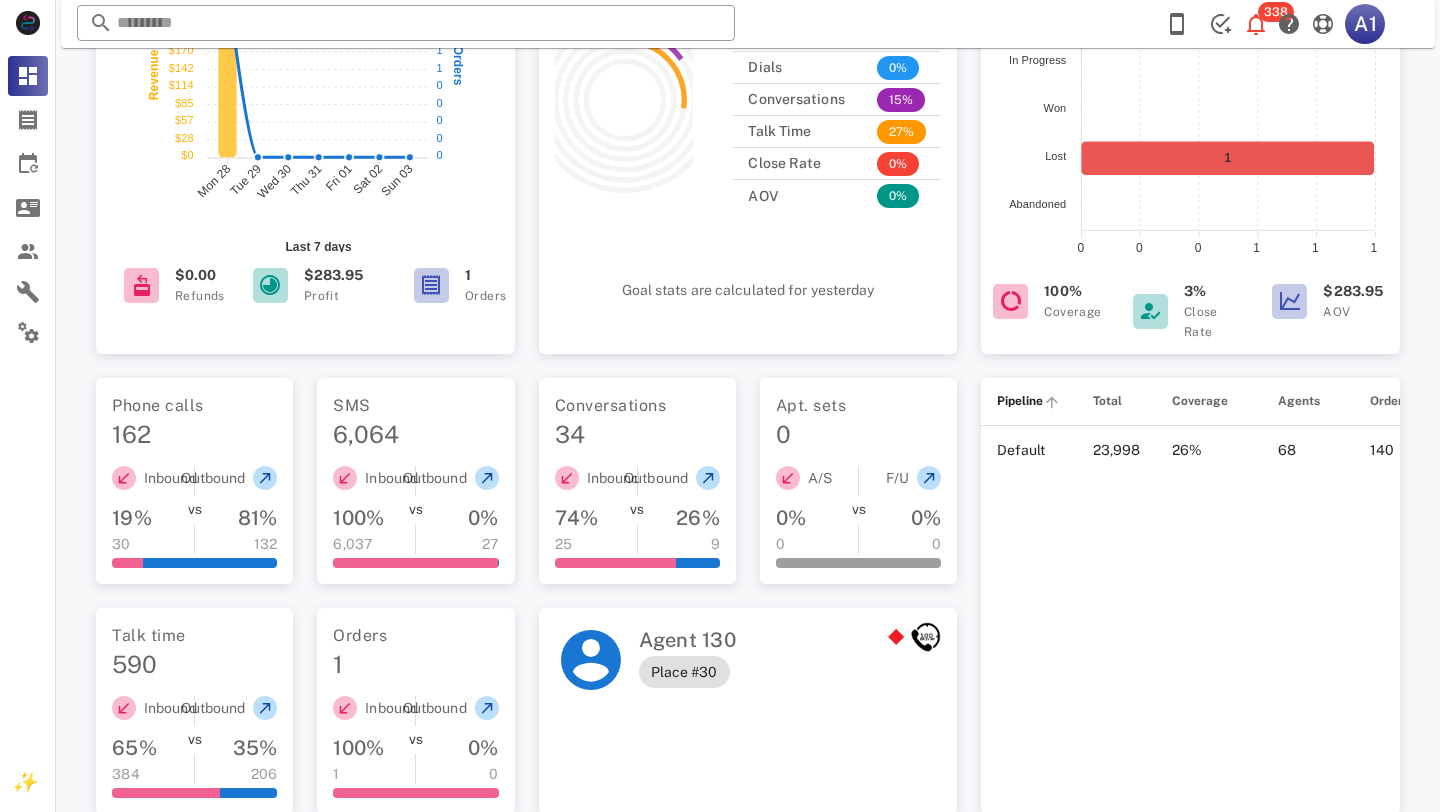 scroll, scrollTop: 0, scrollLeft: 0, axis: both 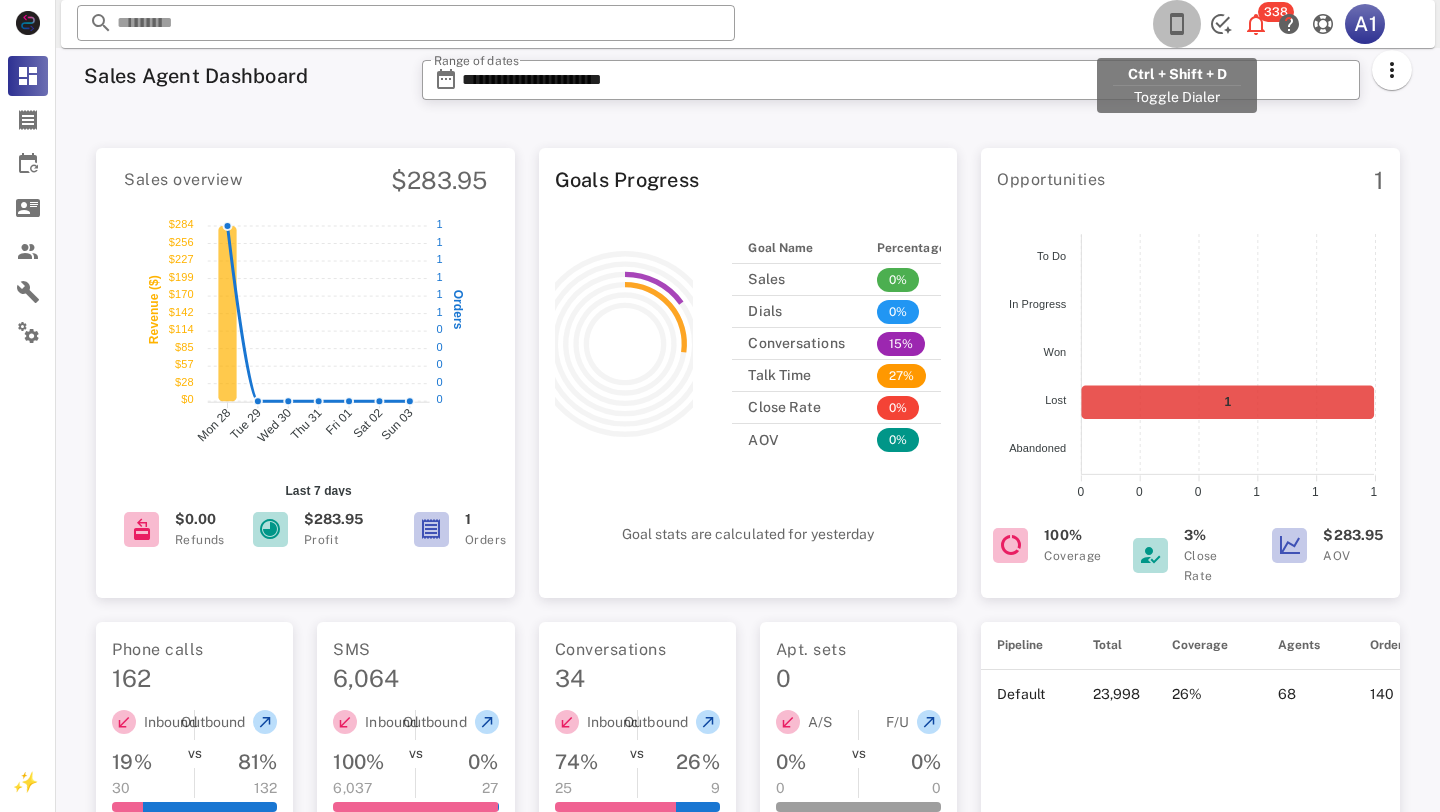 click at bounding box center [1177, 24] 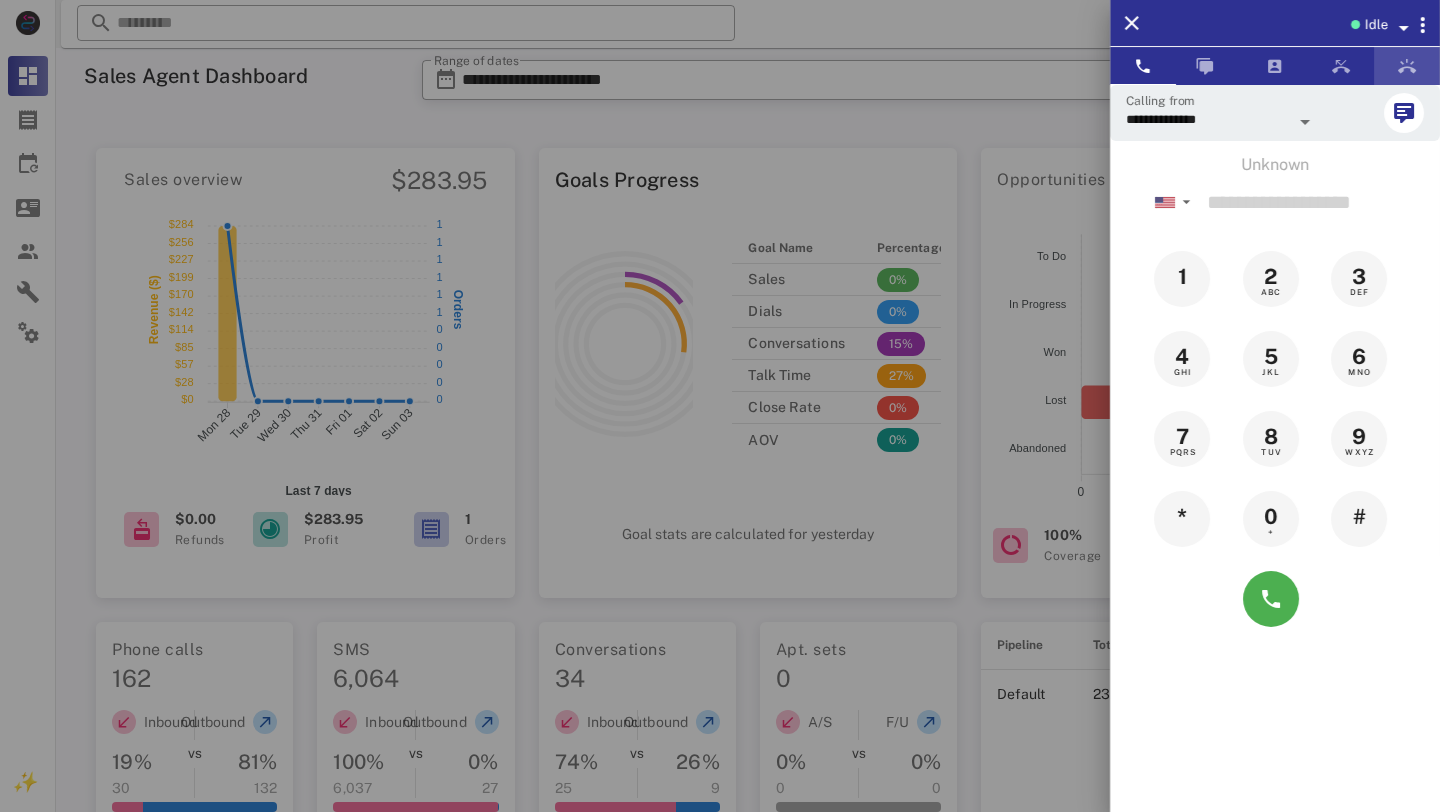 click at bounding box center (1407, 66) 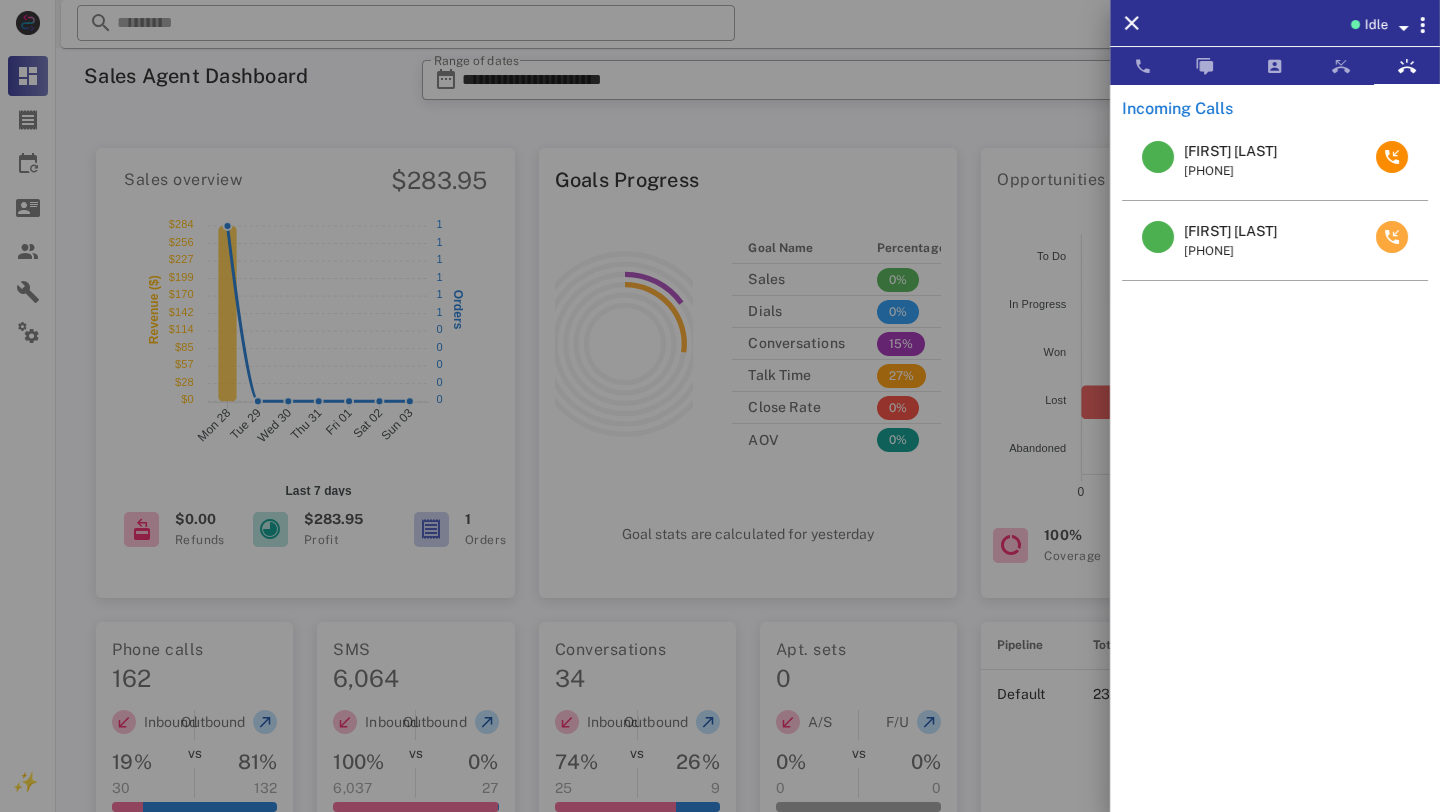 click at bounding box center (1392, 237) 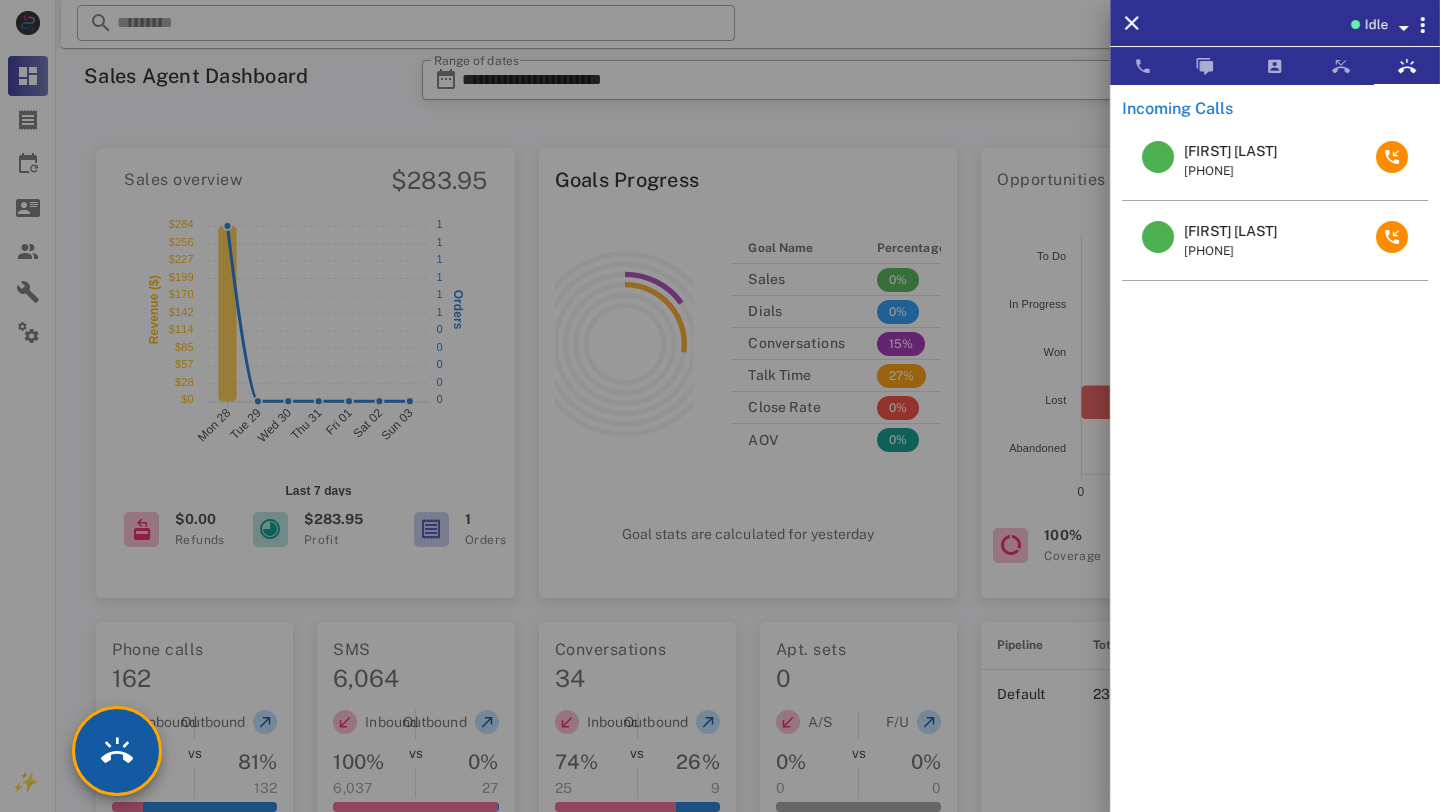 click at bounding box center [117, 751] 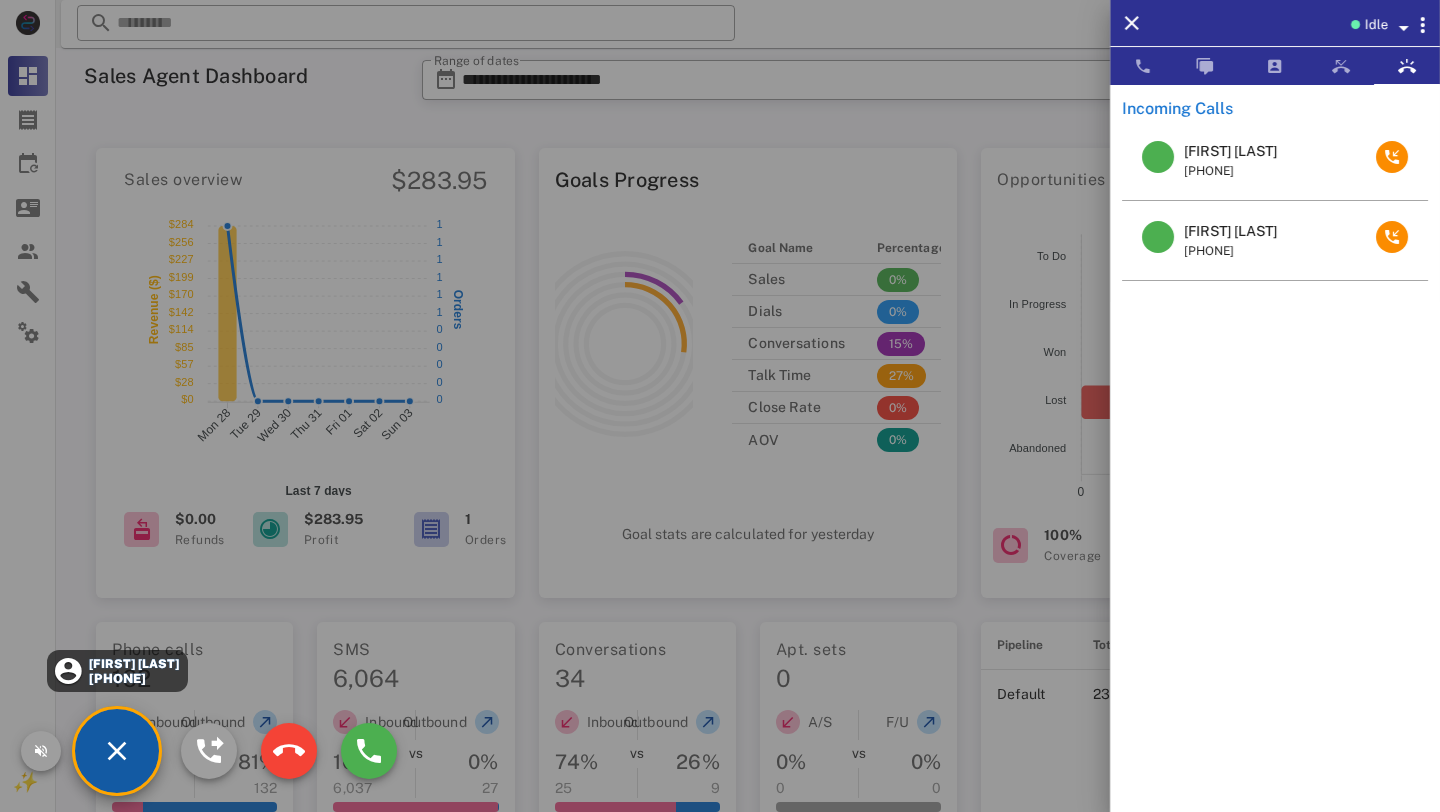 click on "[PHONE]" at bounding box center (133, 678) 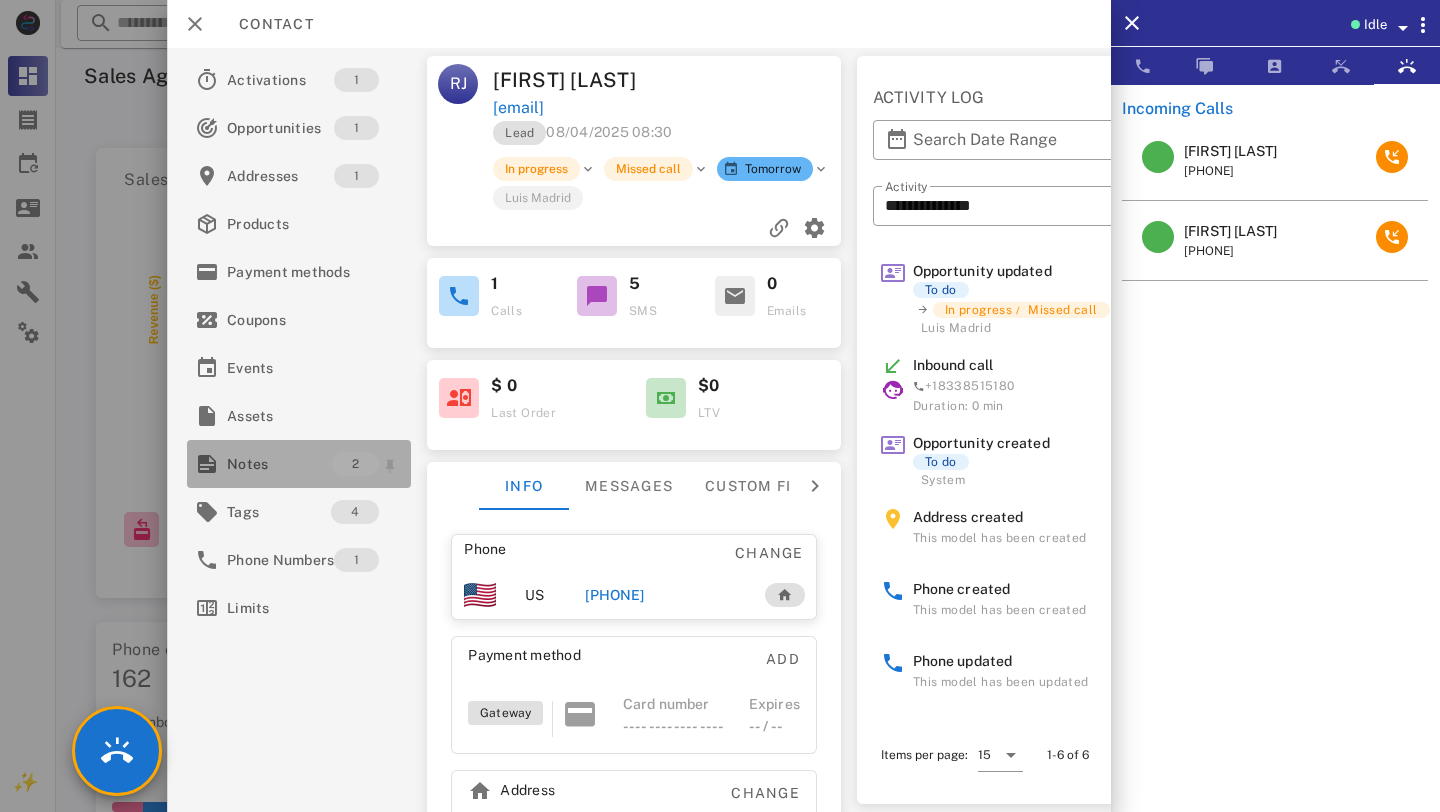 click on "Notes" at bounding box center [279, 464] 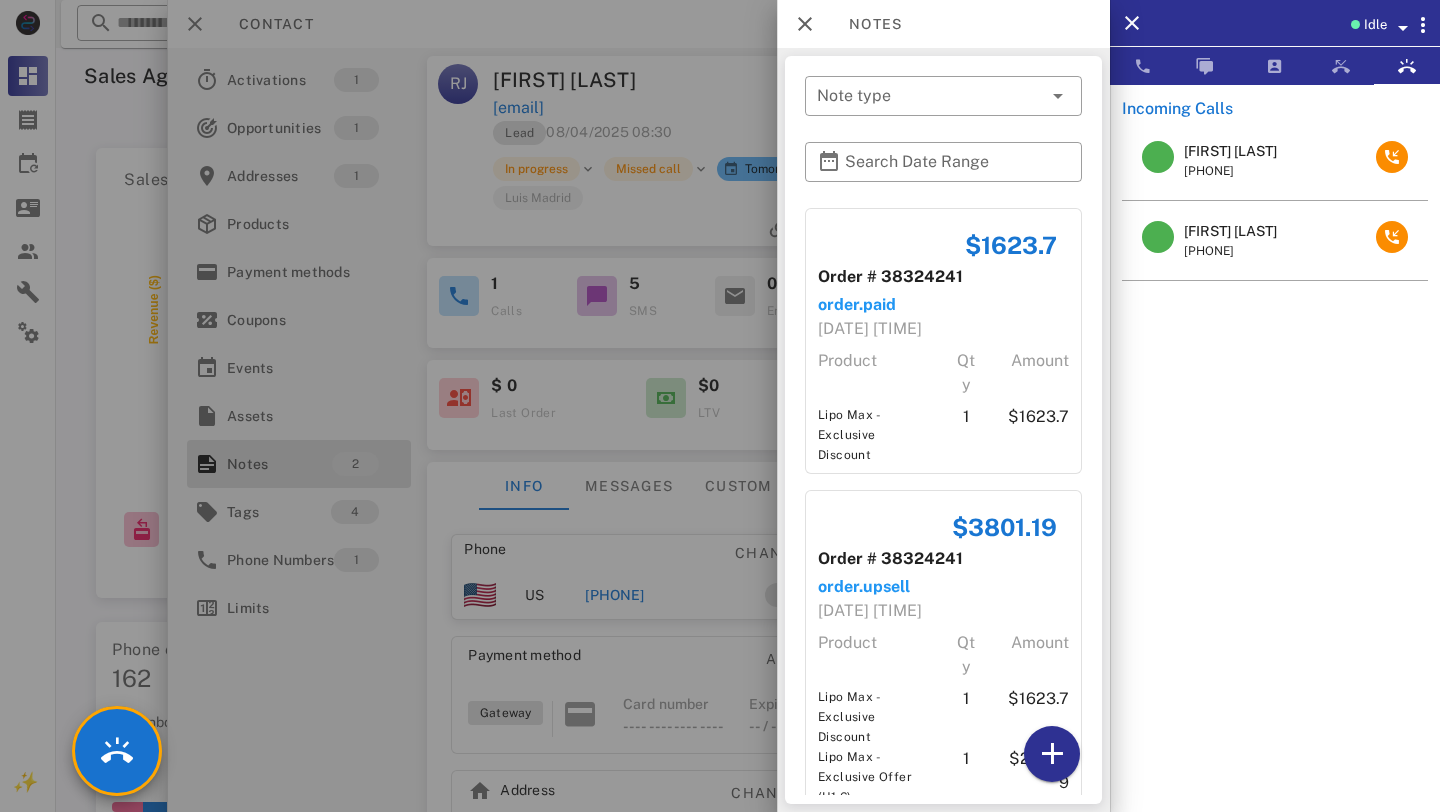 scroll, scrollTop: 9, scrollLeft: 0, axis: vertical 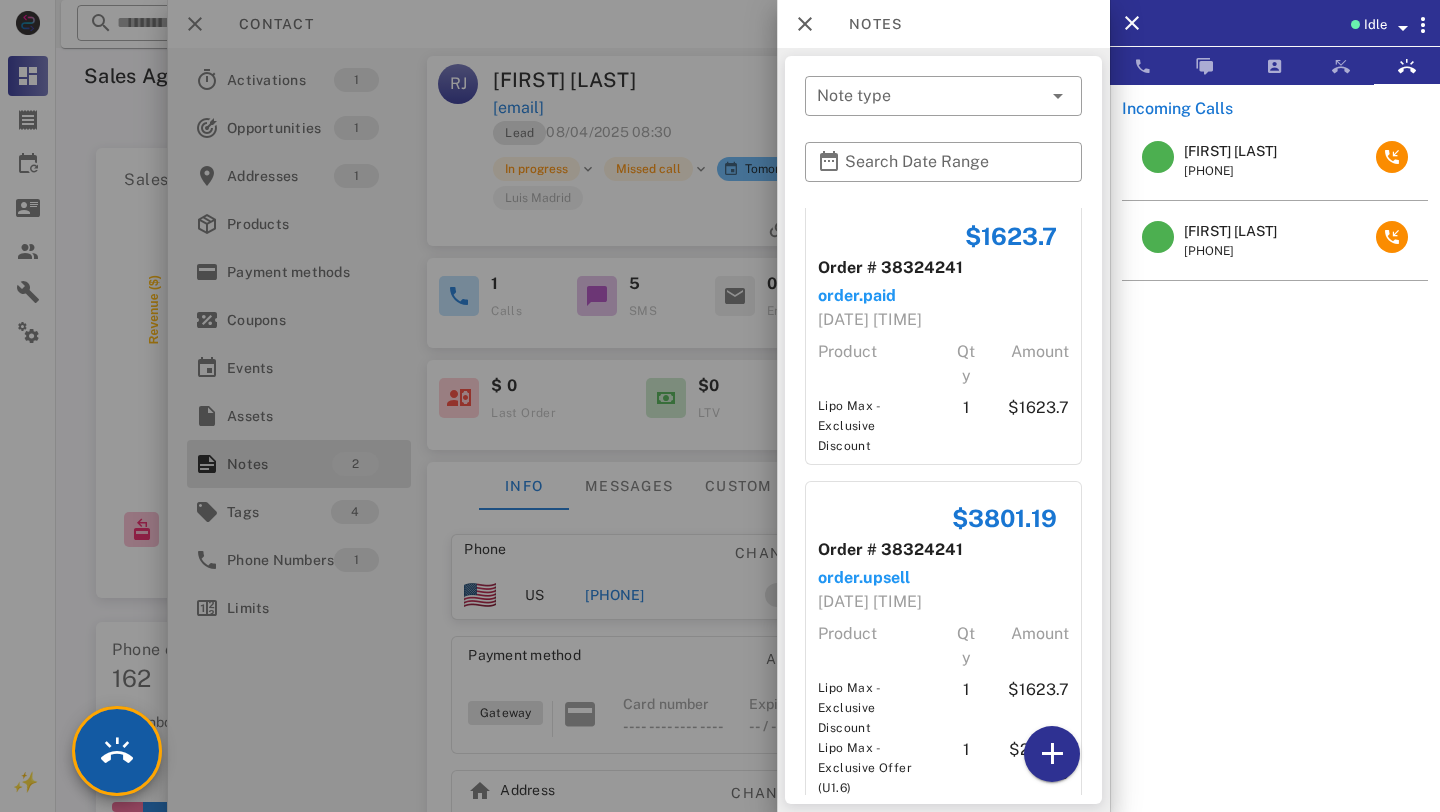 click at bounding box center [117, 751] 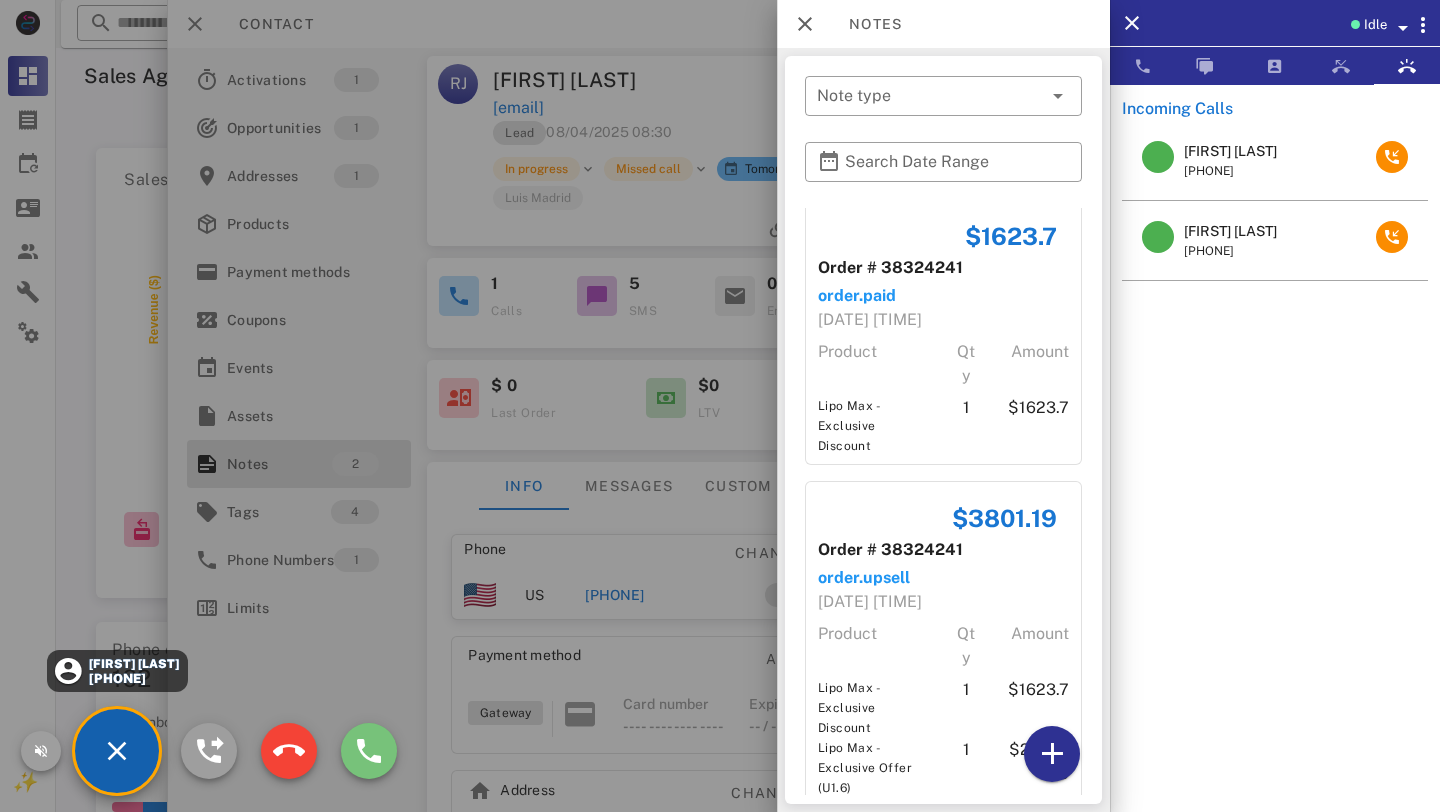 click at bounding box center [369, 751] 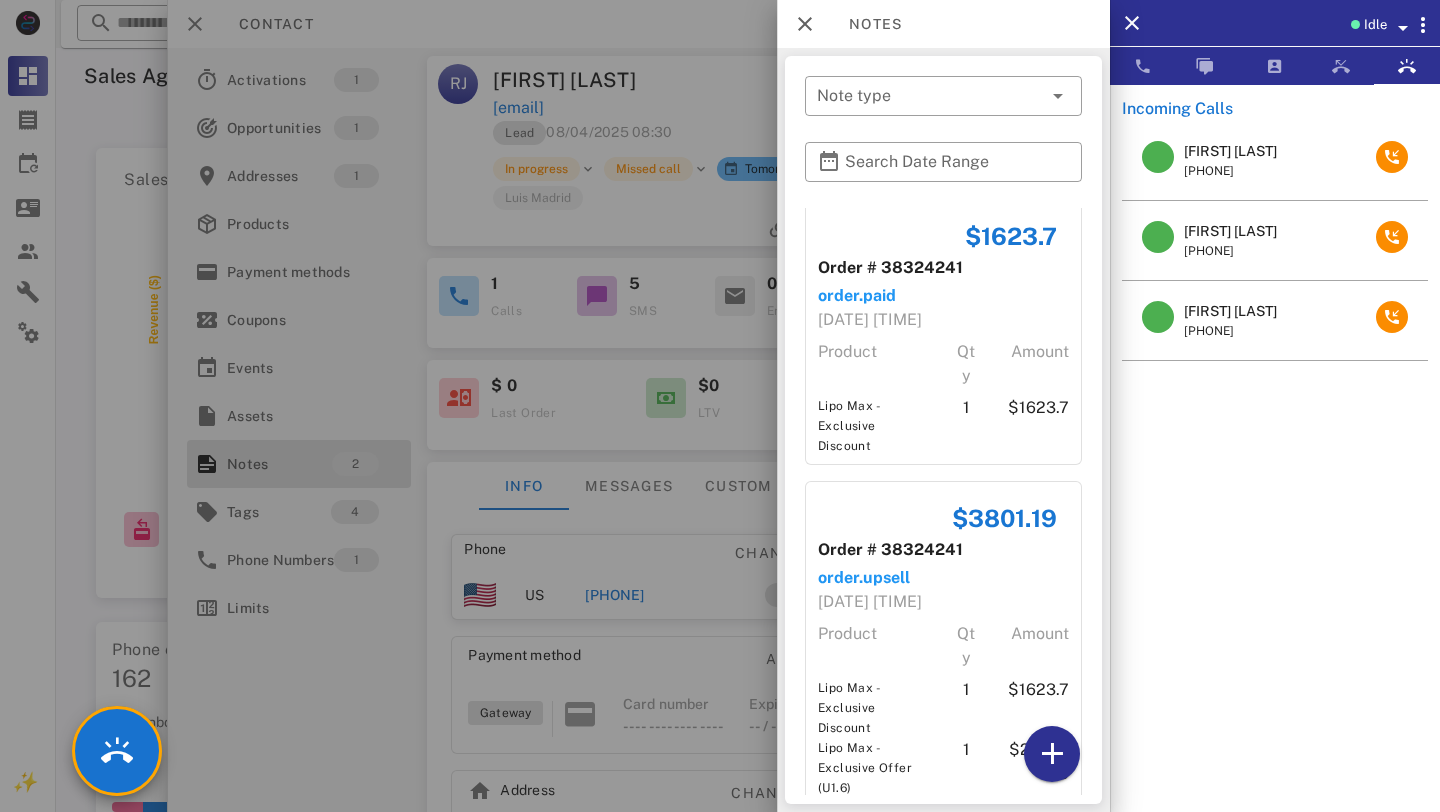 scroll, scrollTop: 0, scrollLeft: 0, axis: both 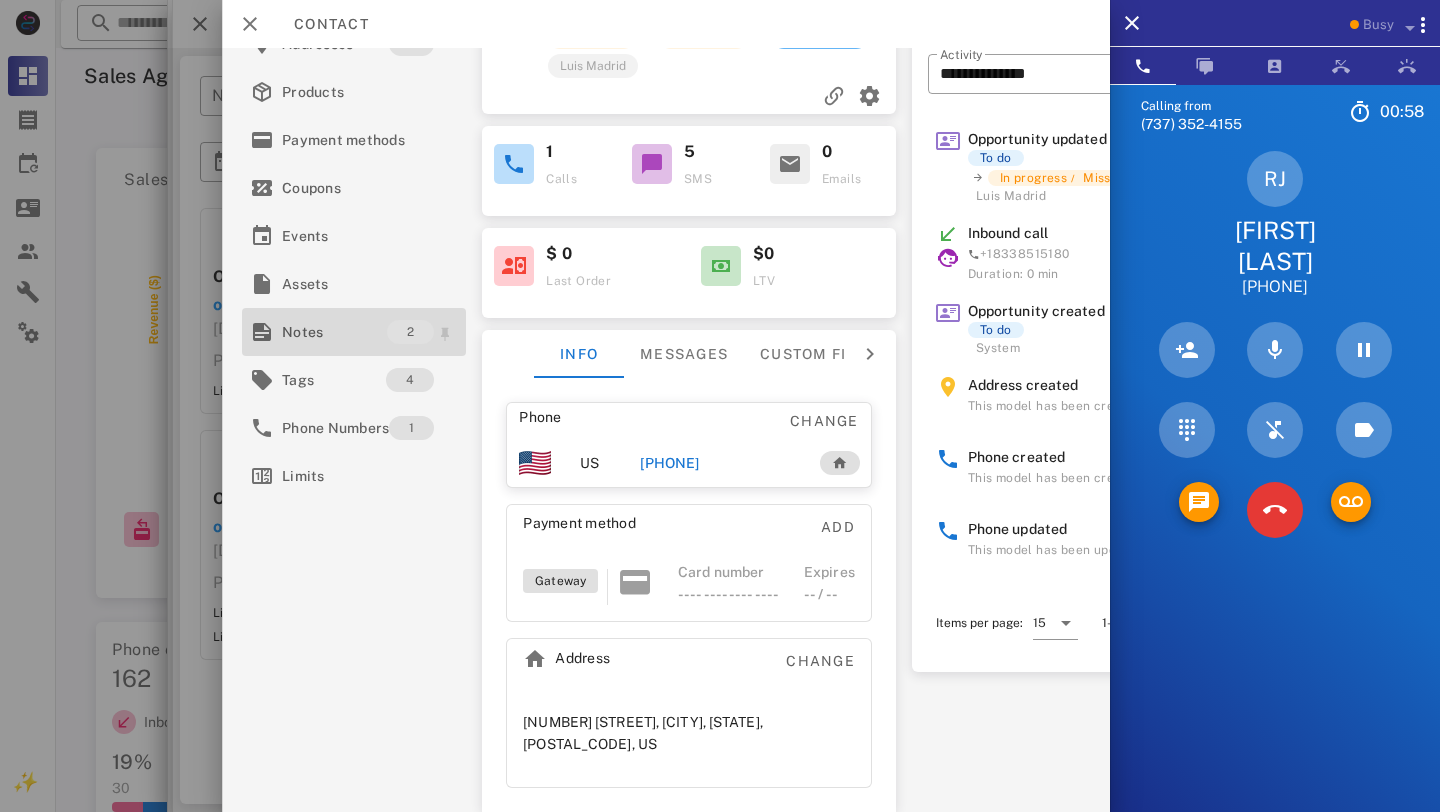 click on "Notes" at bounding box center [334, 332] 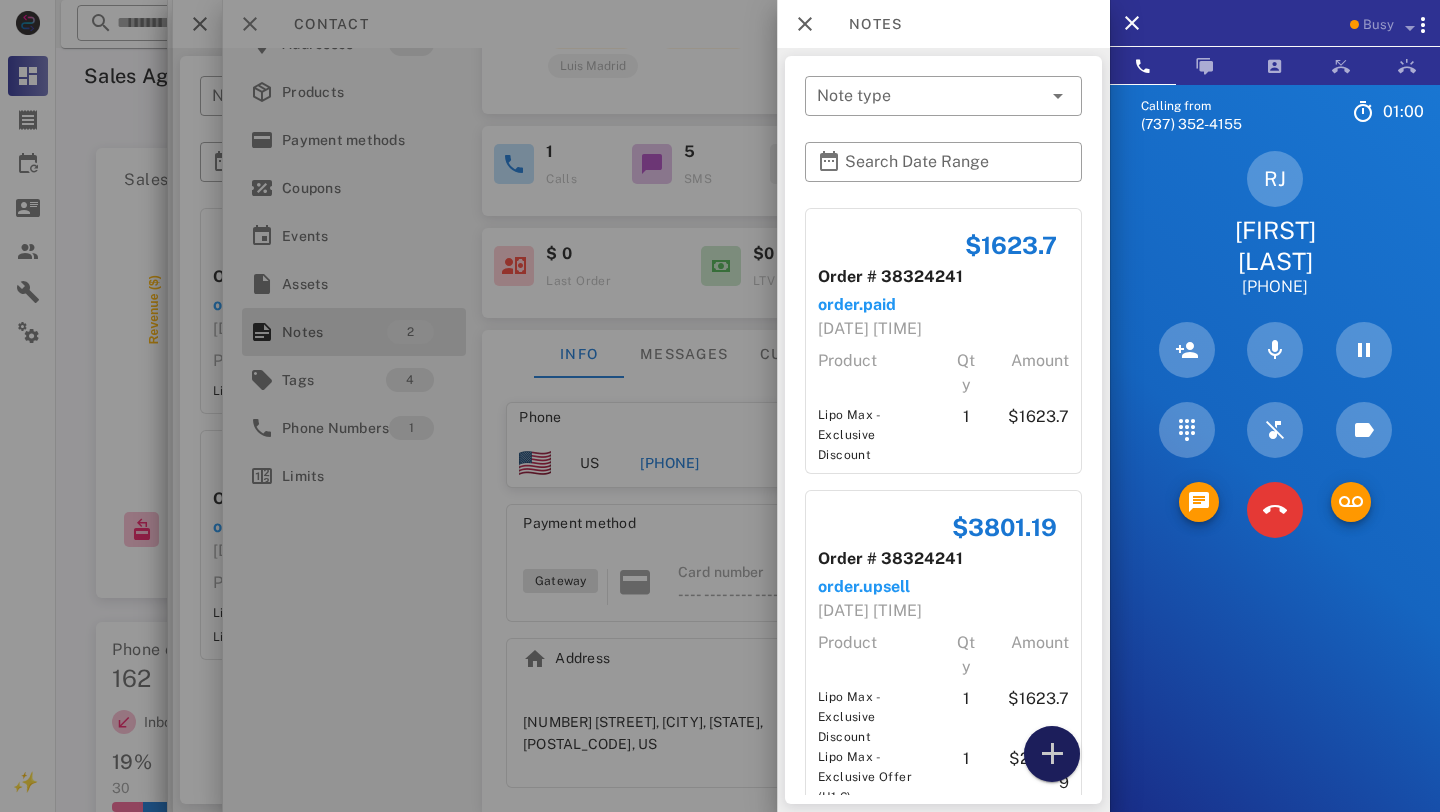 click at bounding box center [1052, 754] 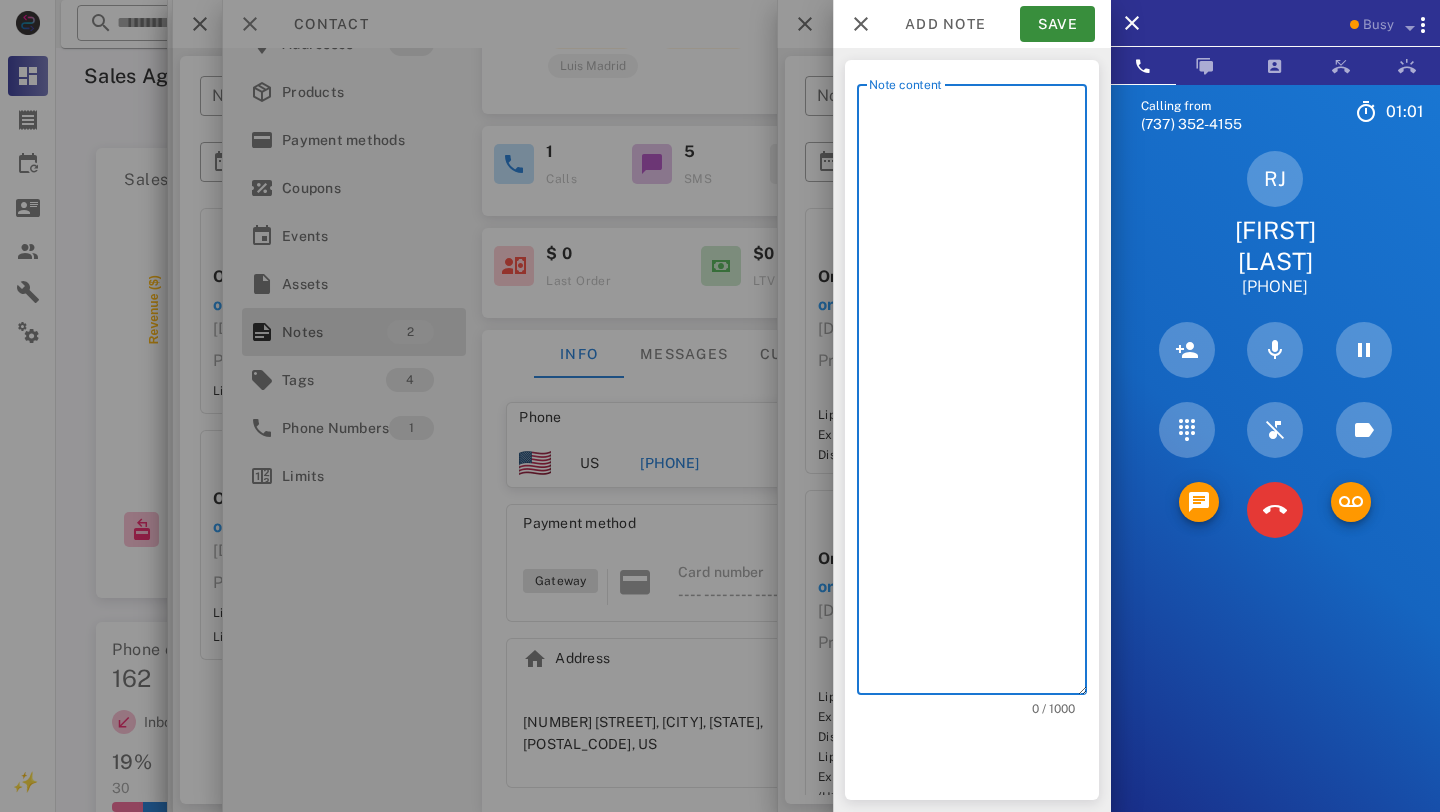 click on "Note content" at bounding box center (978, 394) 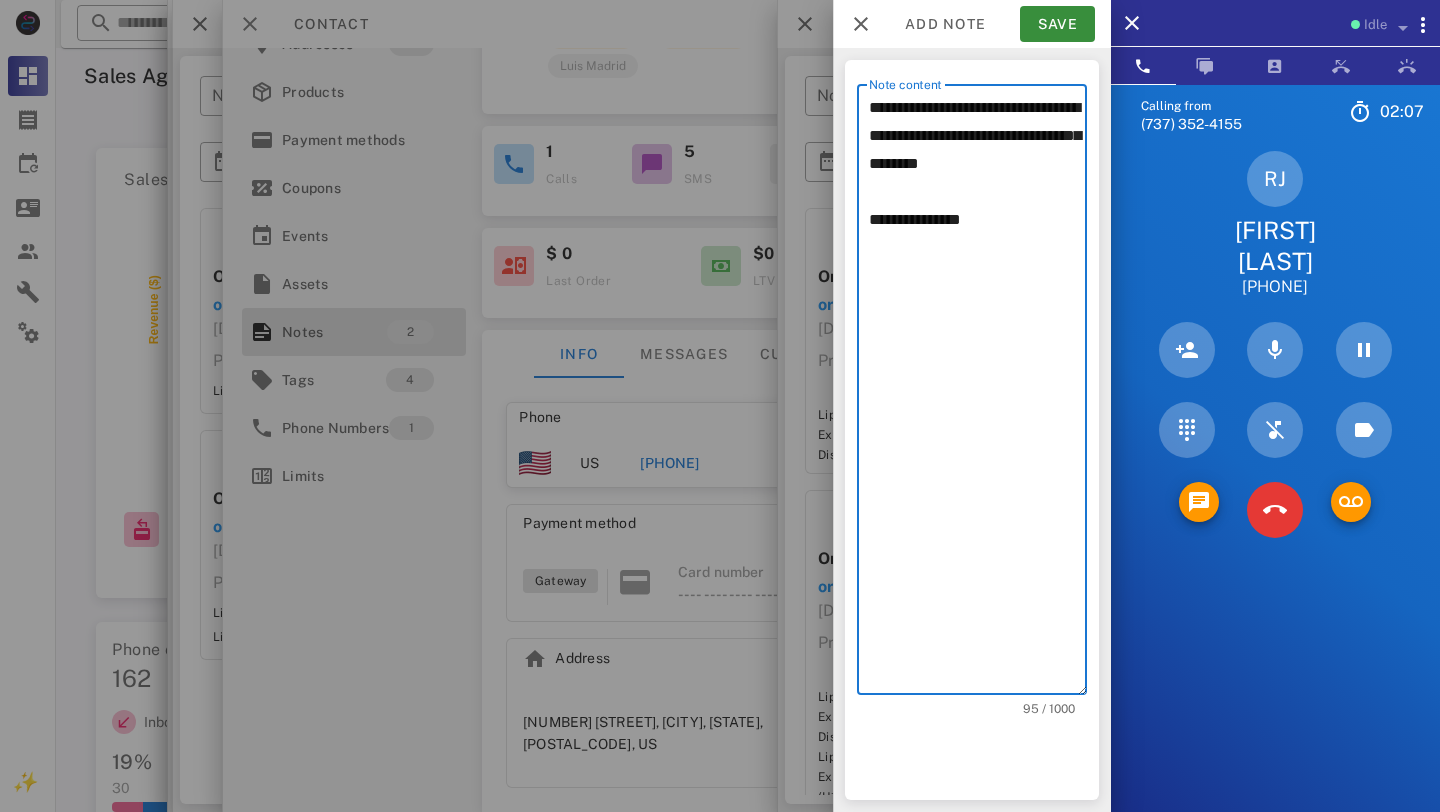 paste on "*********" 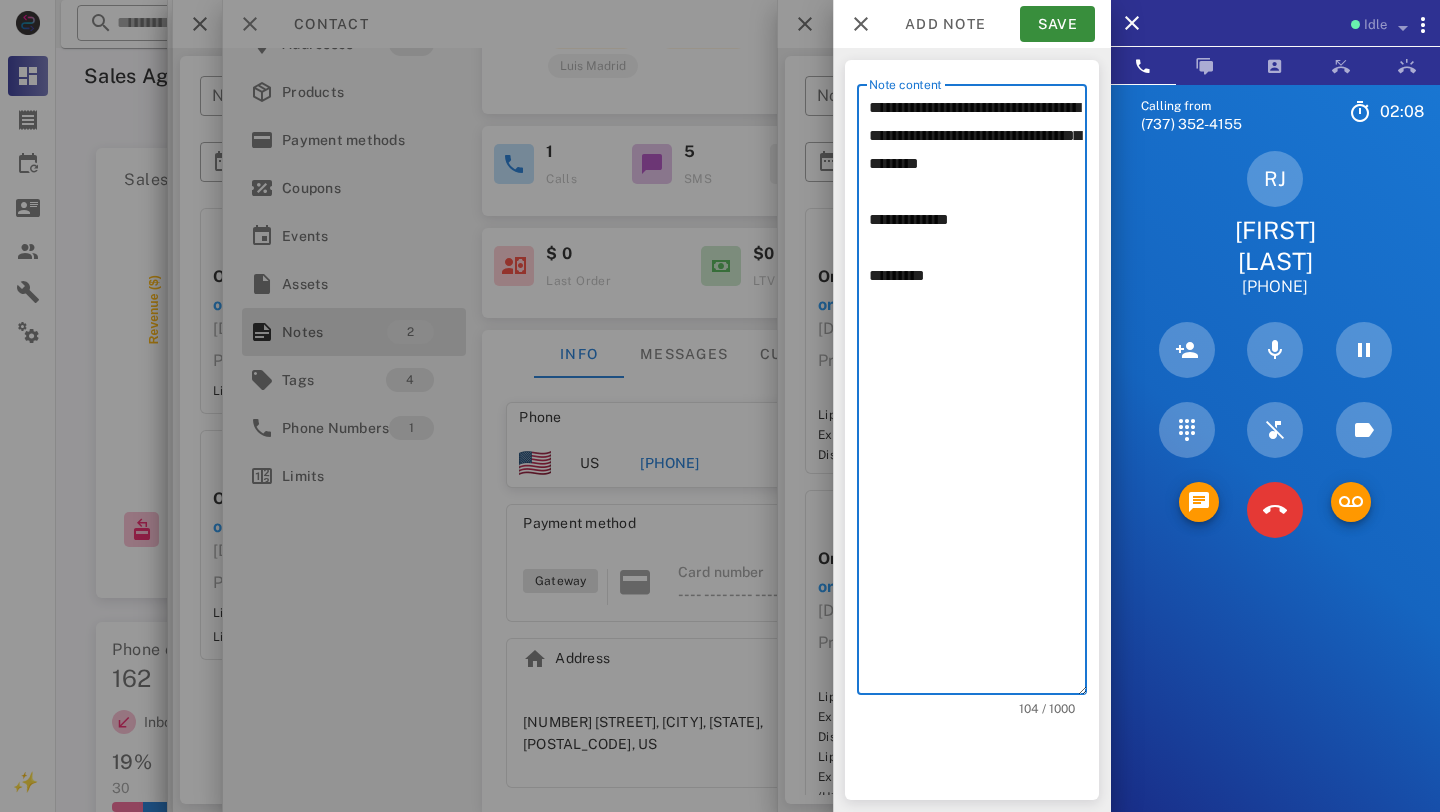 click on "**********" at bounding box center [978, 394] 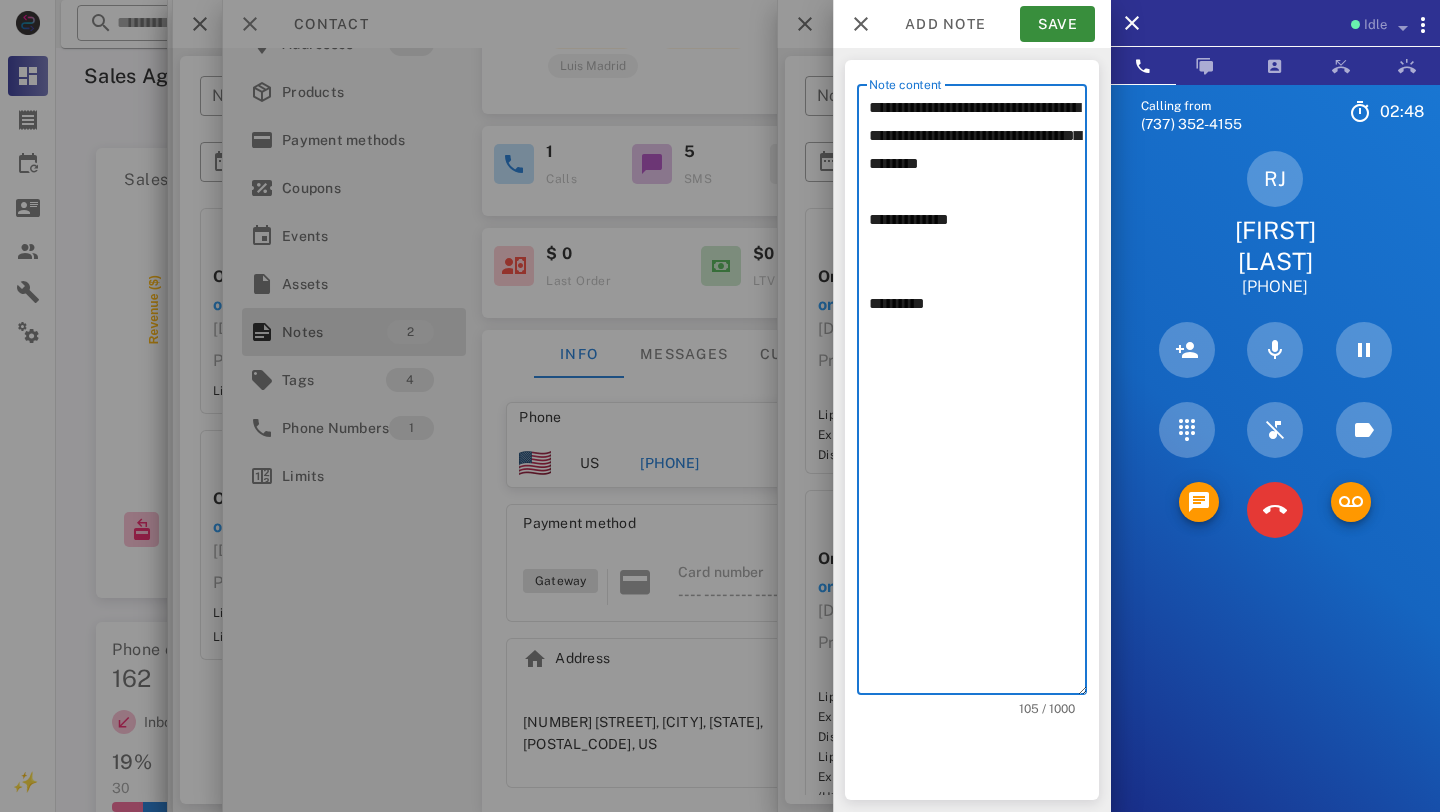 click on "**********" at bounding box center [978, 394] 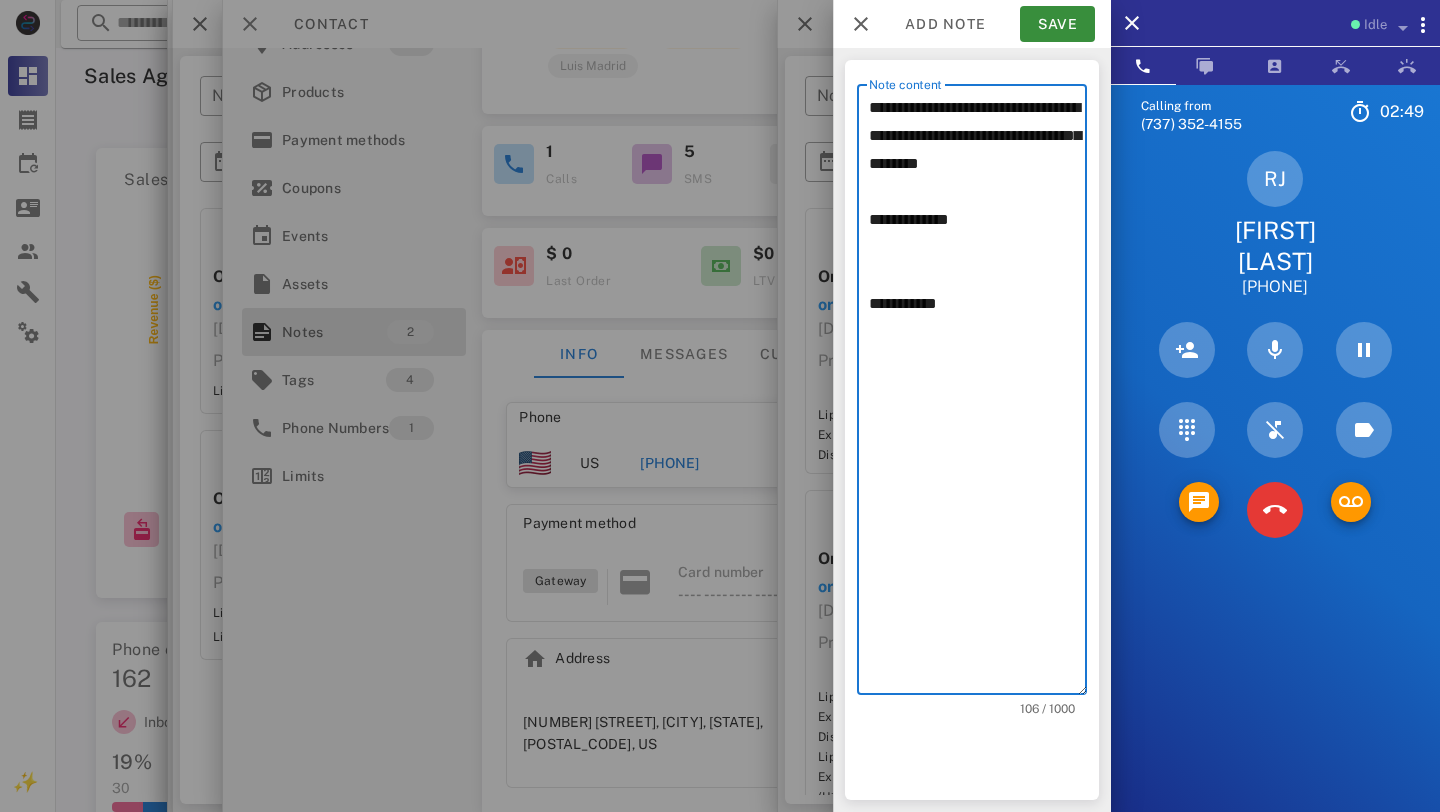 paste on "**********" 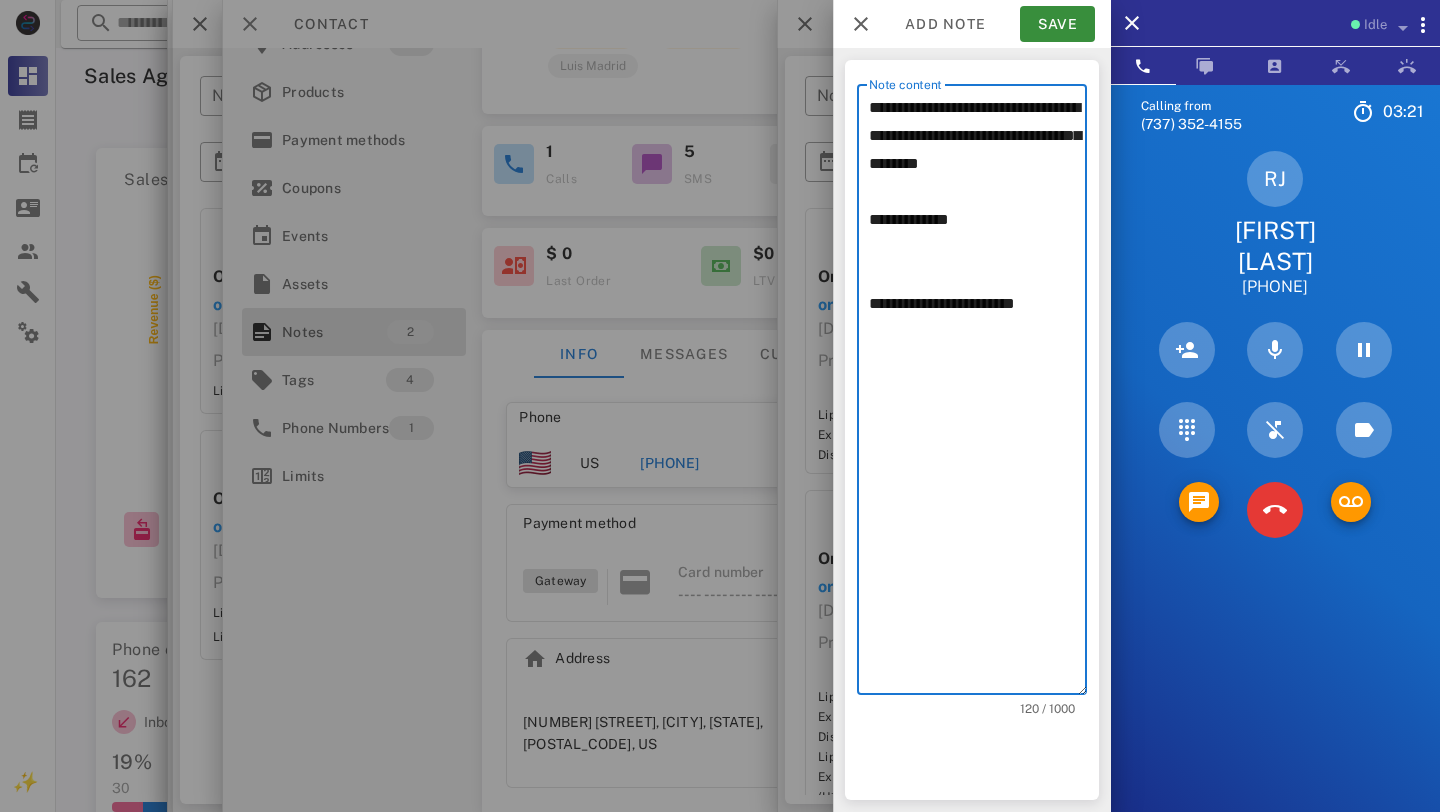 click on "**********" at bounding box center [978, 394] 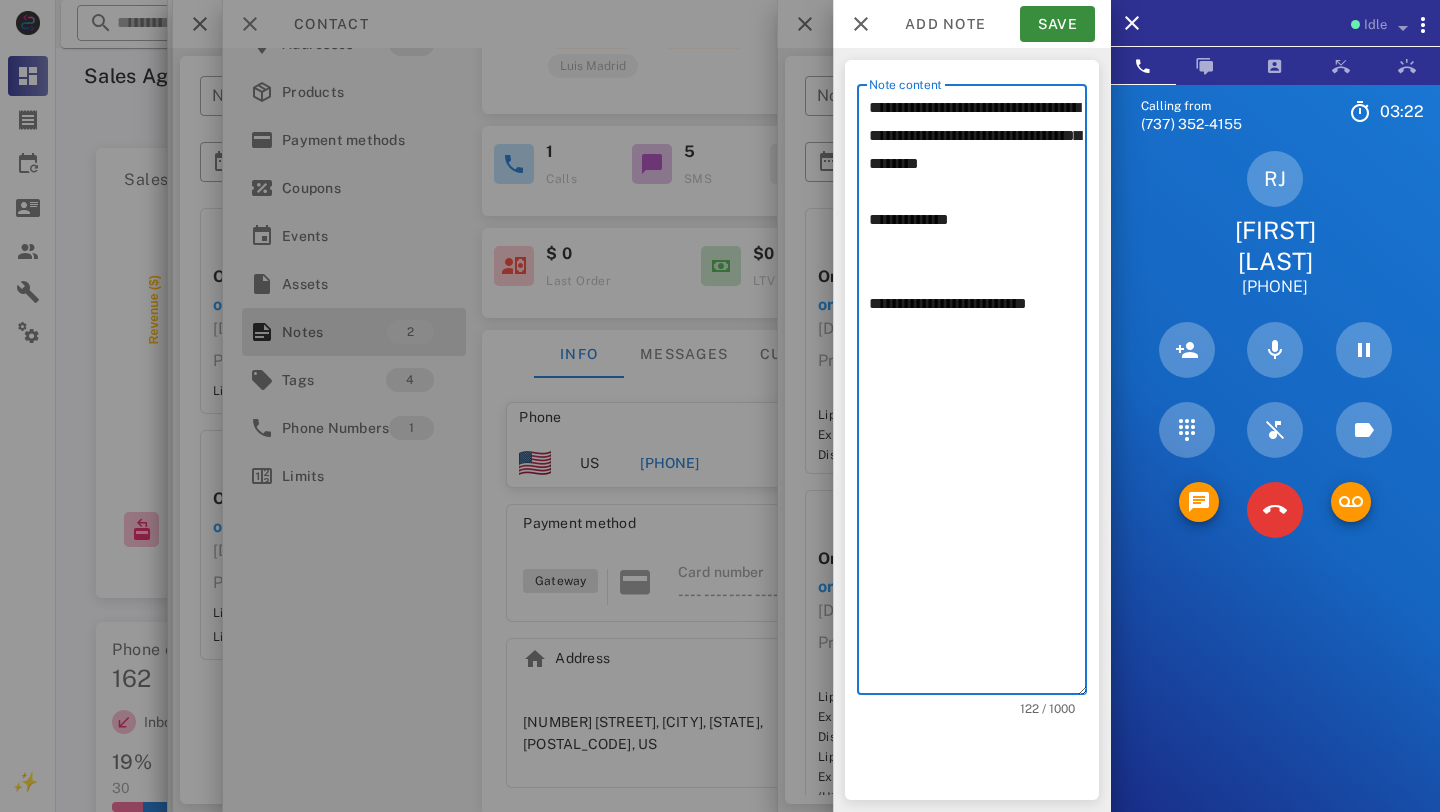 paste on "**********" 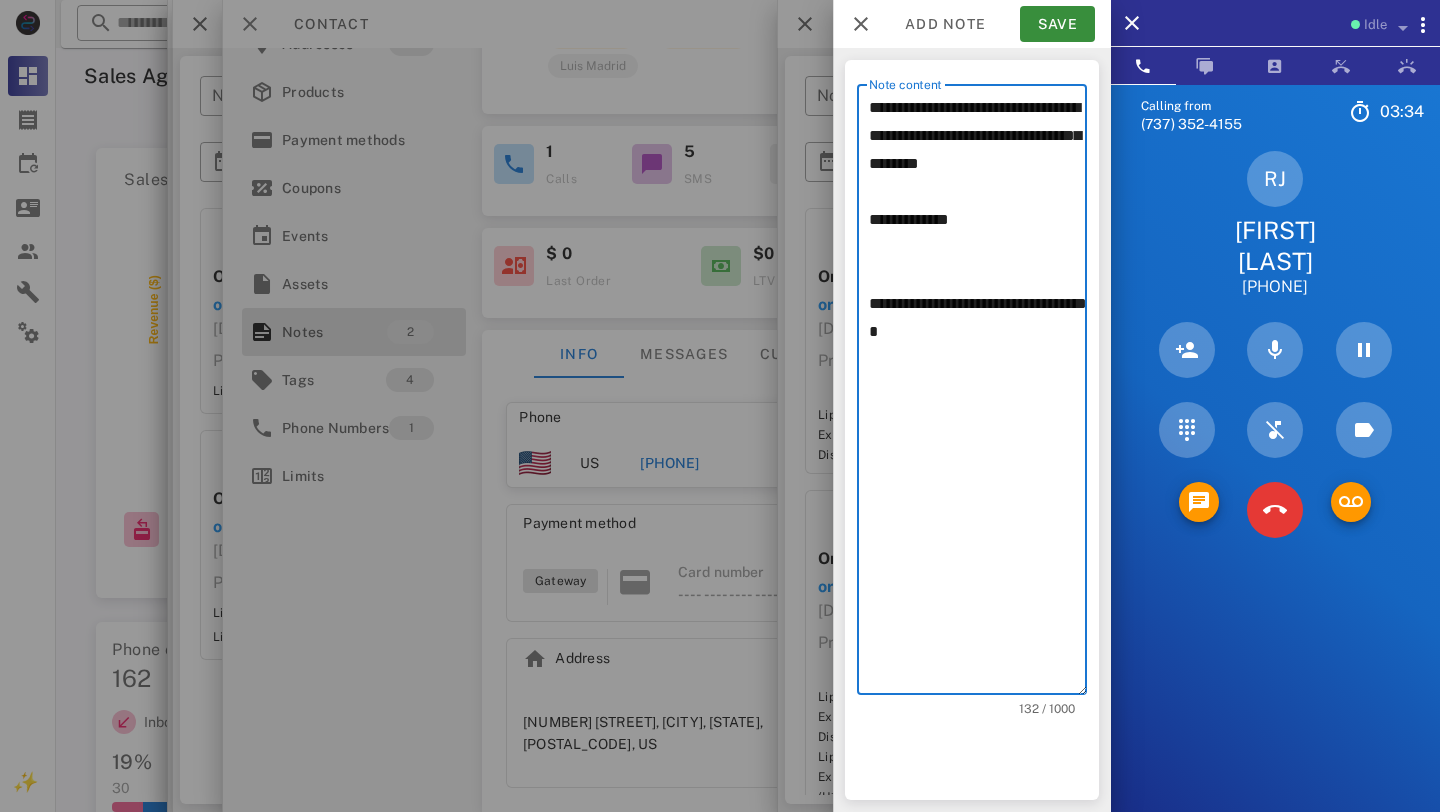 click on "**********" at bounding box center (978, 394) 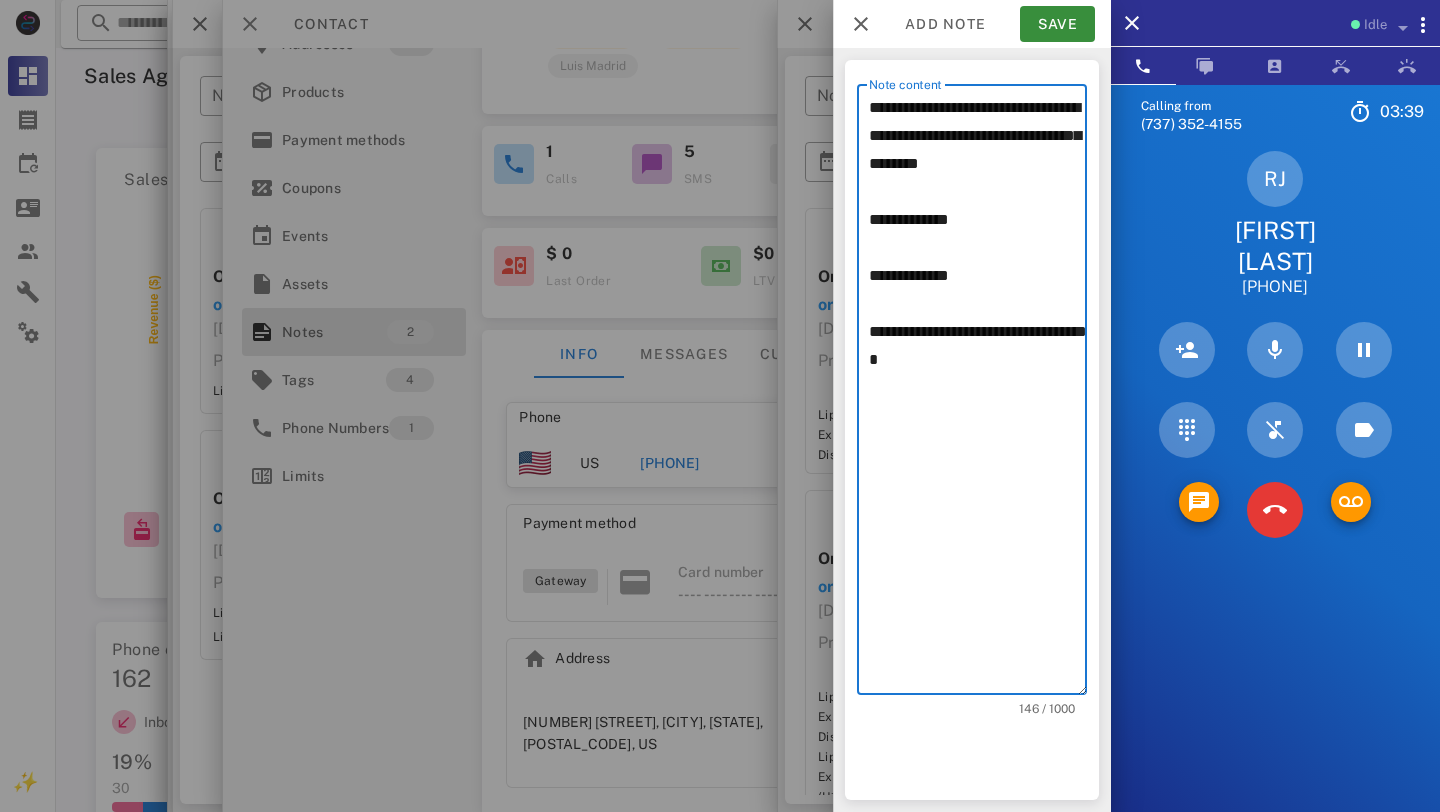 click on "**********" at bounding box center (978, 394) 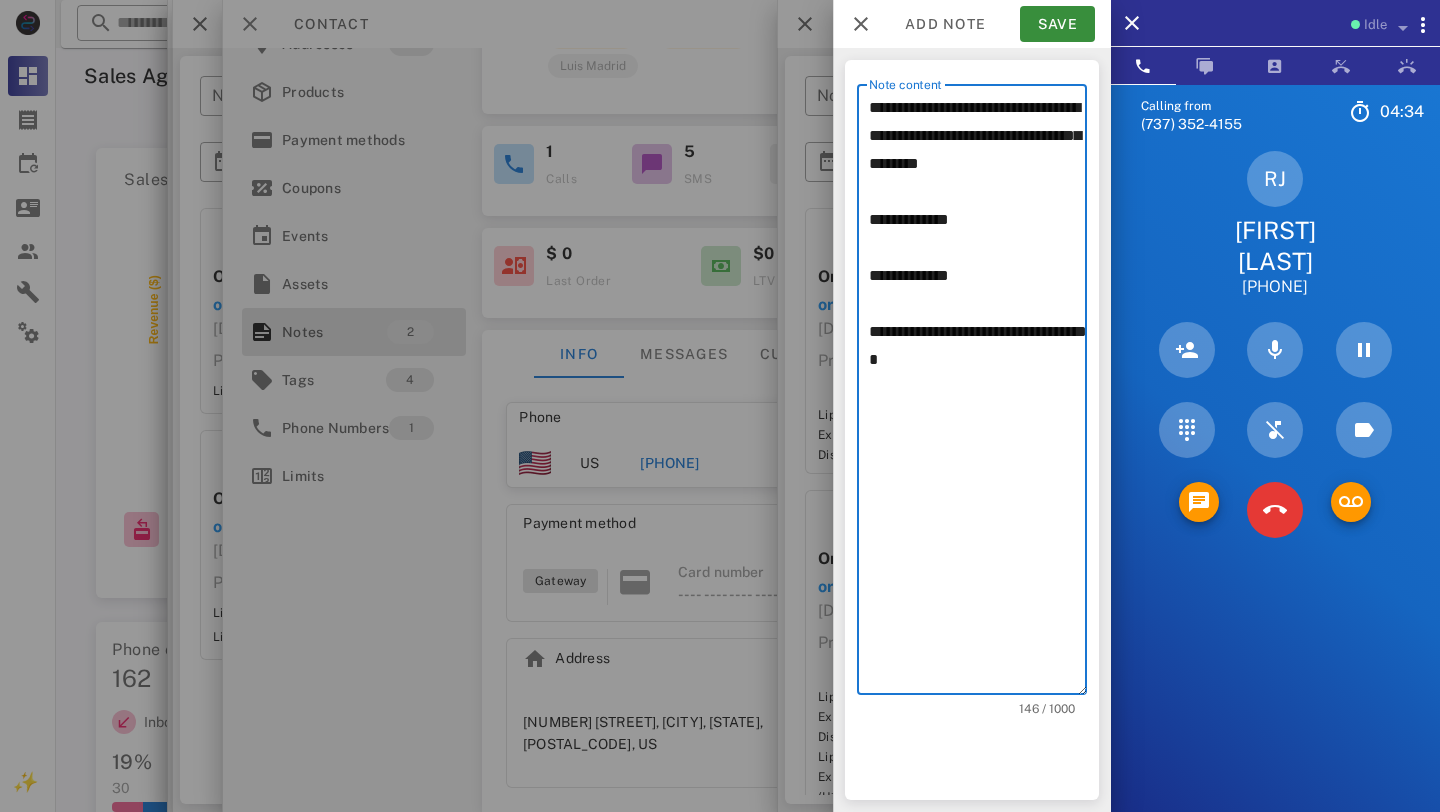 click on "**********" at bounding box center [978, 394] 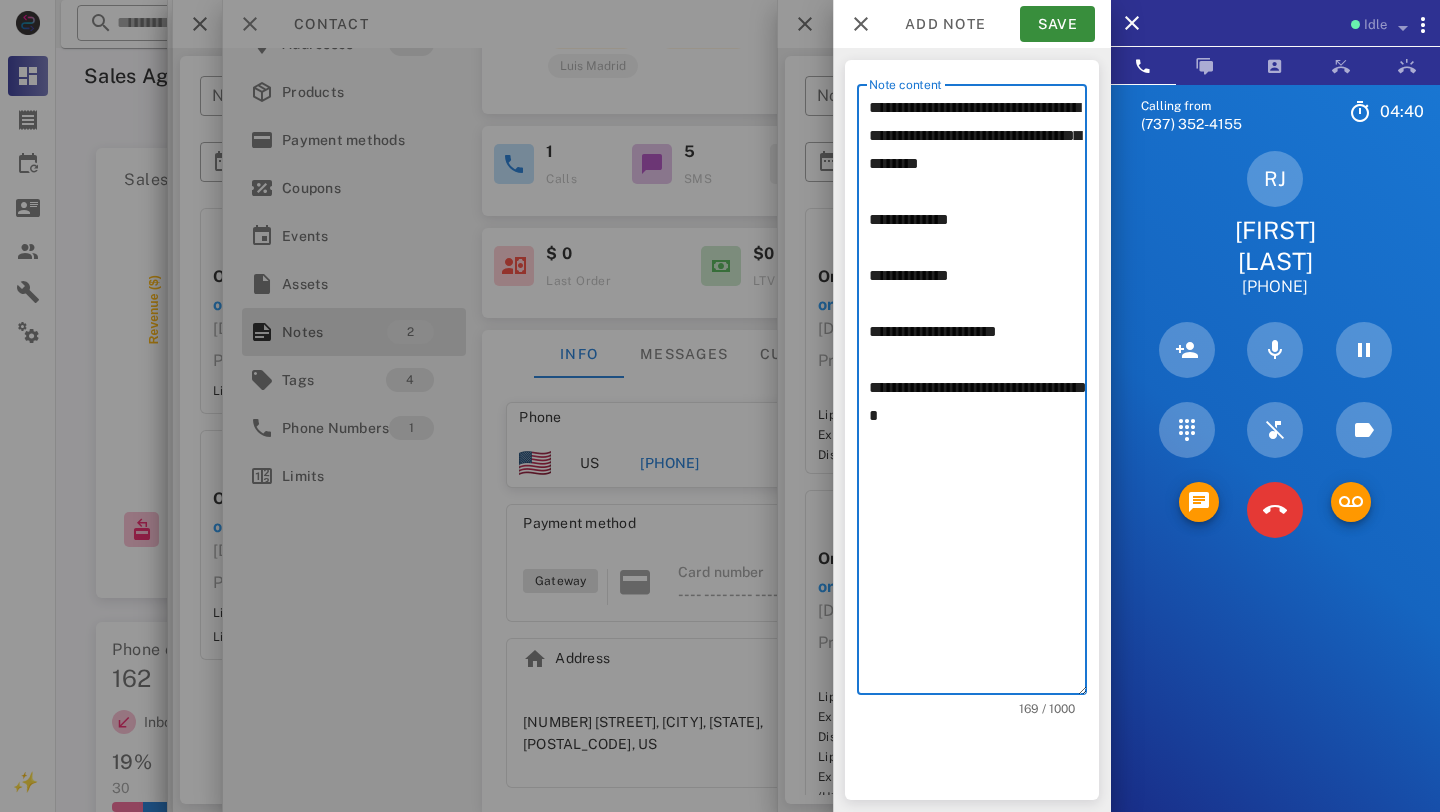 type on "**********" 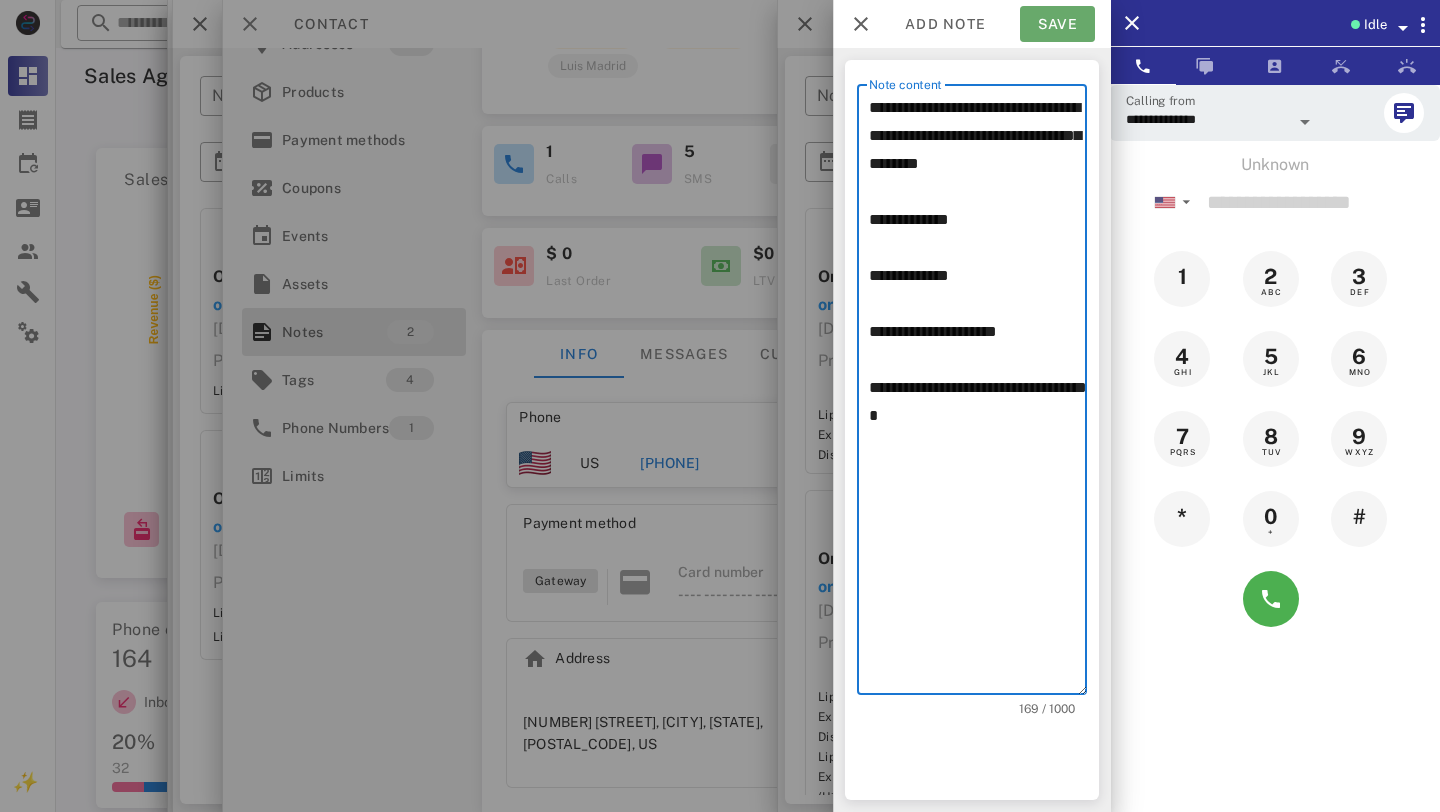 click on "Save" at bounding box center [1057, 24] 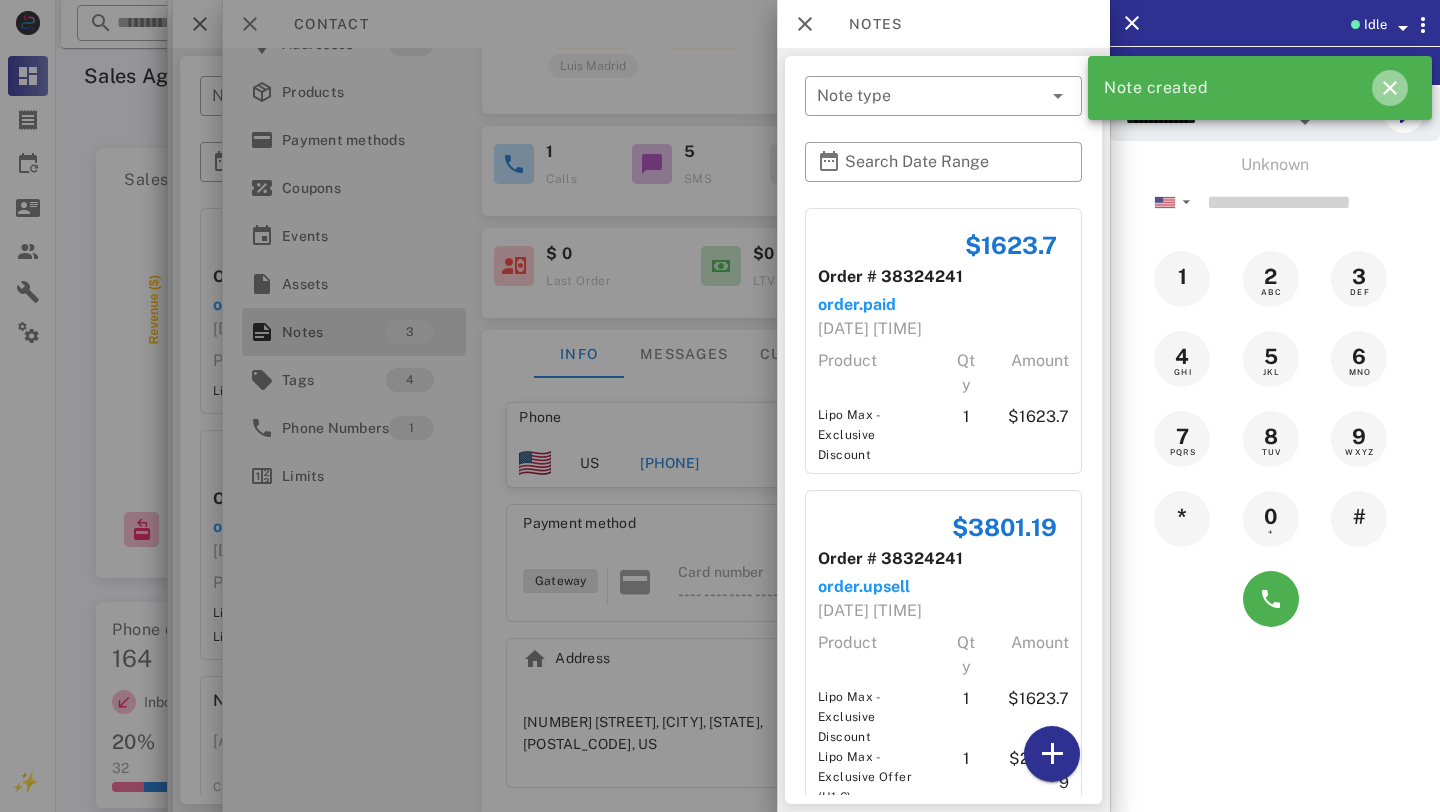 click at bounding box center [1390, 88] 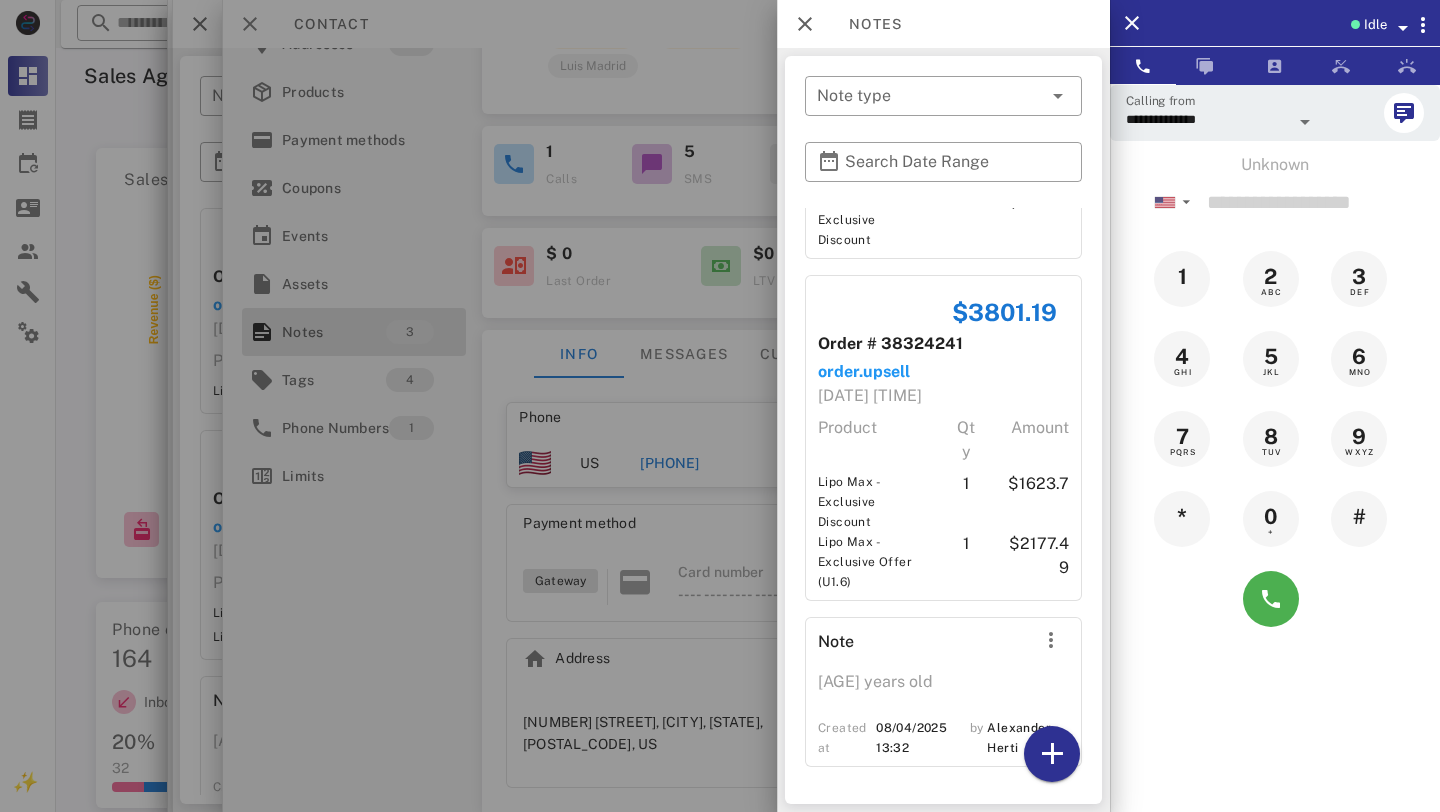 scroll, scrollTop: 0, scrollLeft: 0, axis: both 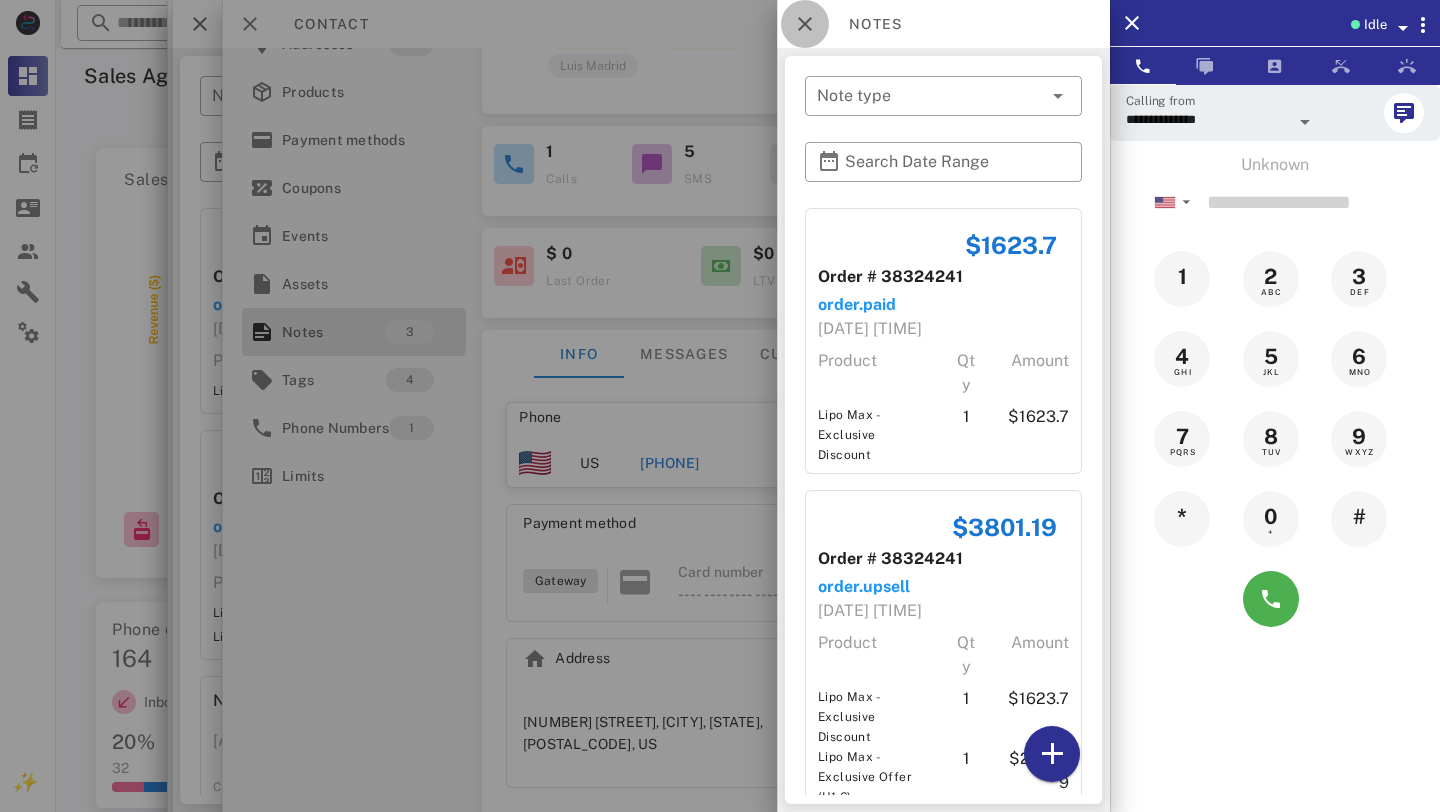 click at bounding box center [805, 24] 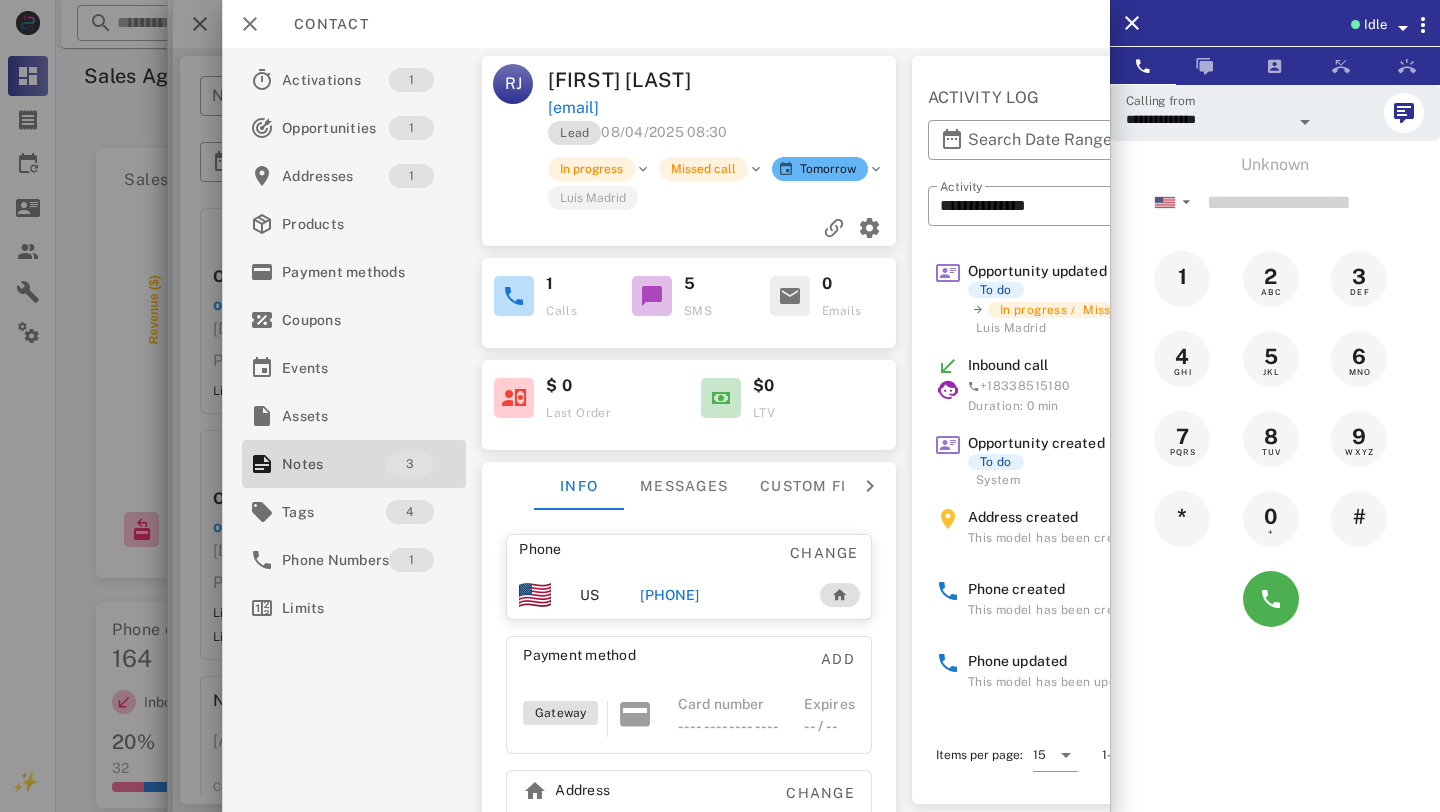 scroll, scrollTop: 0, scrollLeft: 80, axis: horizontal 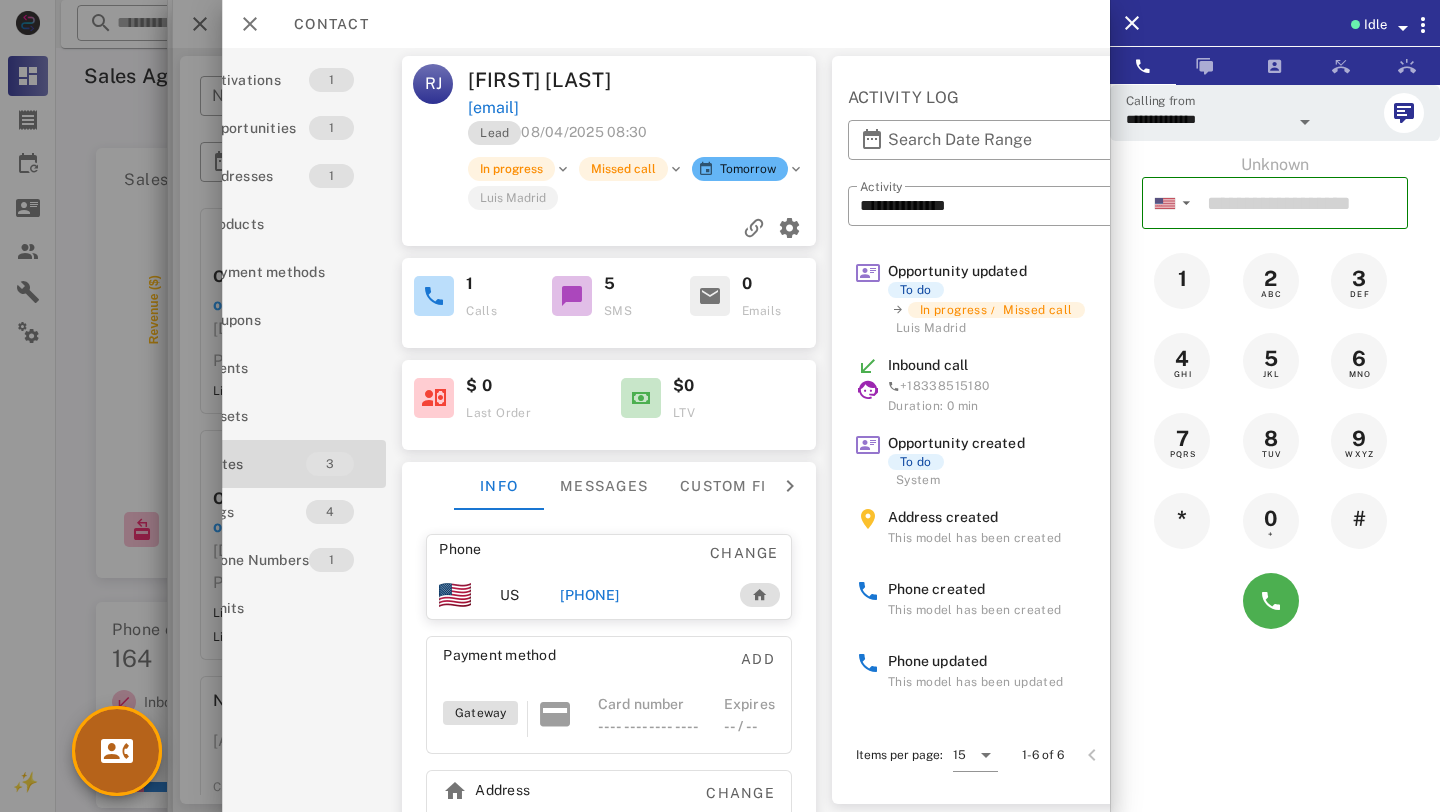 click at bounding box center (117, 751) 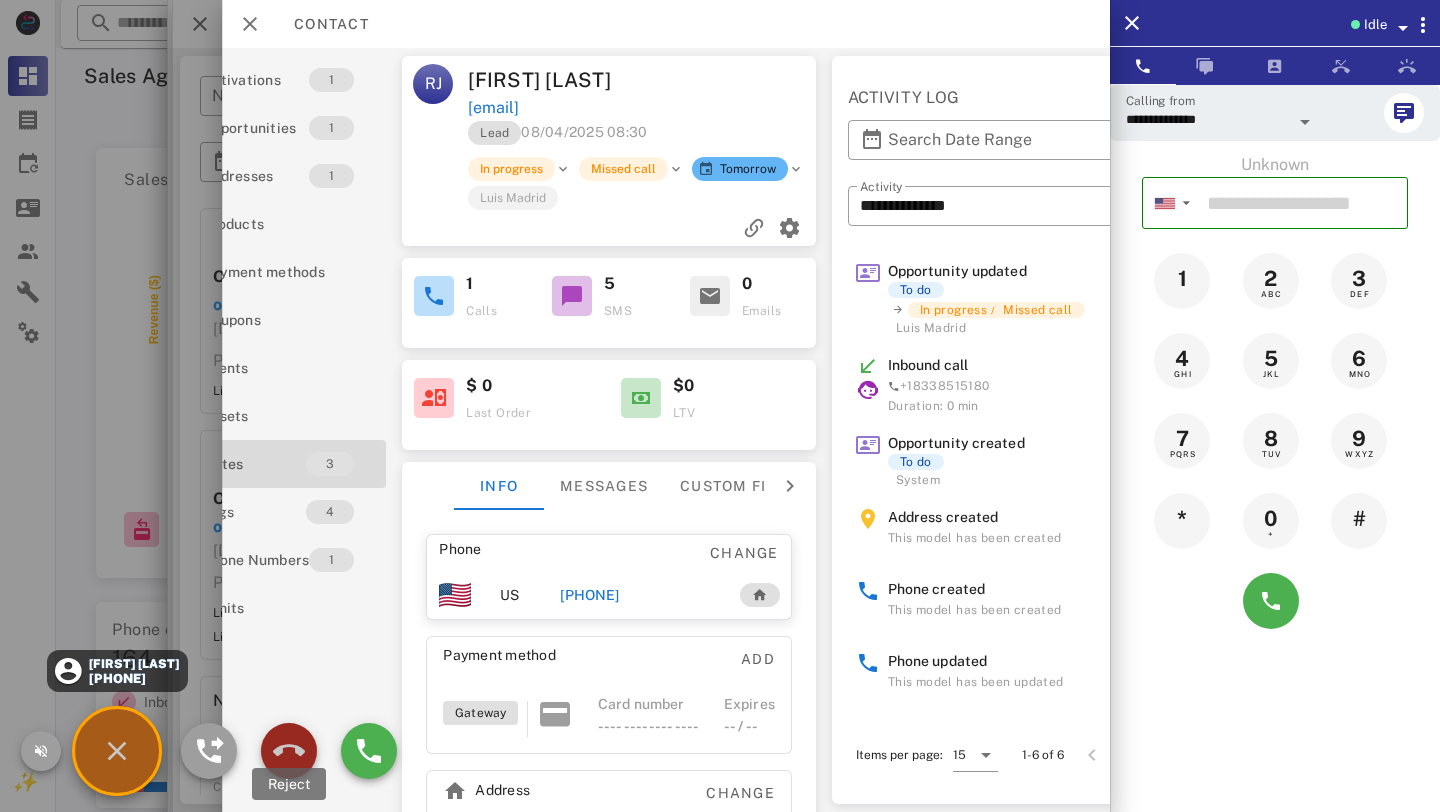 click at bounding box center (289, 751) 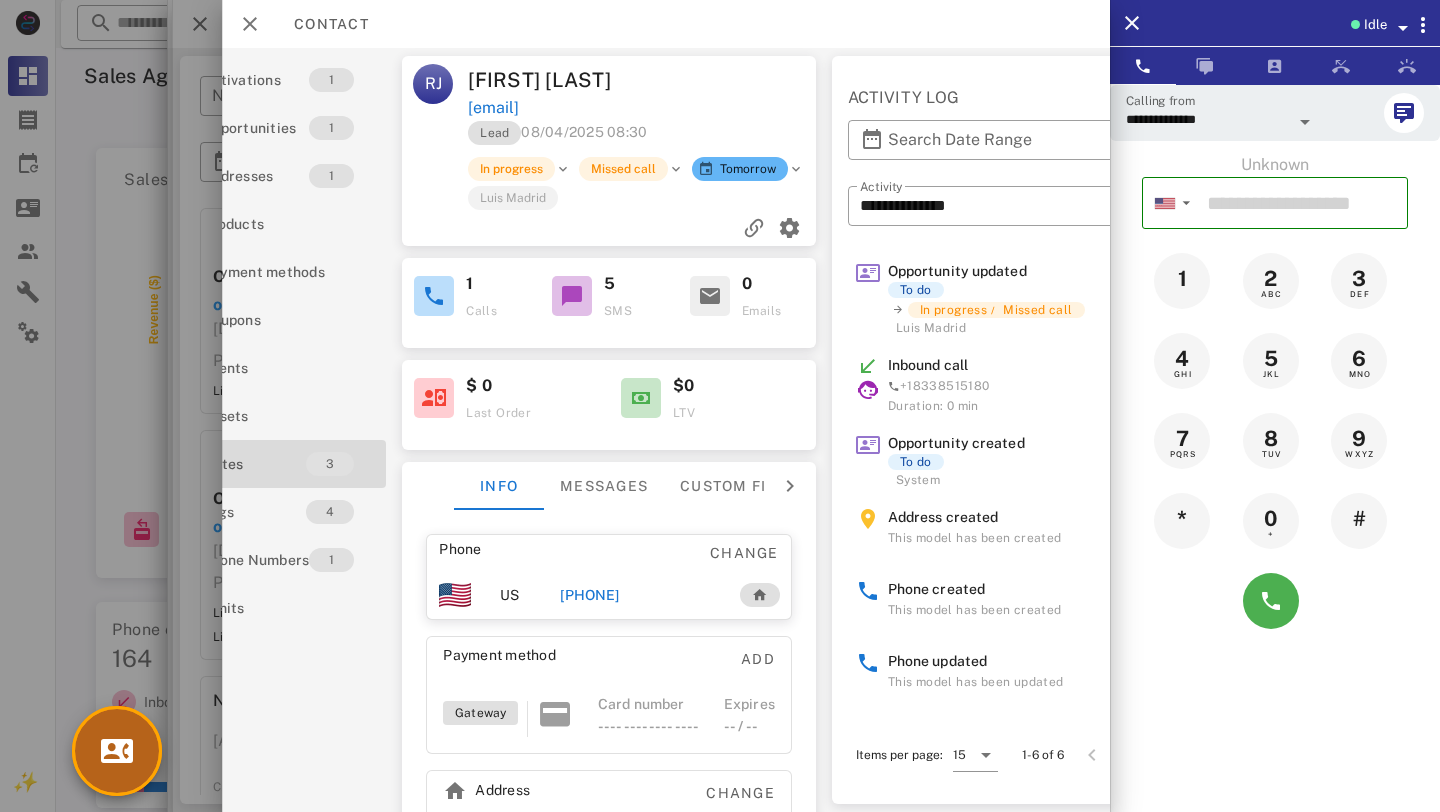 click at bounding box center [117, 751] 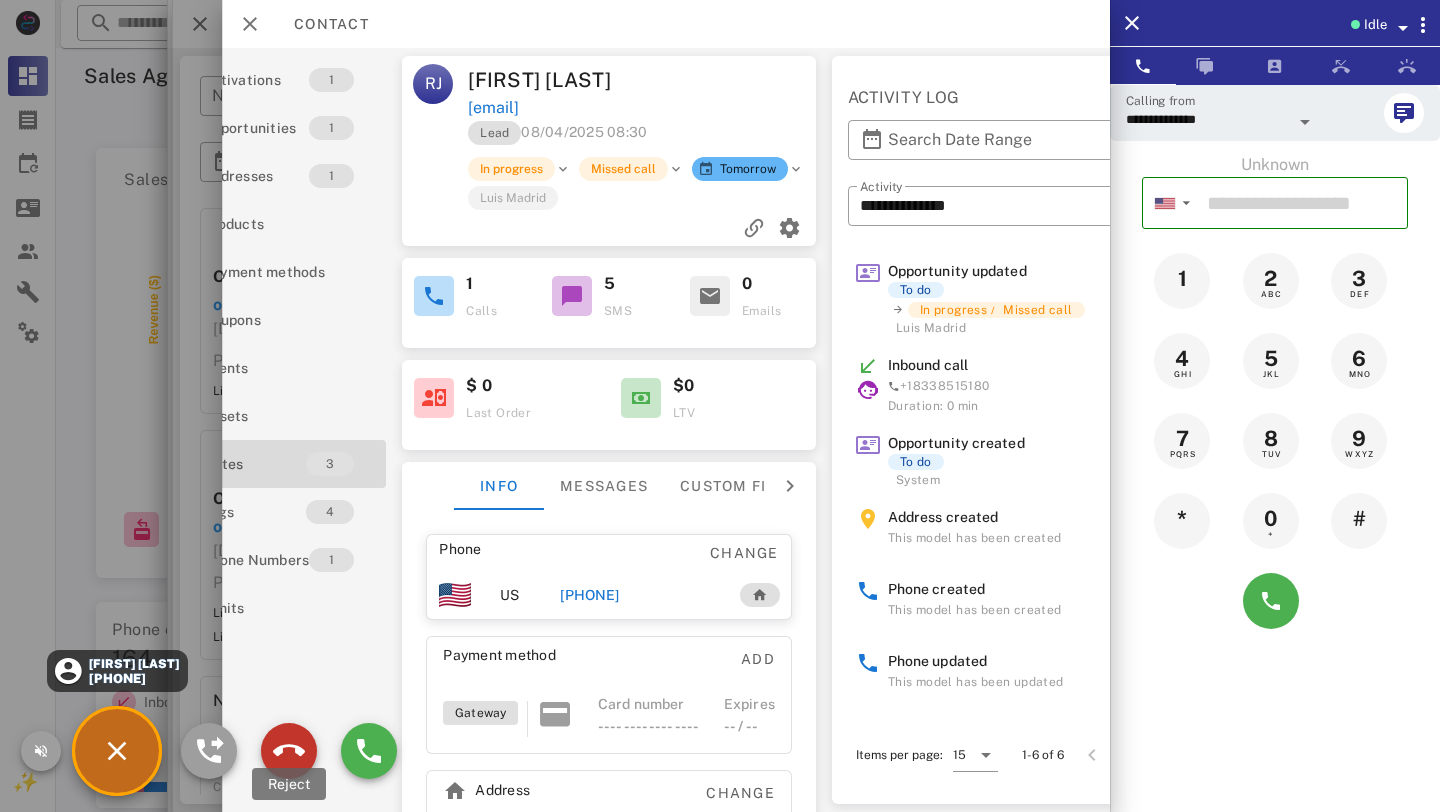 click at bounding box center [289, 751] 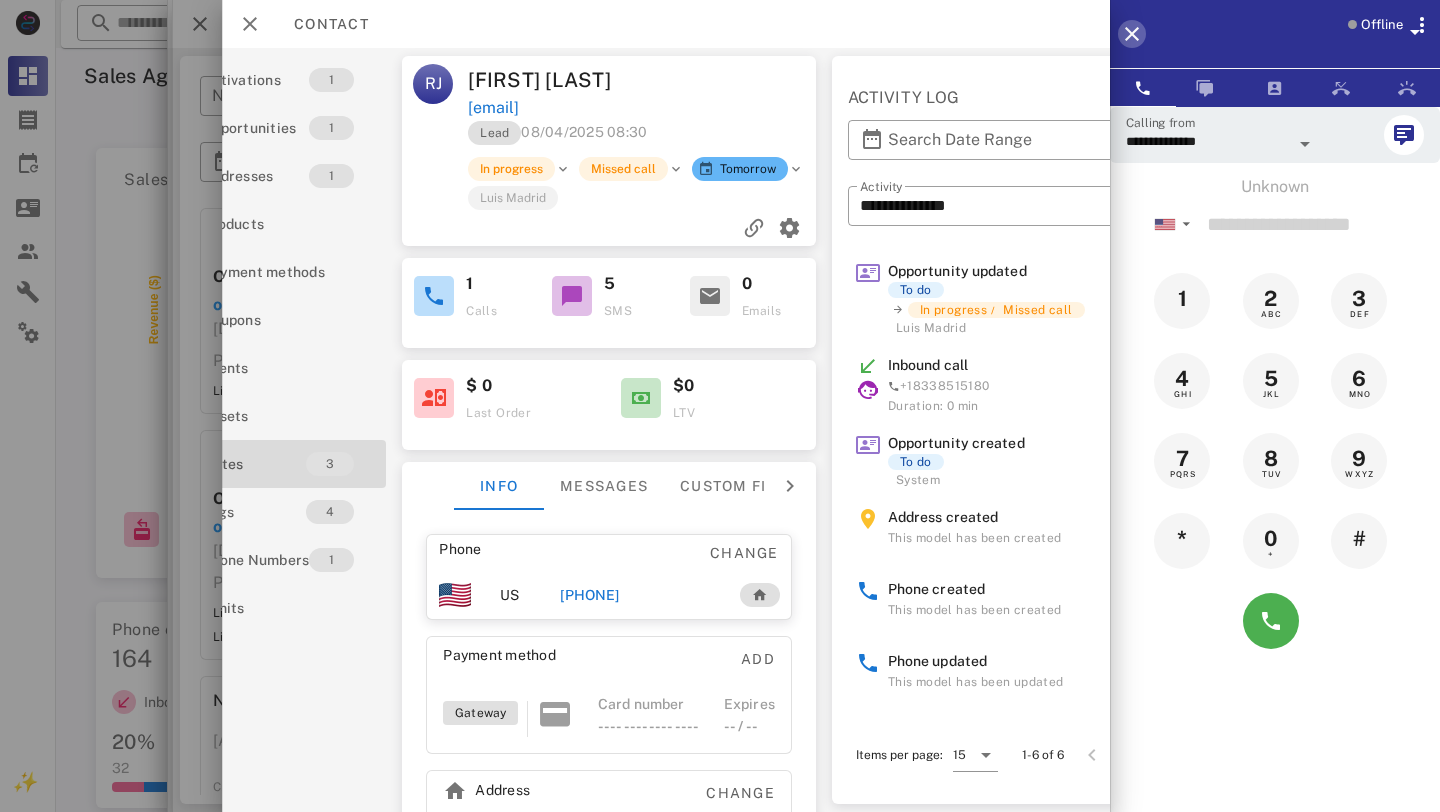 click at bounding box center (1132, 34) 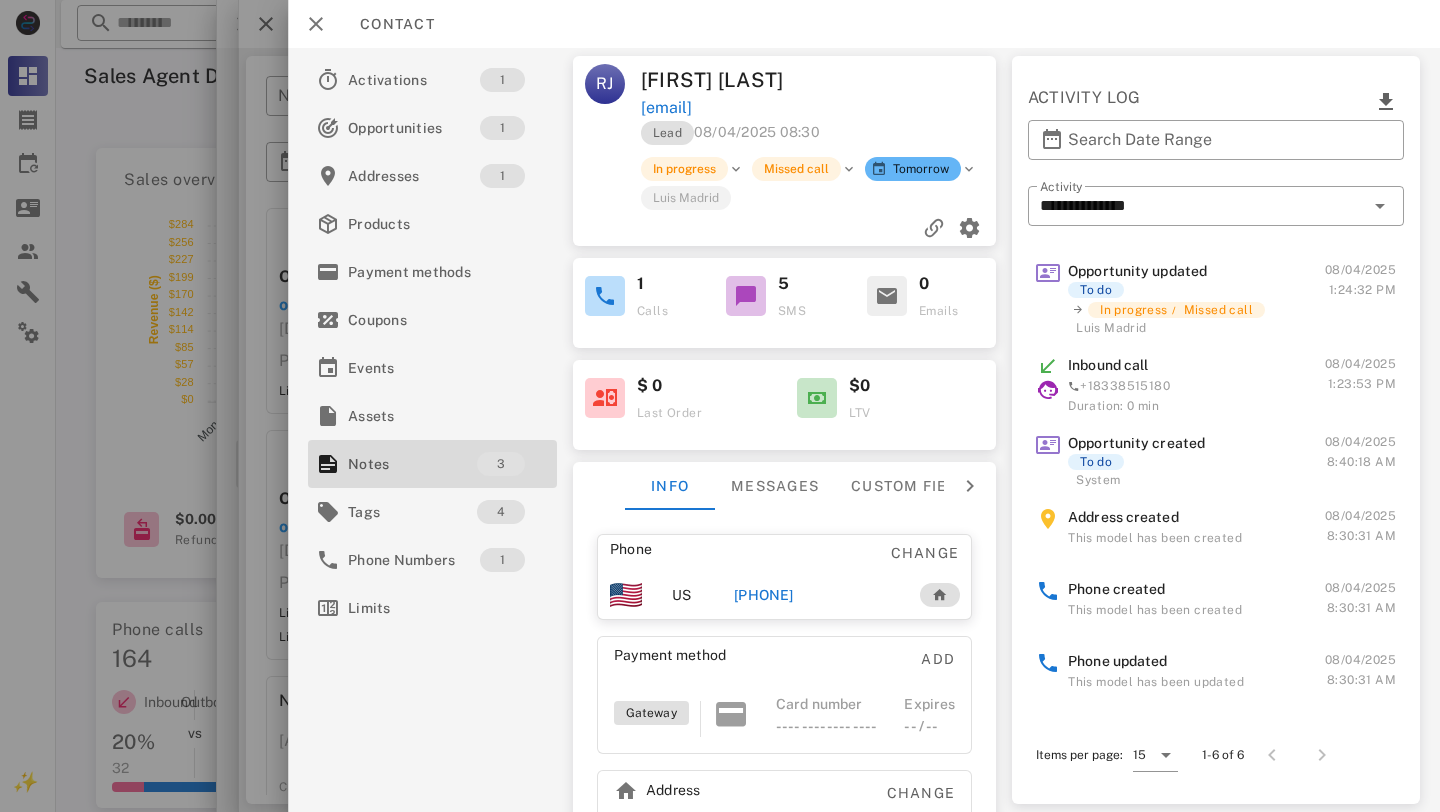 scroll, scrollTop: 0, scrollLeft: 0, axis: both 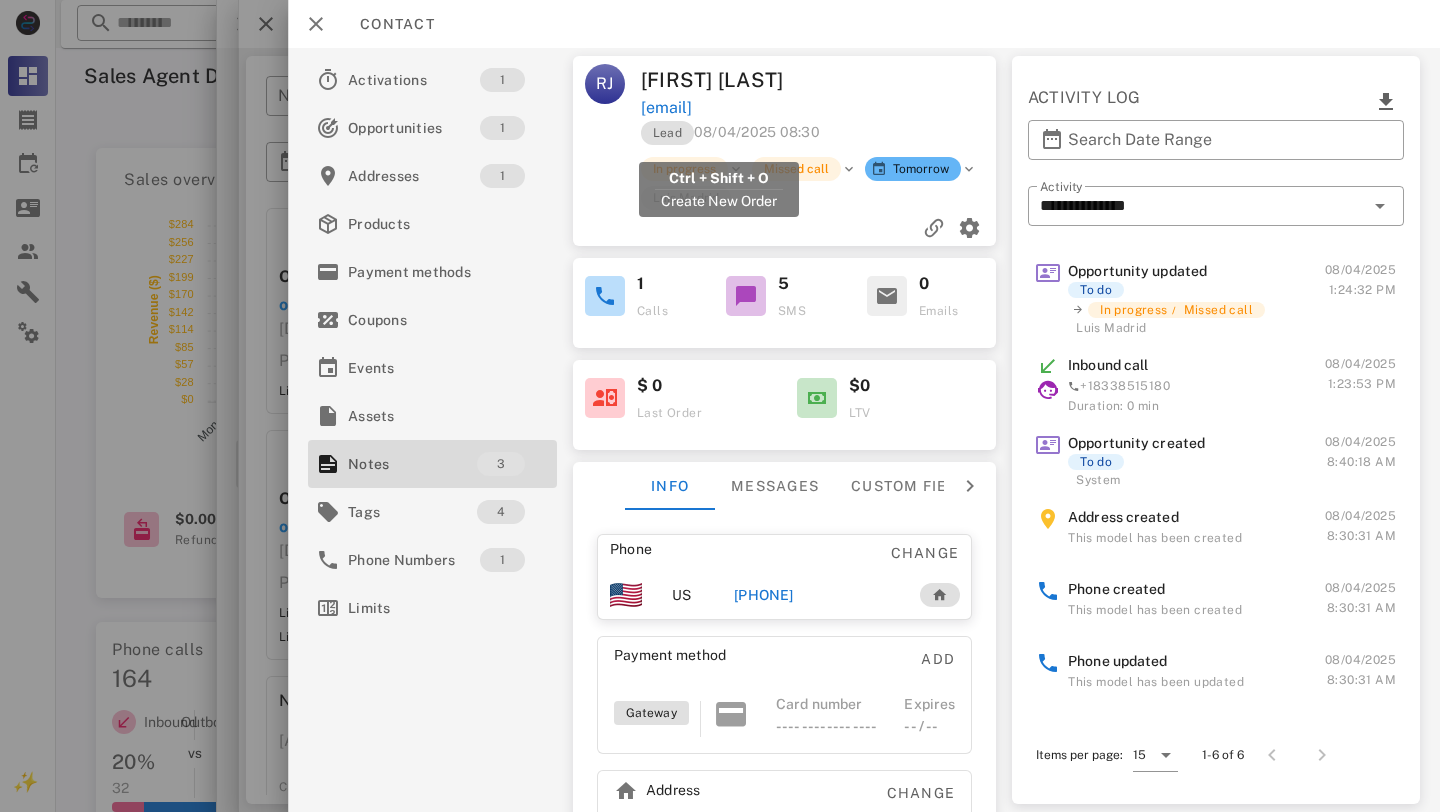 click on "[EMAIL]" at bounding box center (666, 108) 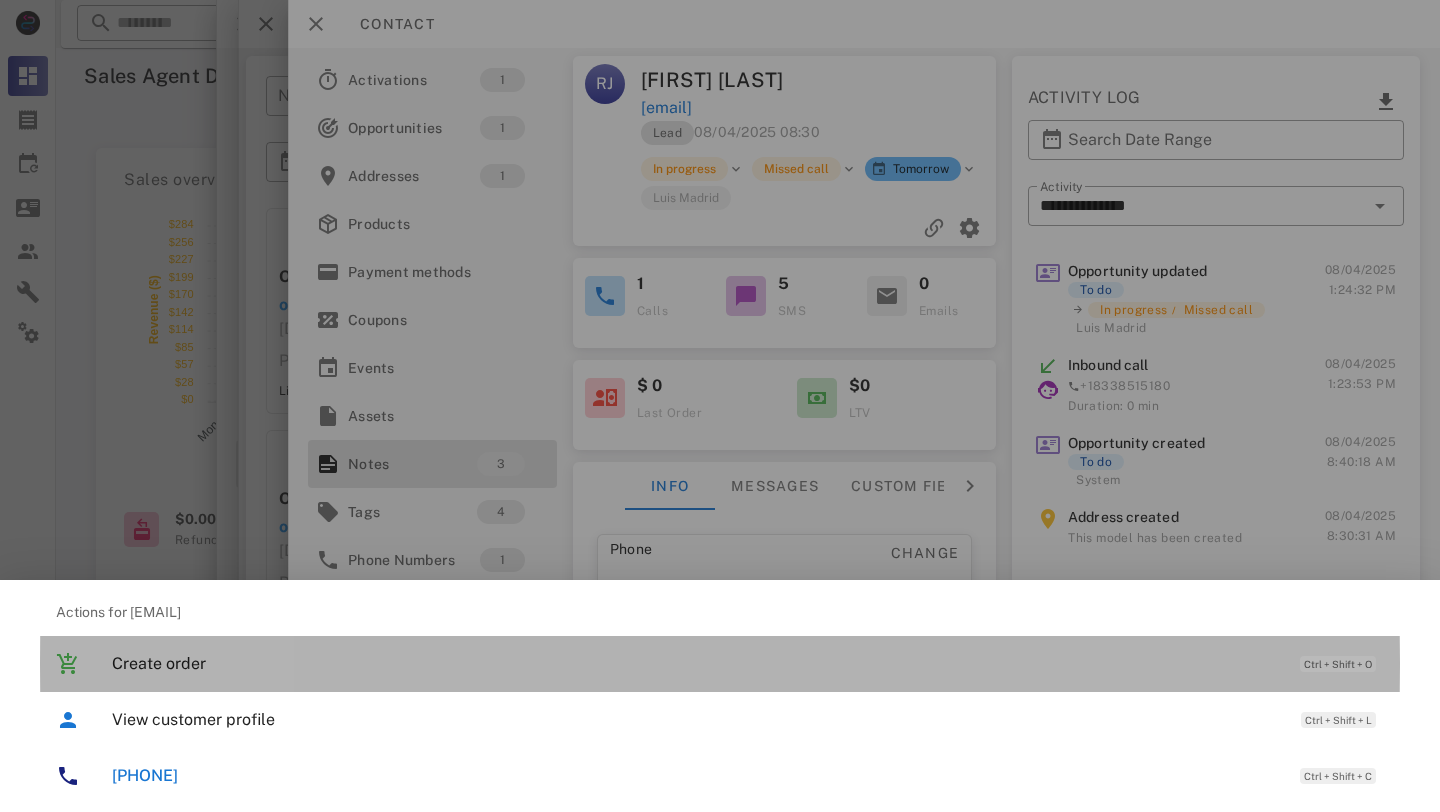 click on "Create order Ctrl + Shift + O" at bounding box center (748, 663) 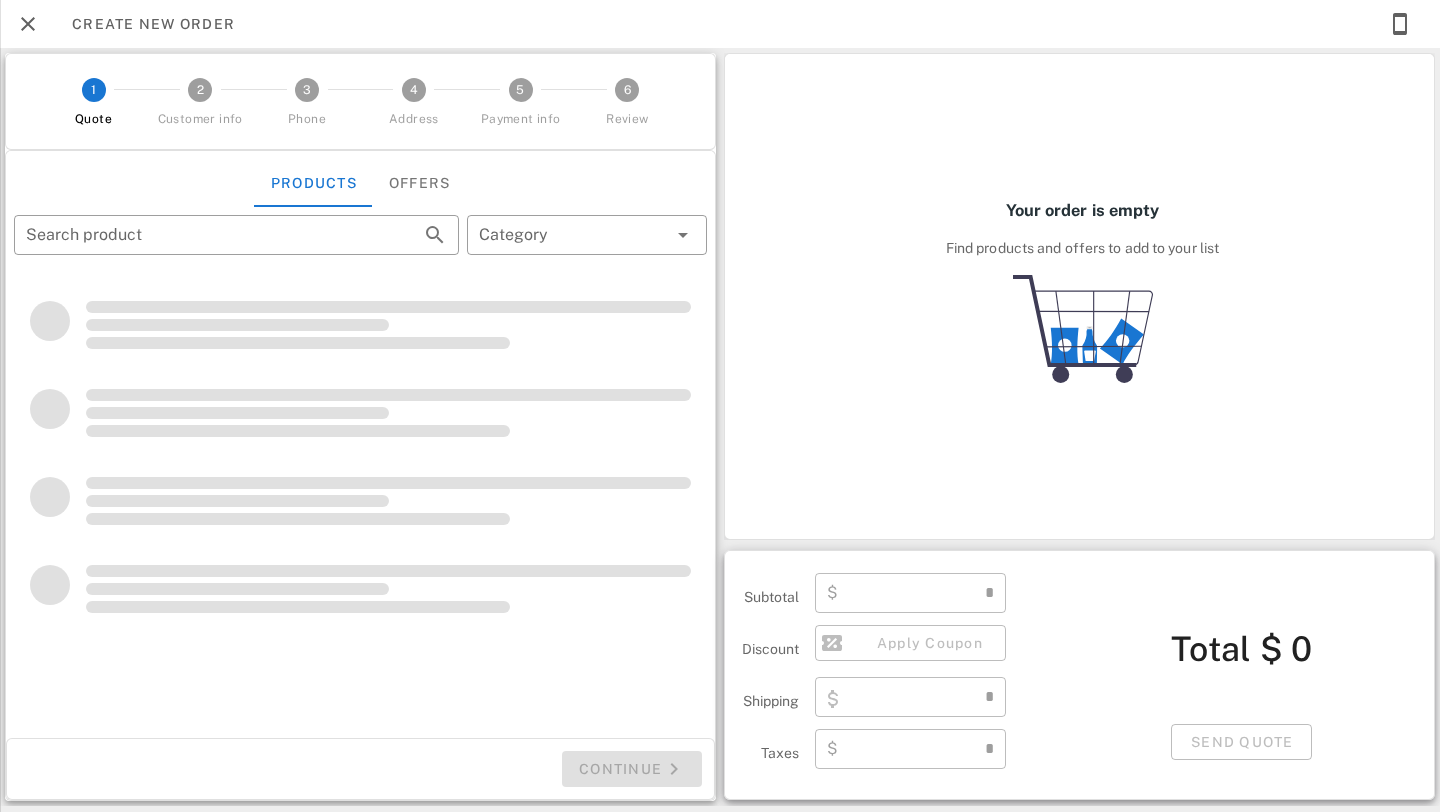 type on "**********" 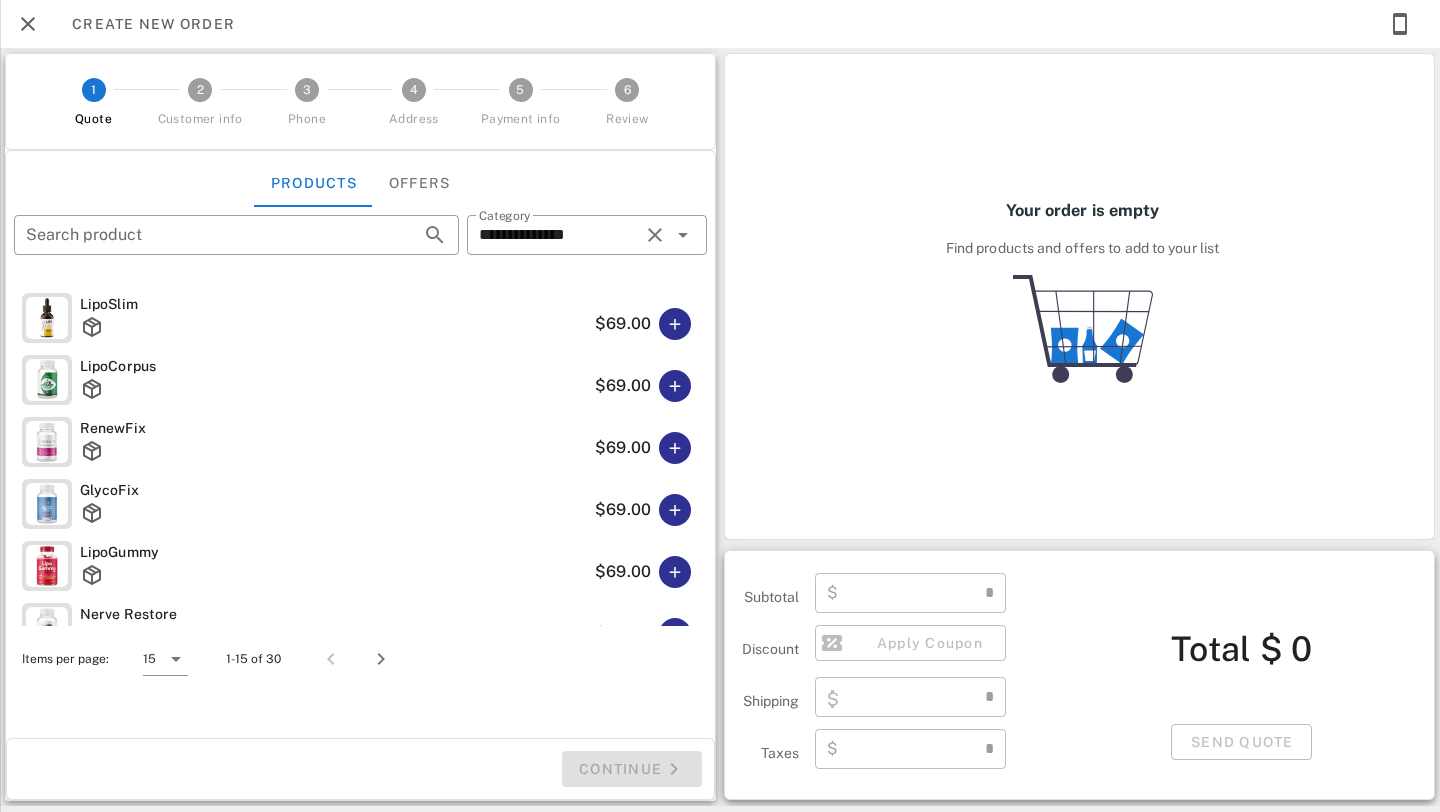 type on "****" 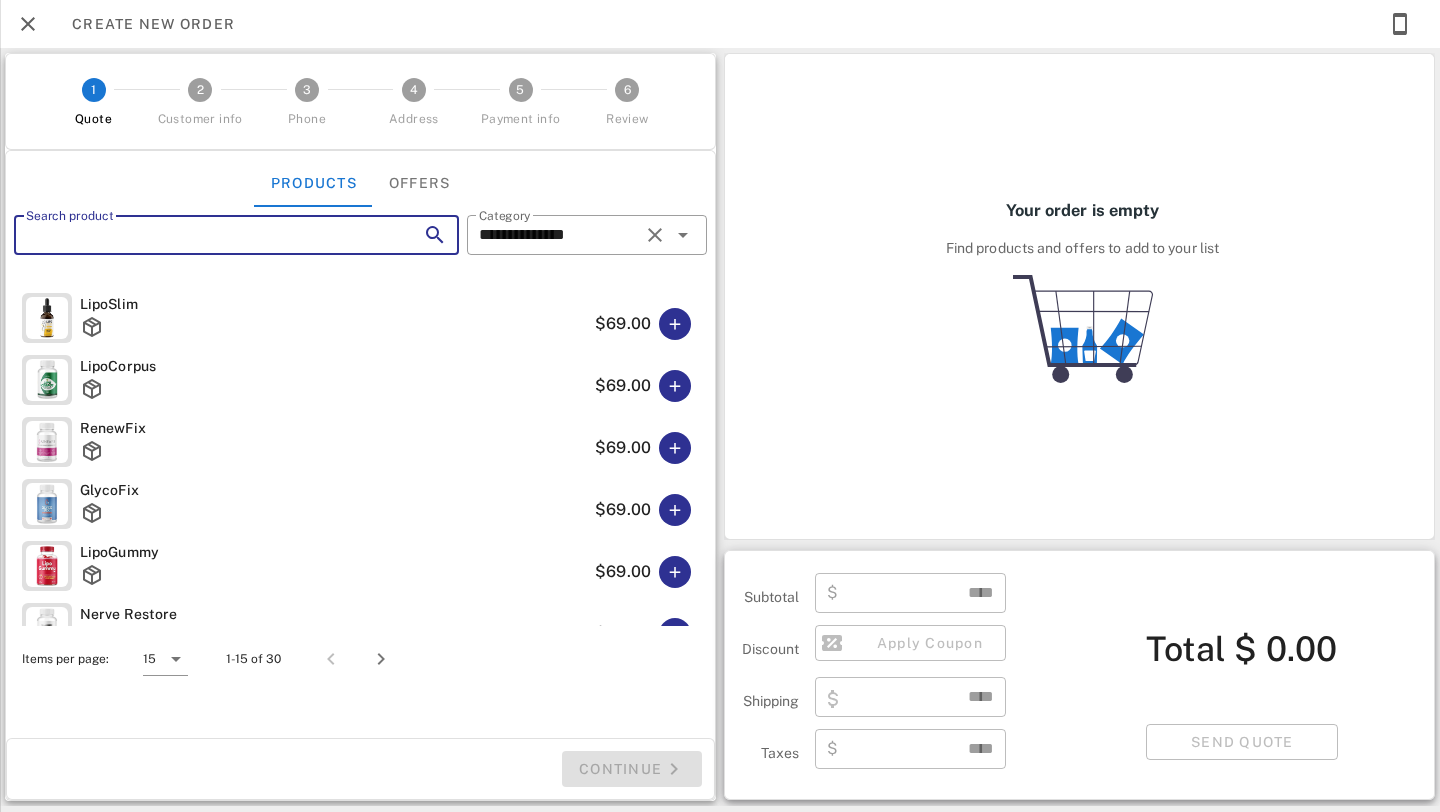 click on "Search product" at bounding box center (208, 235) 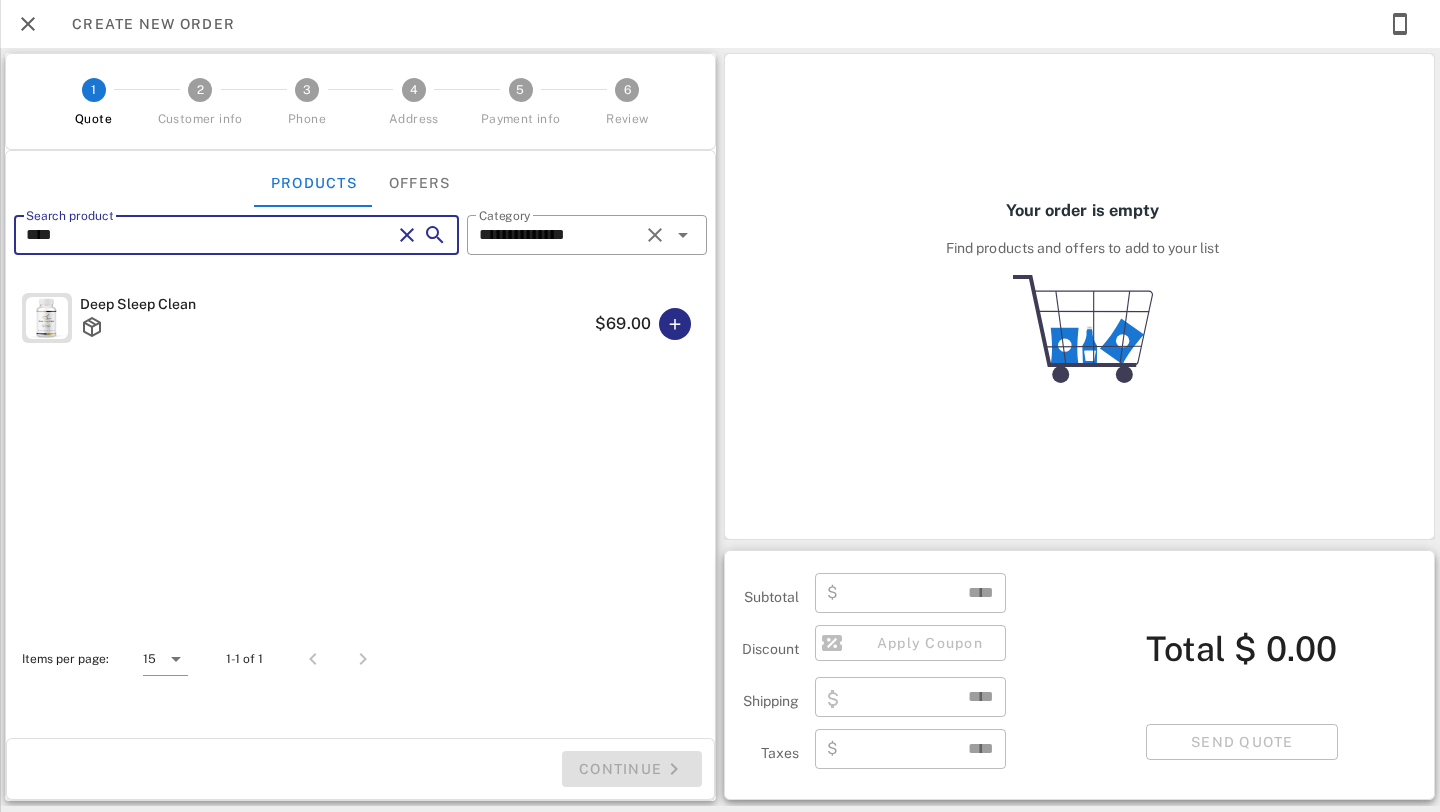type on "****" 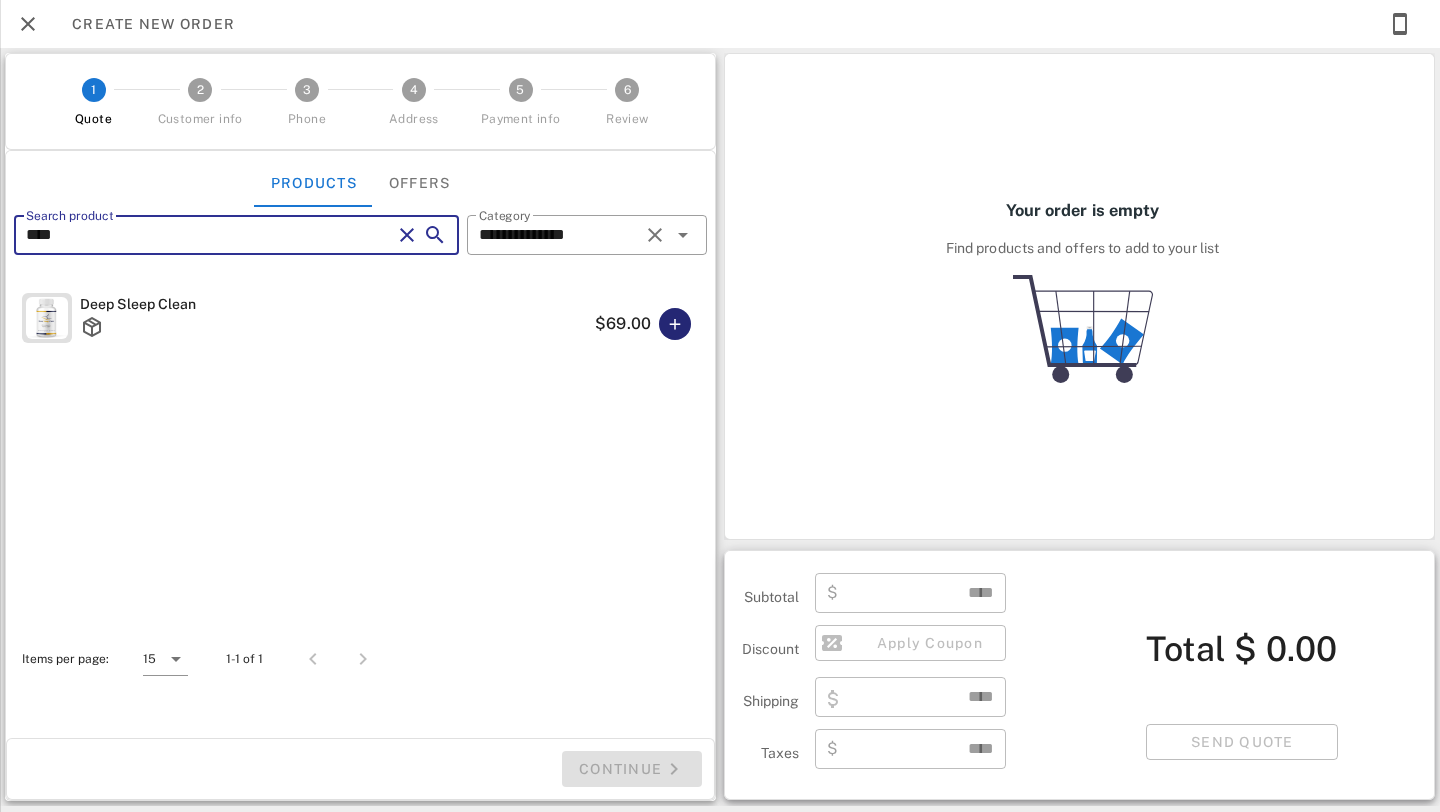 click at bounding box center (675, 324) 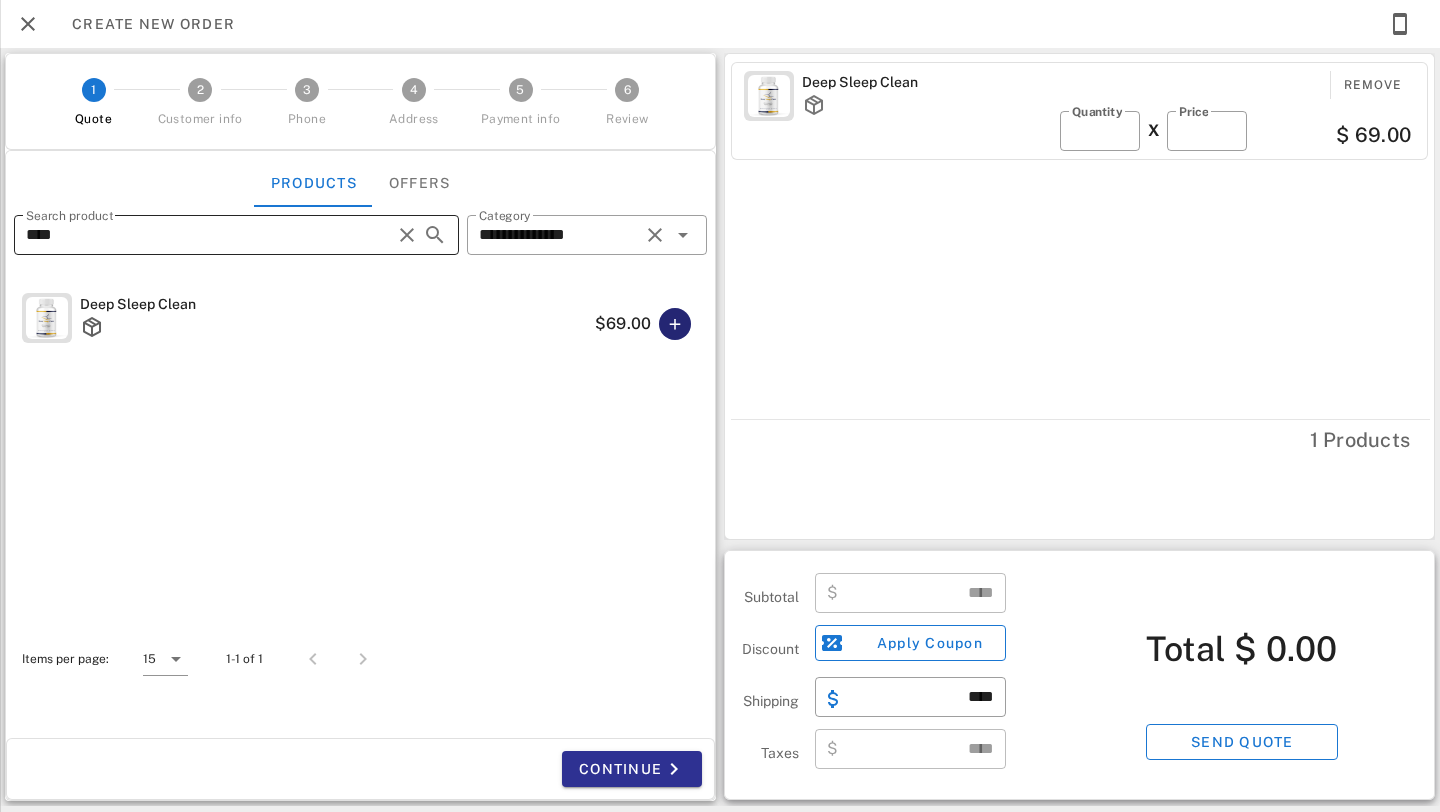 type on "*****" 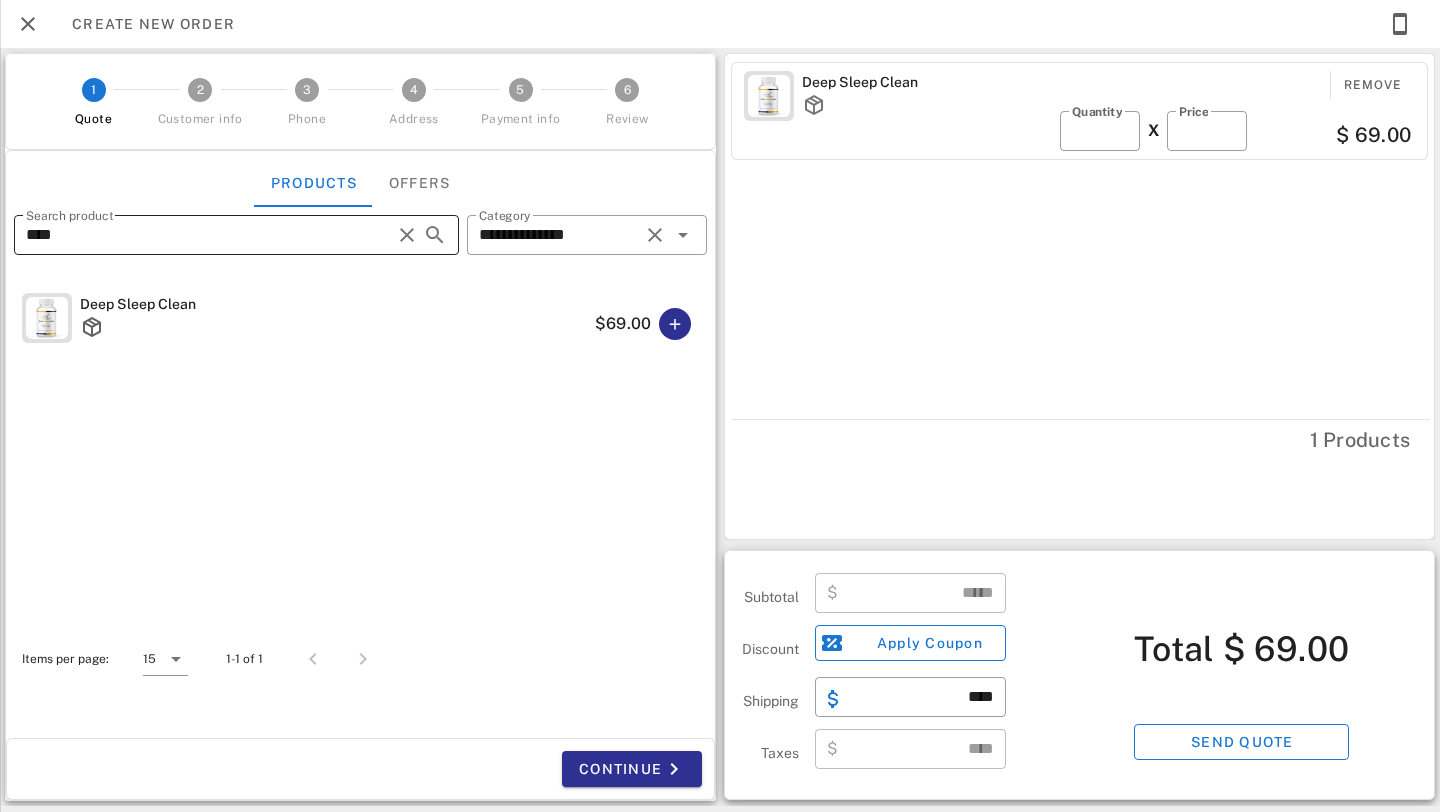 click at bounding box center [405, 235] 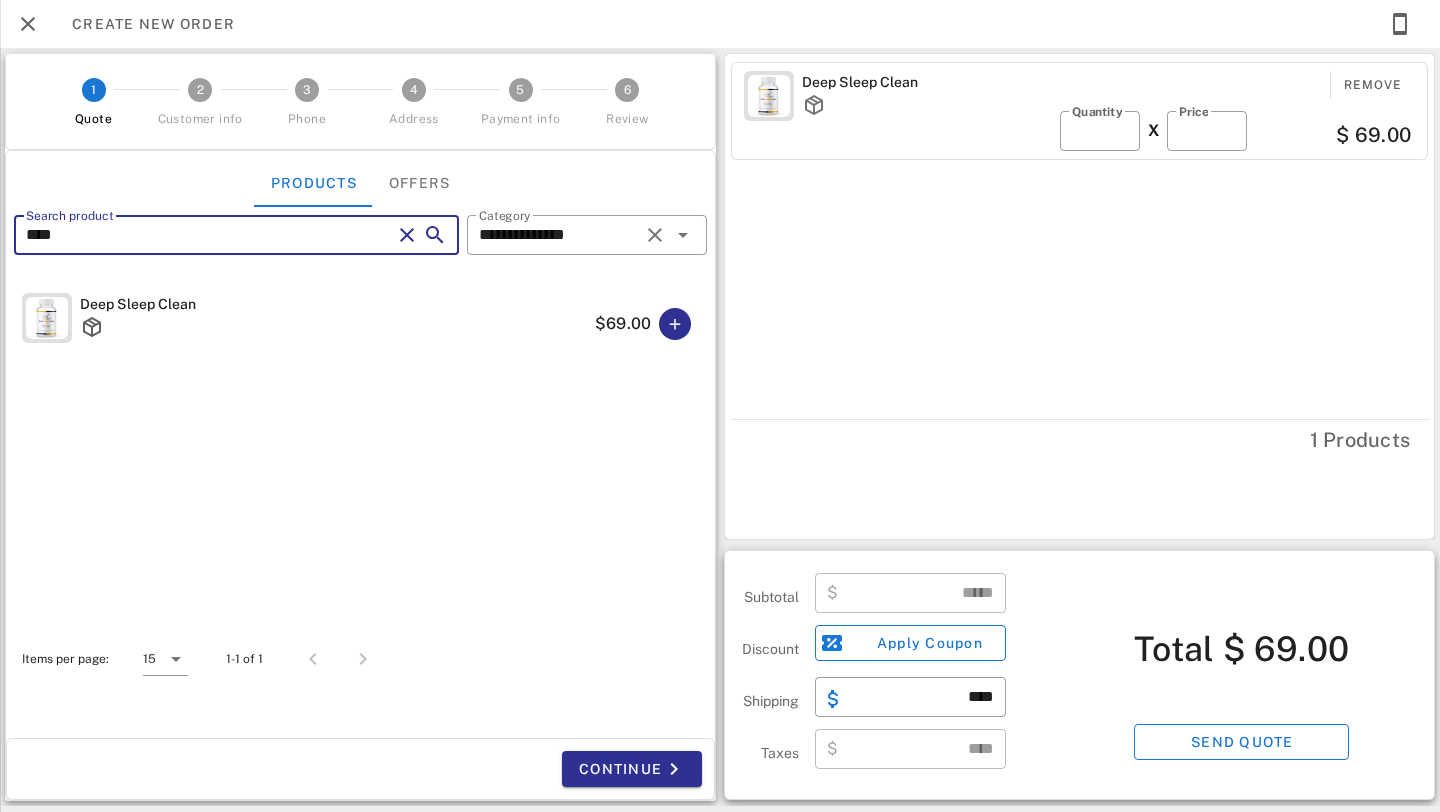 click at bounding box center [407, 235] 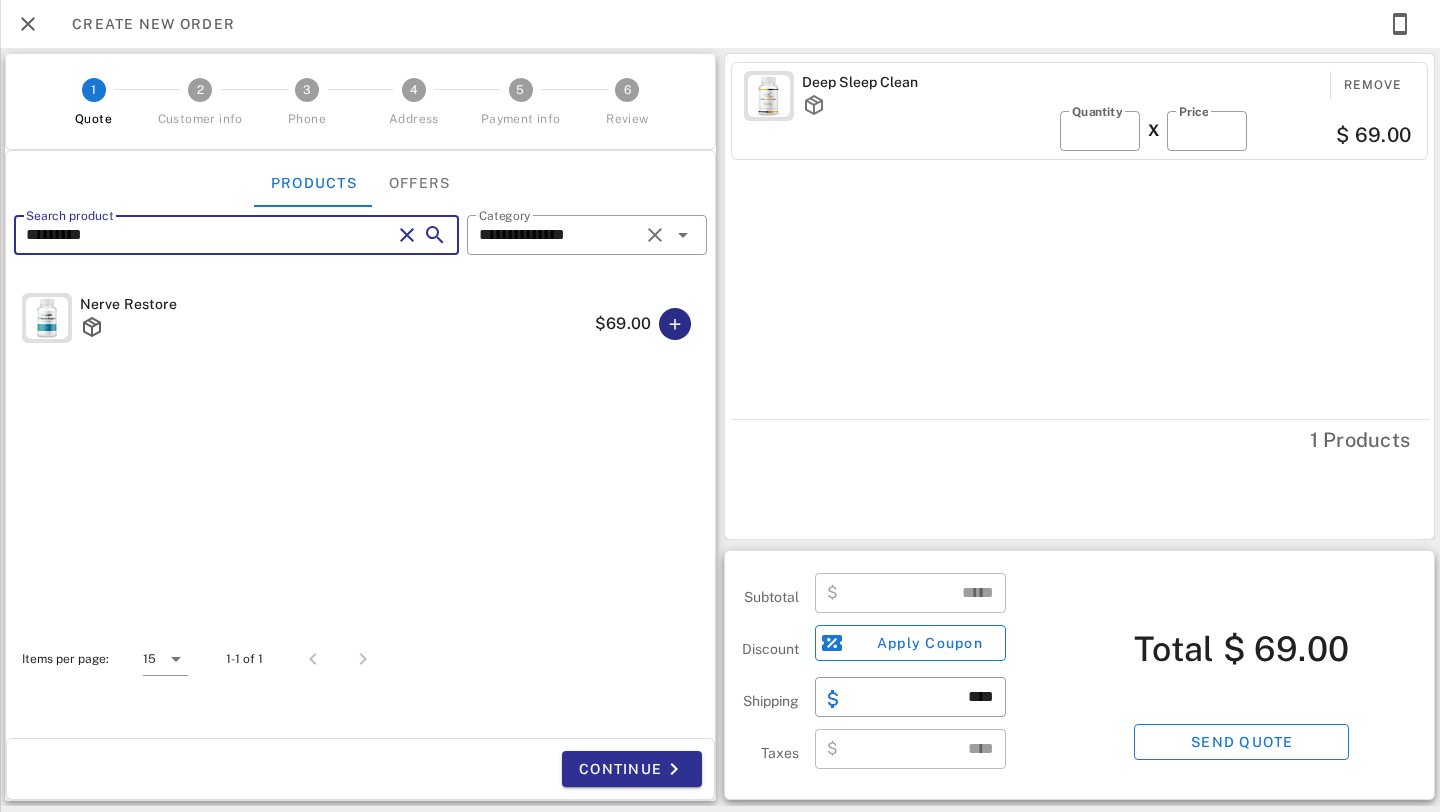 type on "*********" 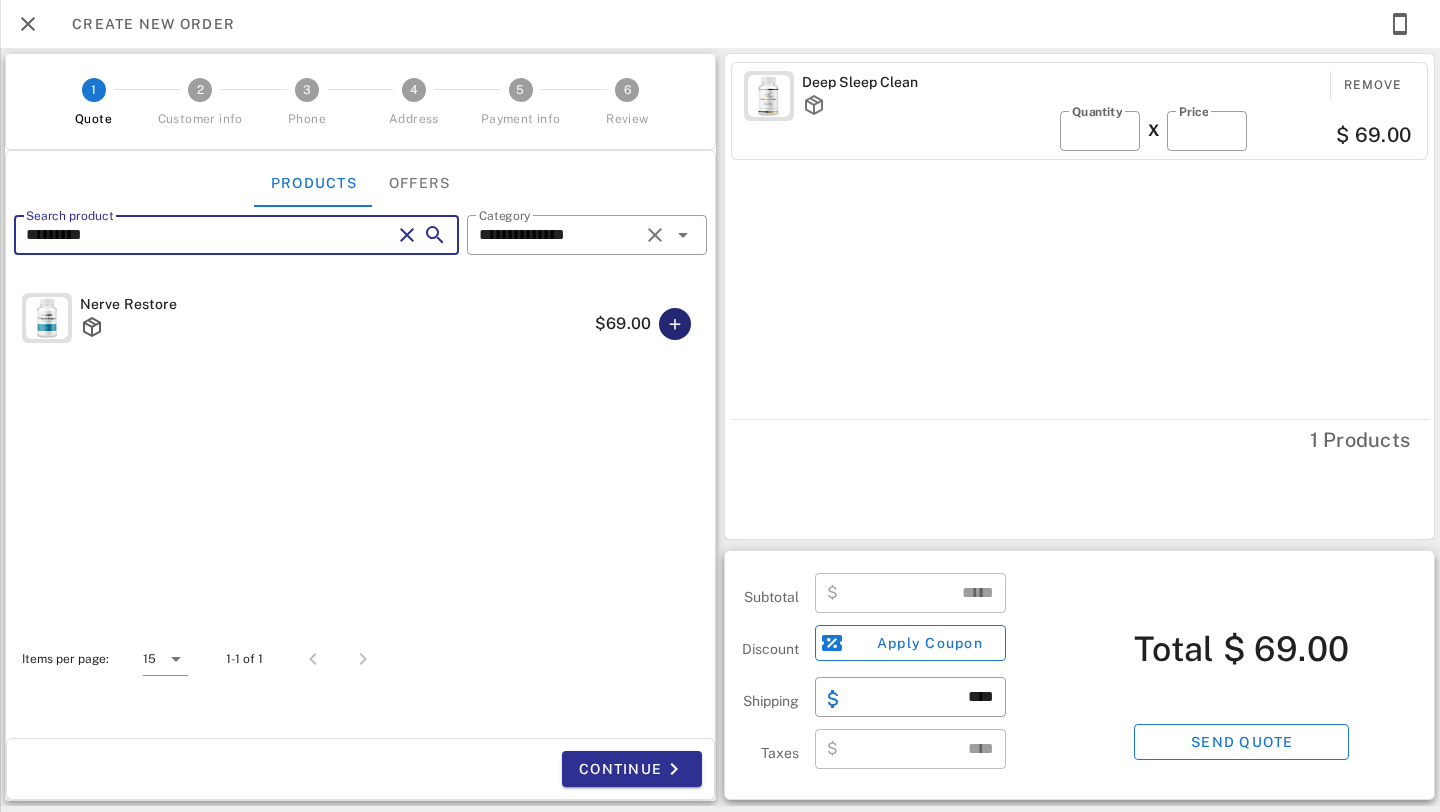 click at bounding box center (675, 324) 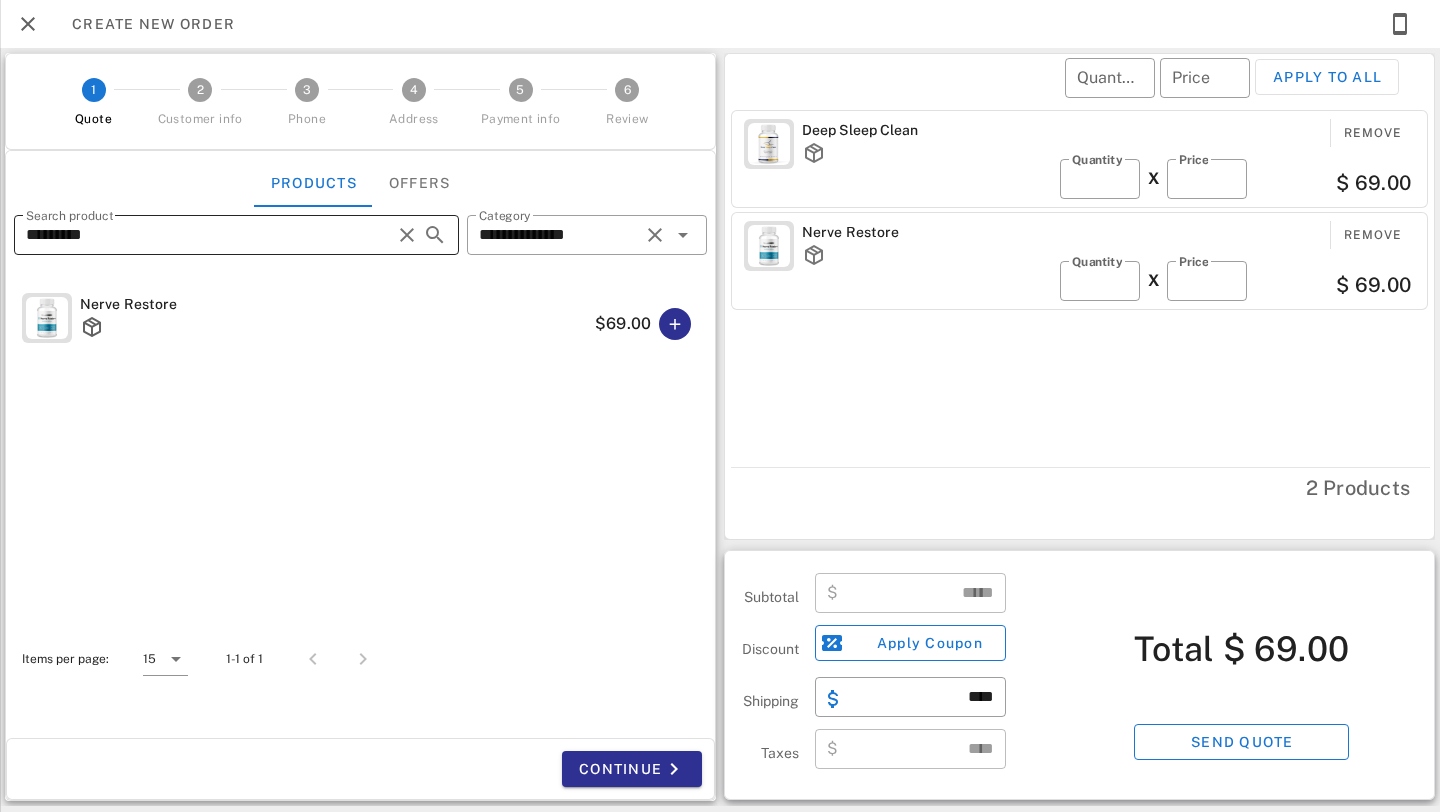 click on "*********" at bounding box center [208, 235] 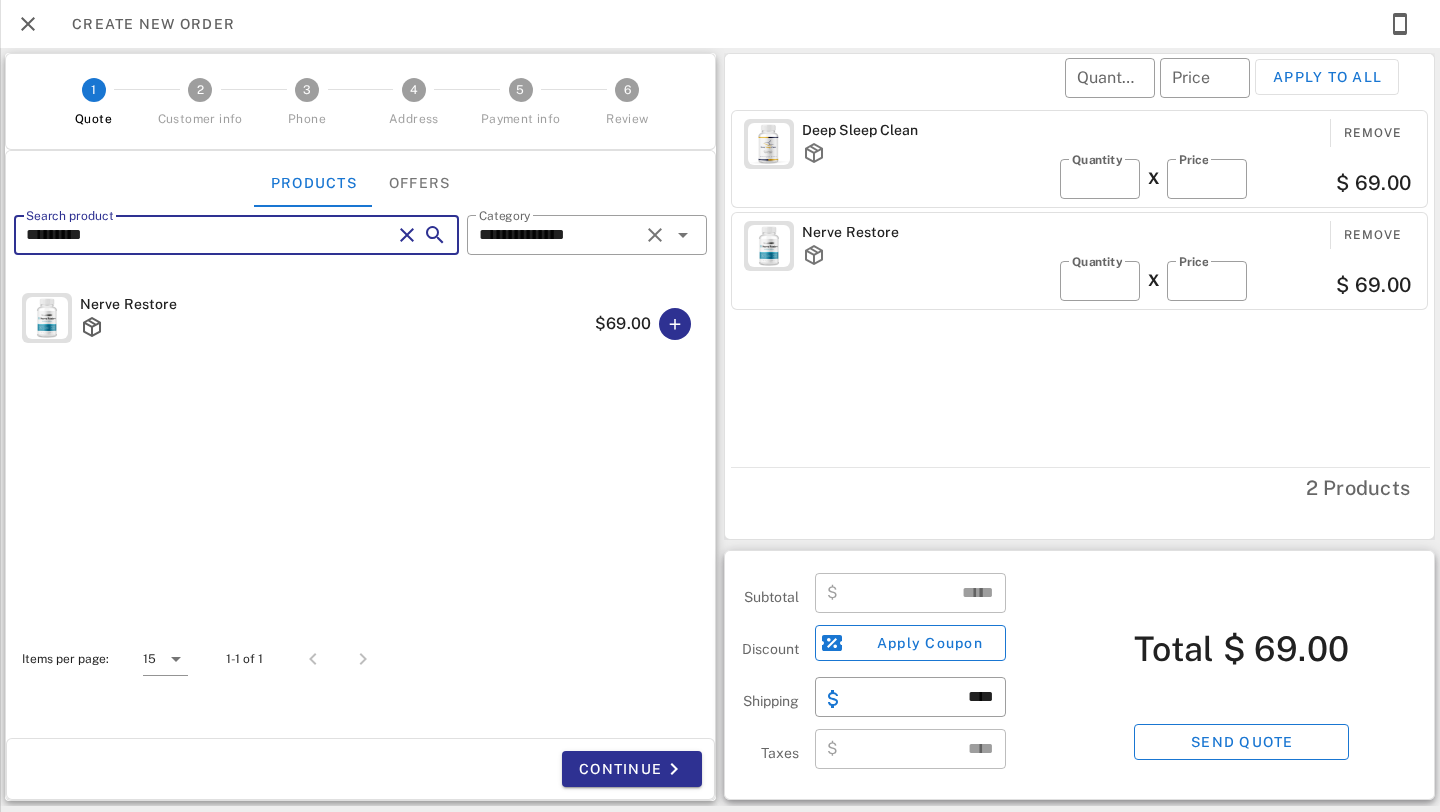 type on "******" 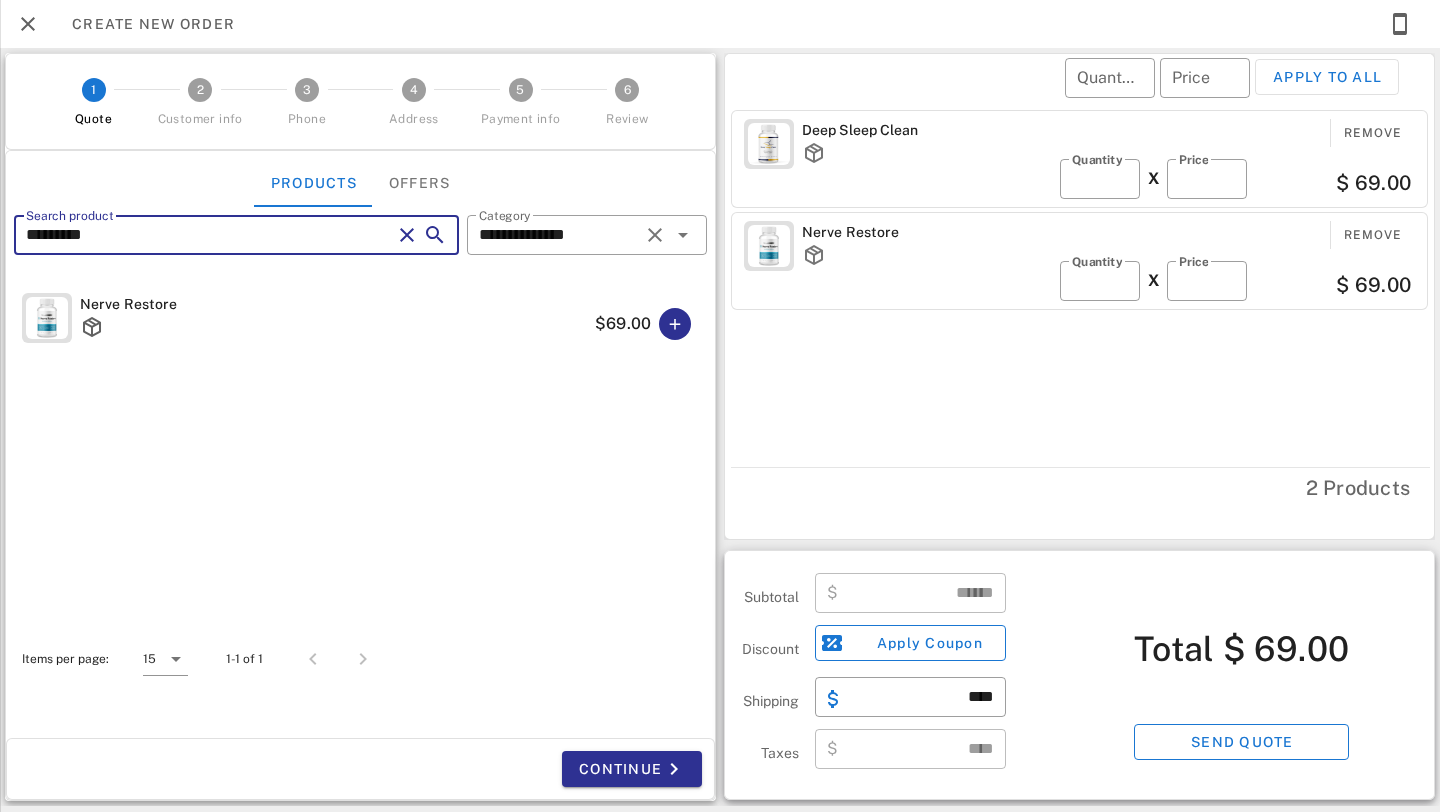 click on "*********" at bounding box center [208, 235] 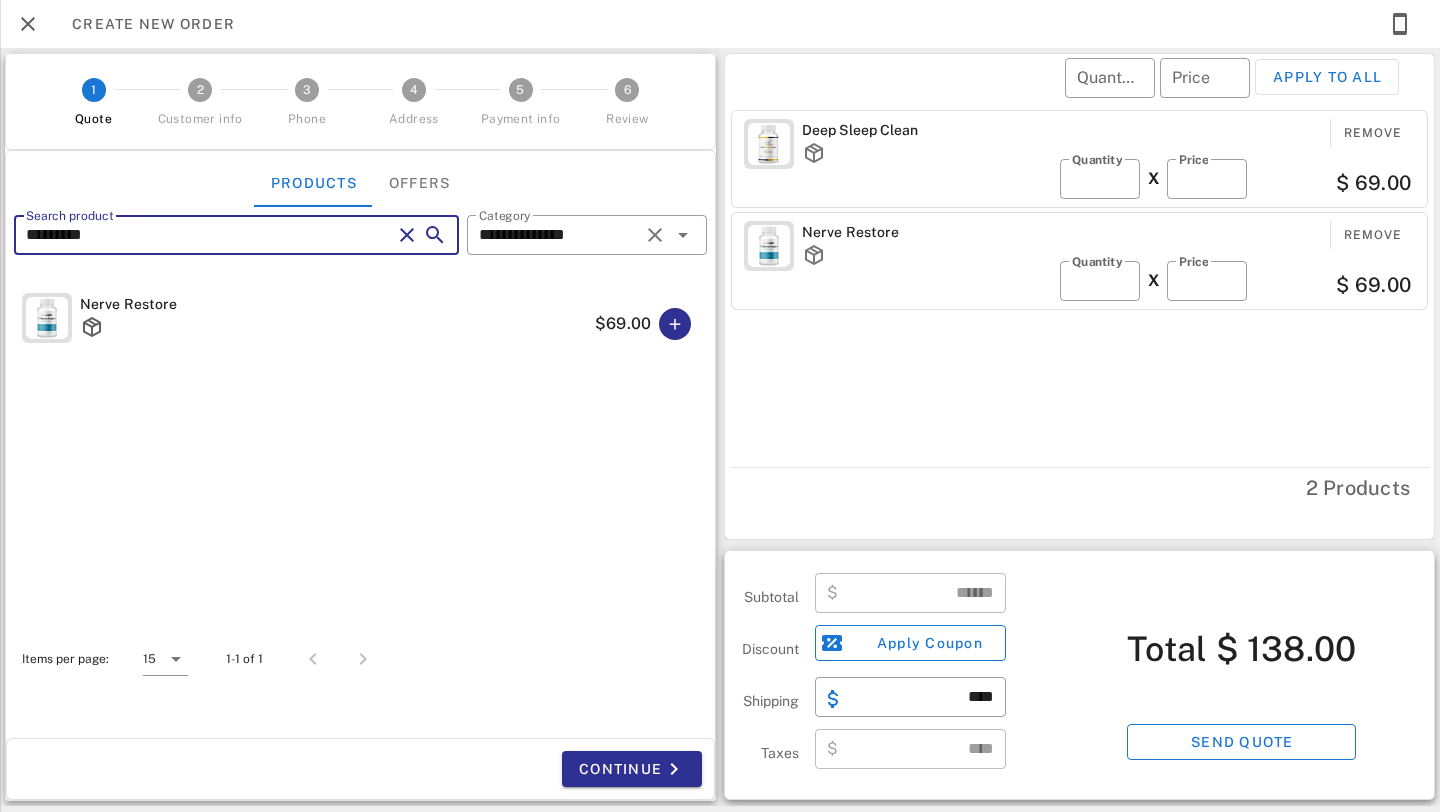 click on "*********" at bounding box center [208, 235] 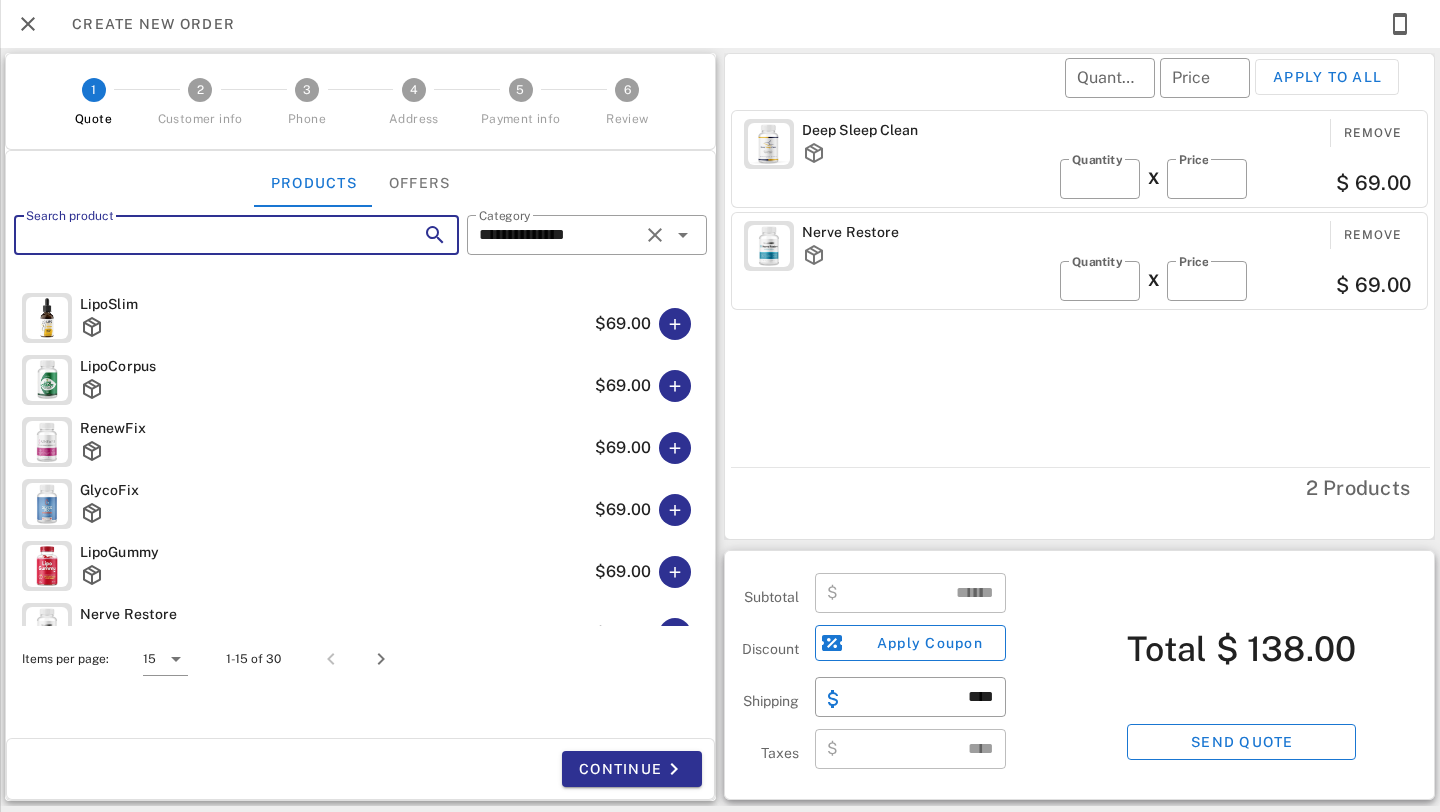 type 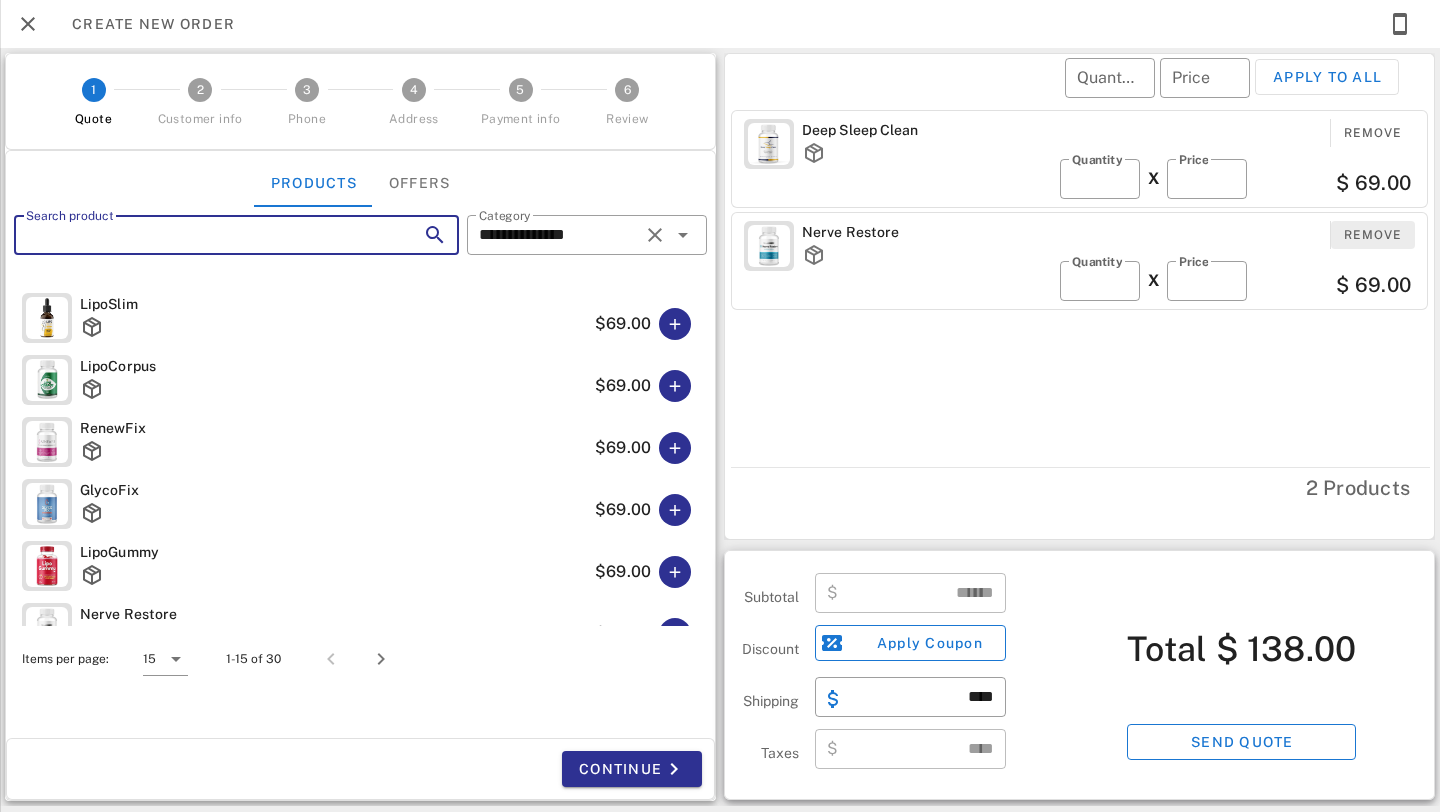 click on "Remove" at bounding box center [1373, 235] 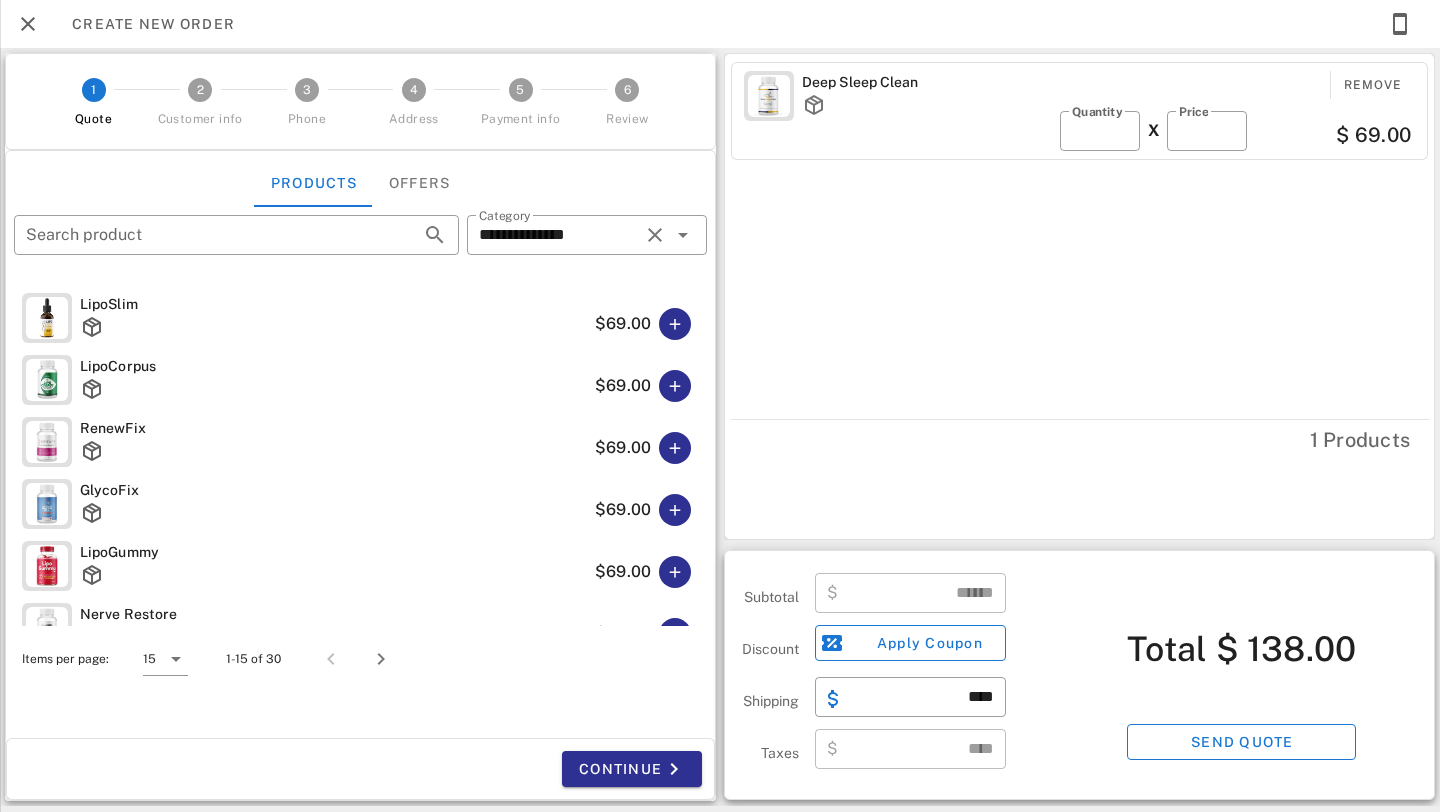 type on "*****" 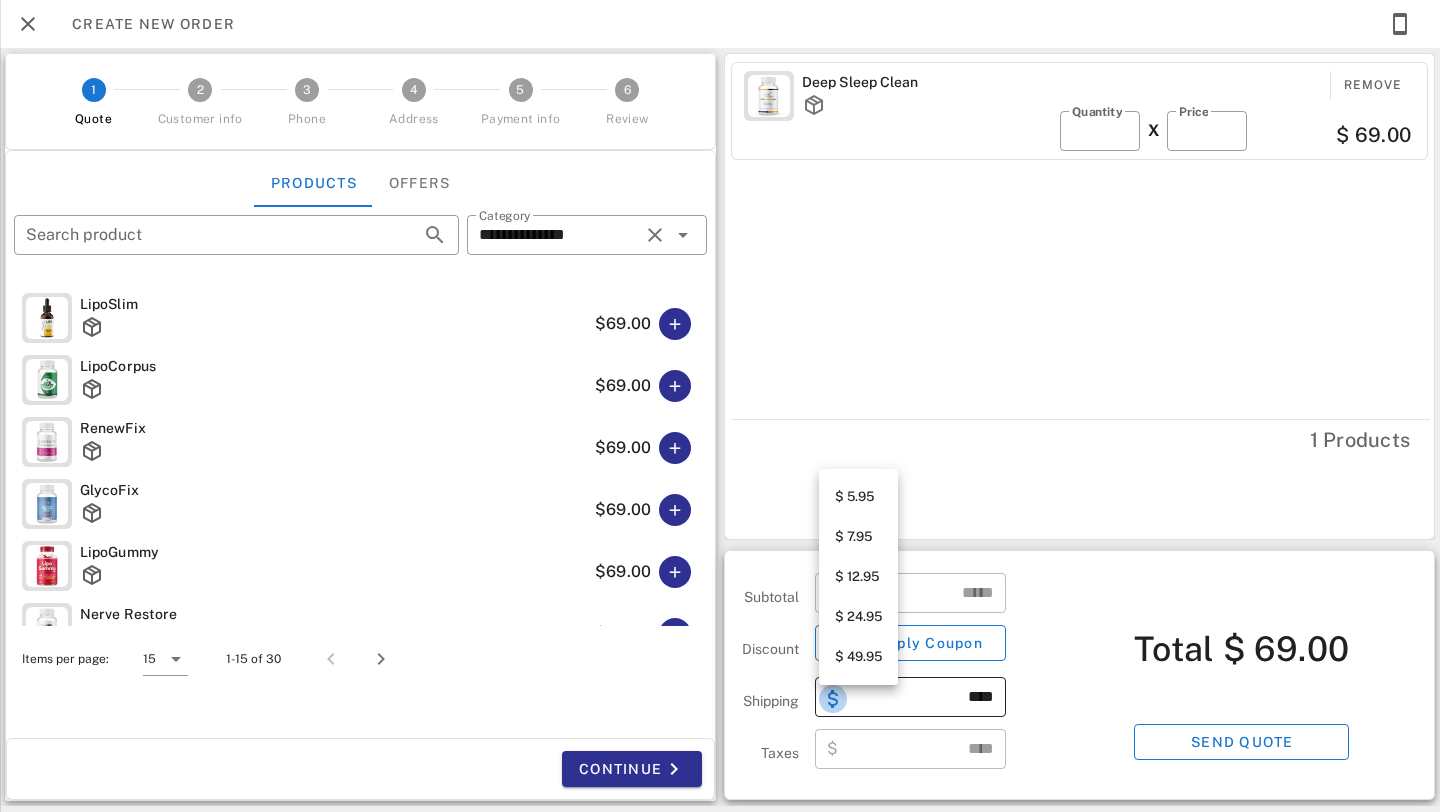 click at bounding box center [833, 699] 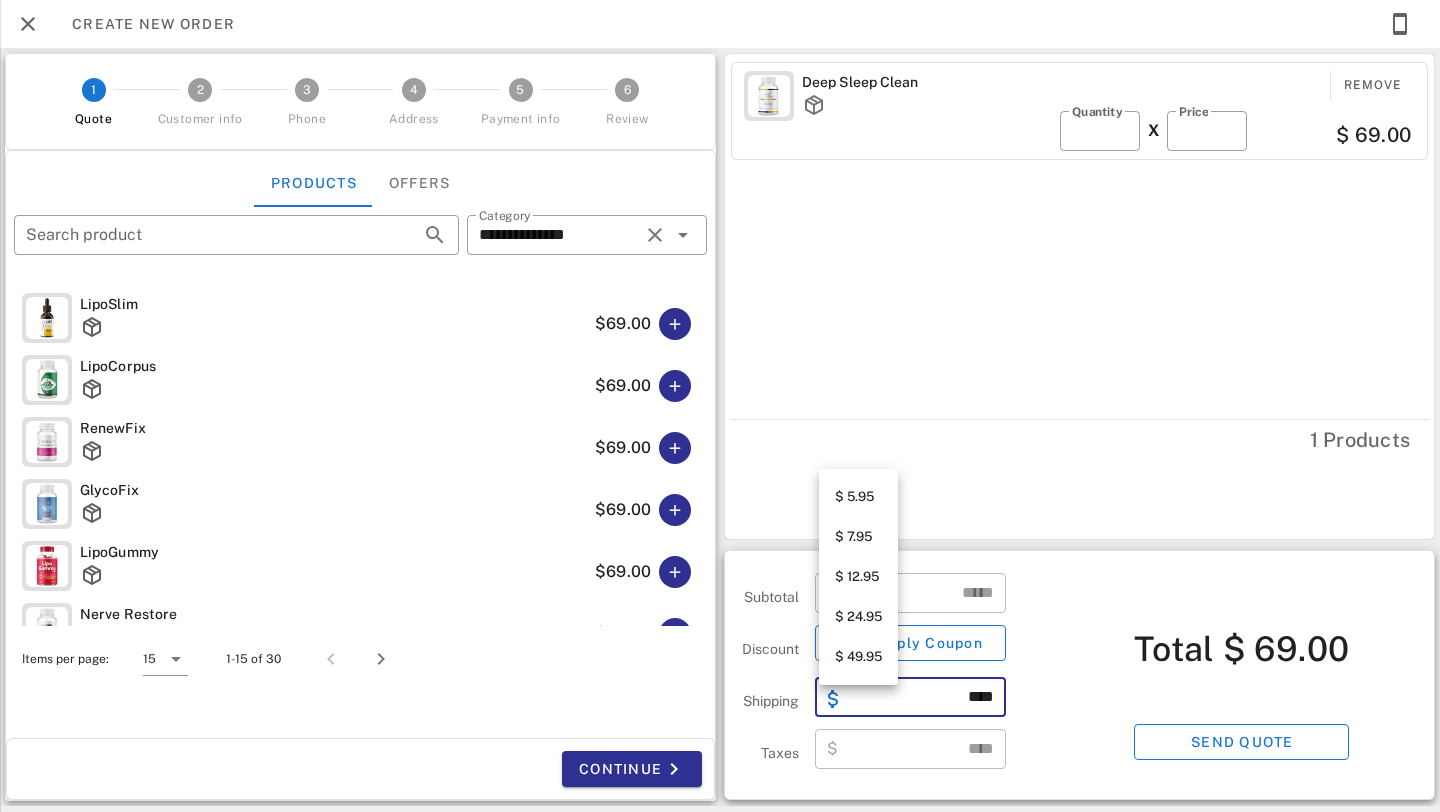 click on "$ 5.95" at bounding box center [858, 497] 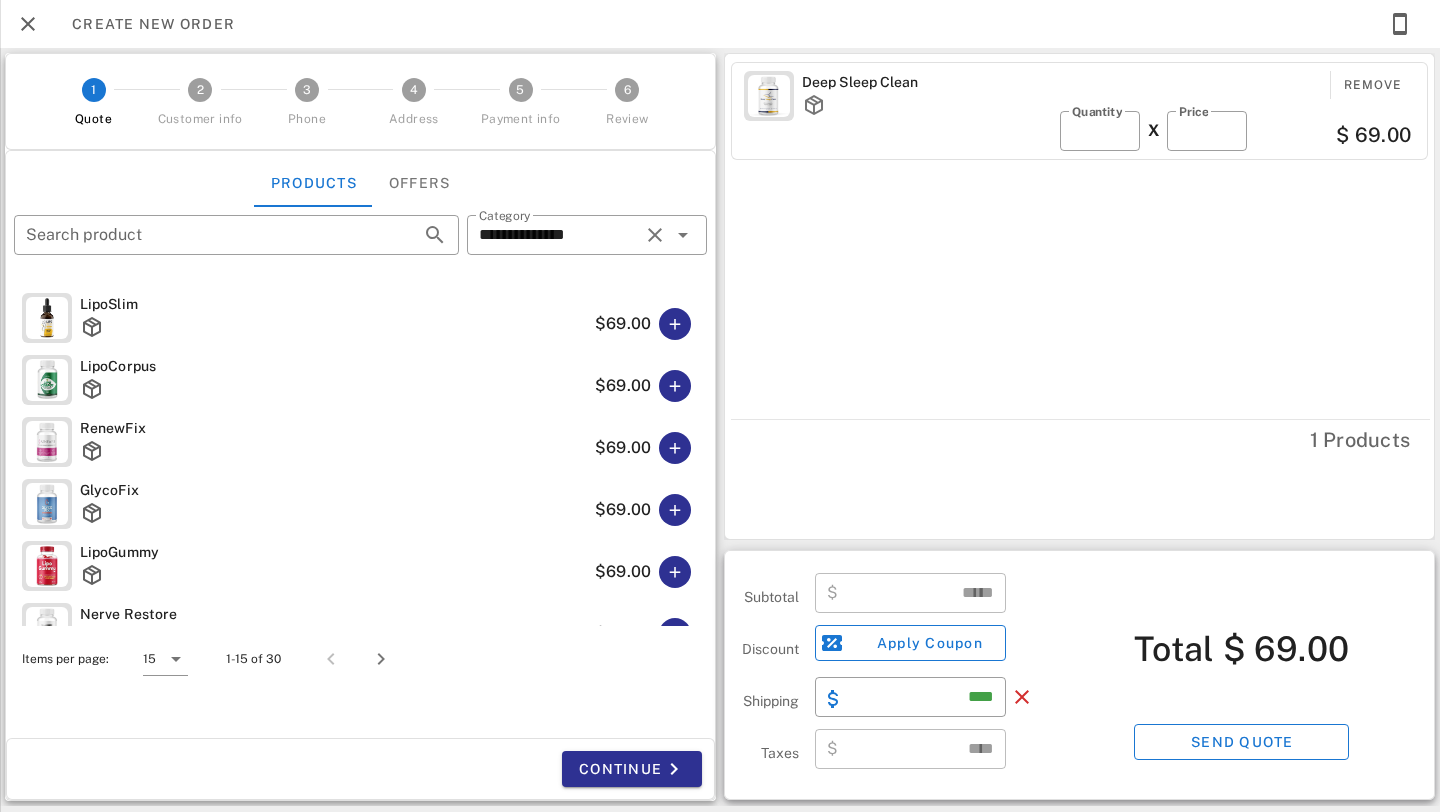 click on "Total $ 69.00  Send quote" at bounding box center (1241, 675) 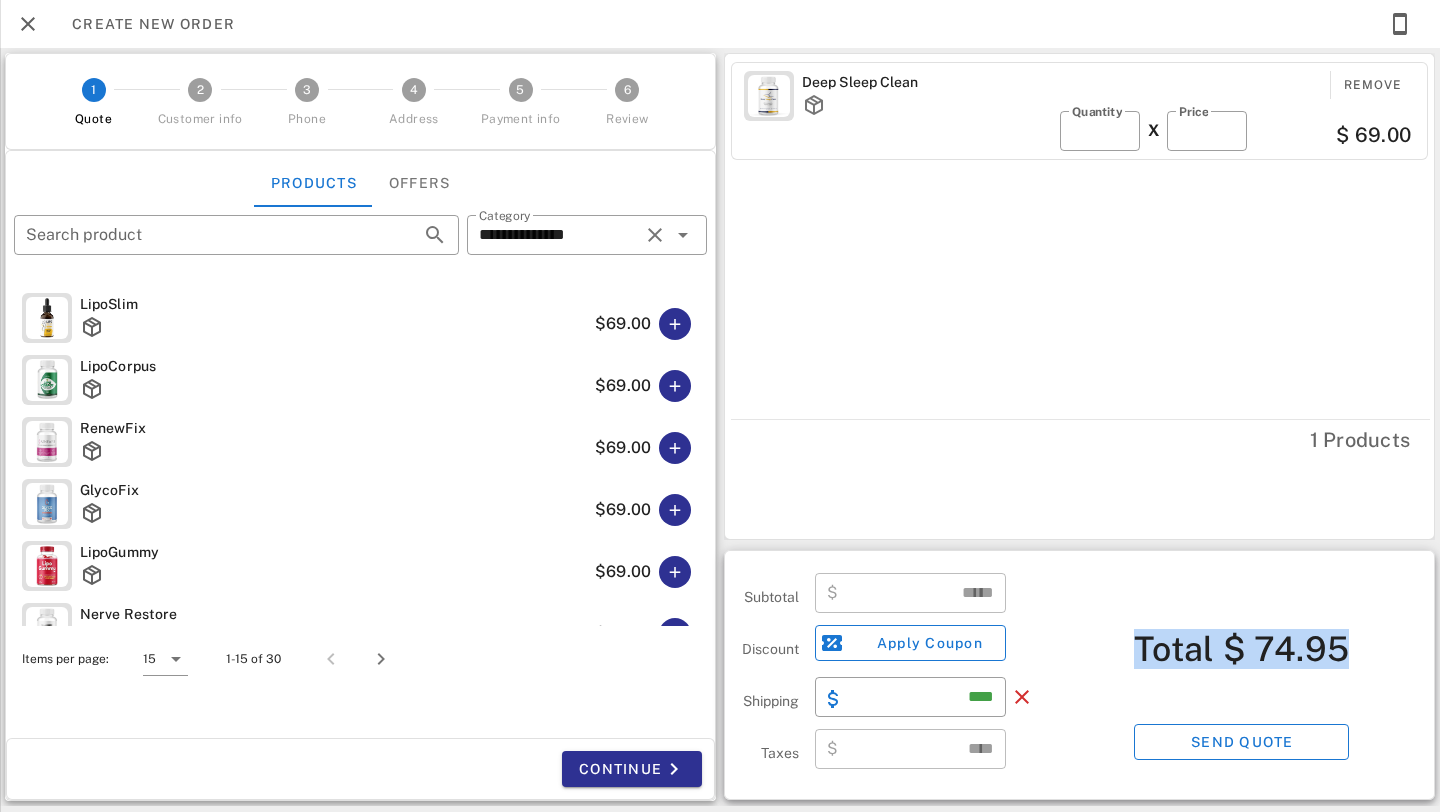drag, startPoint x: 1133, startPoint y: 654, endPoint x: 1383, endPoint y: 648, distance: 250.07199 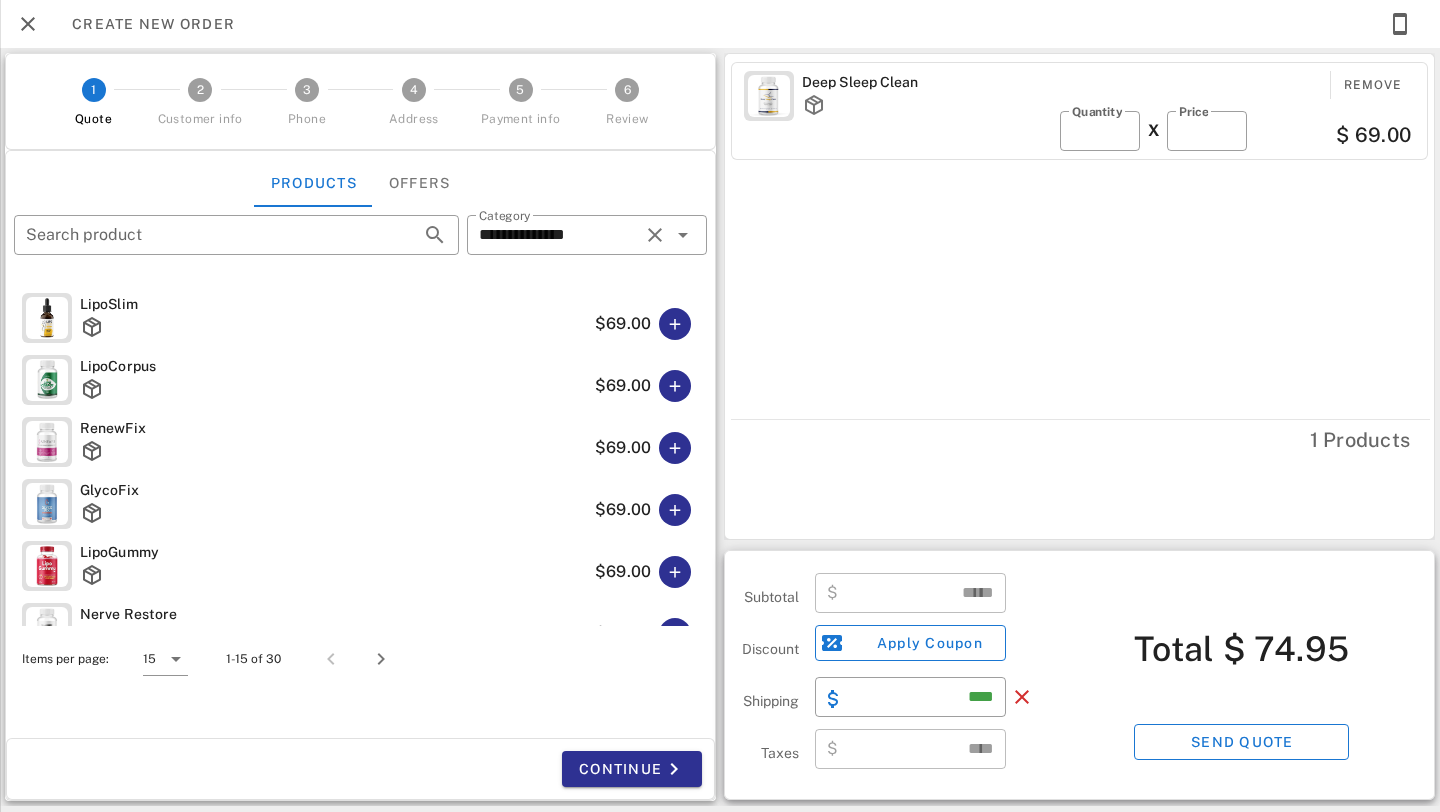 click on "Total $ 74.95  Send quote" at bounding box center (1241, 675) 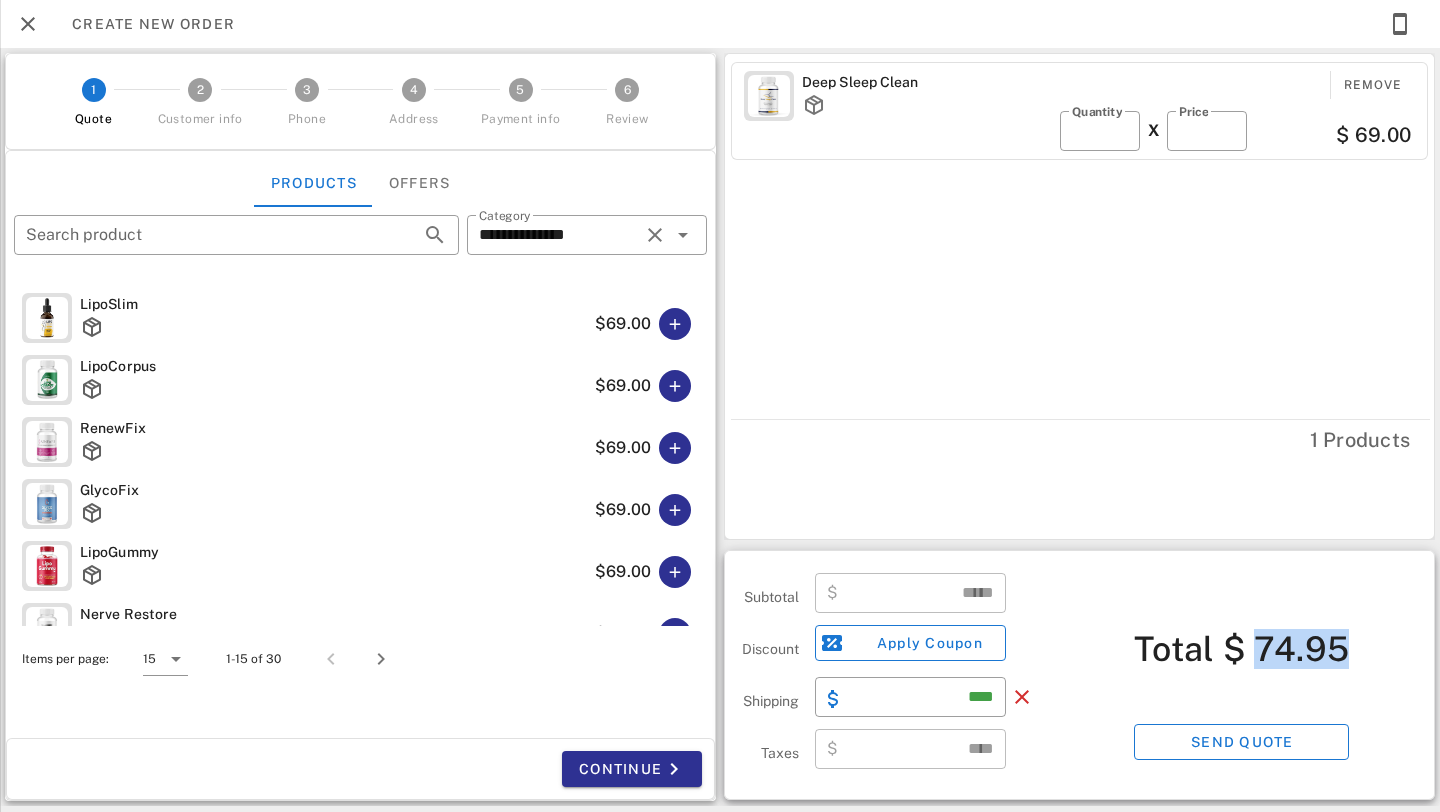 drag, startPoint x: 1361, startPoint y: 651, endPoint x: 1252, endPoint y: 659, distance: 109.29318 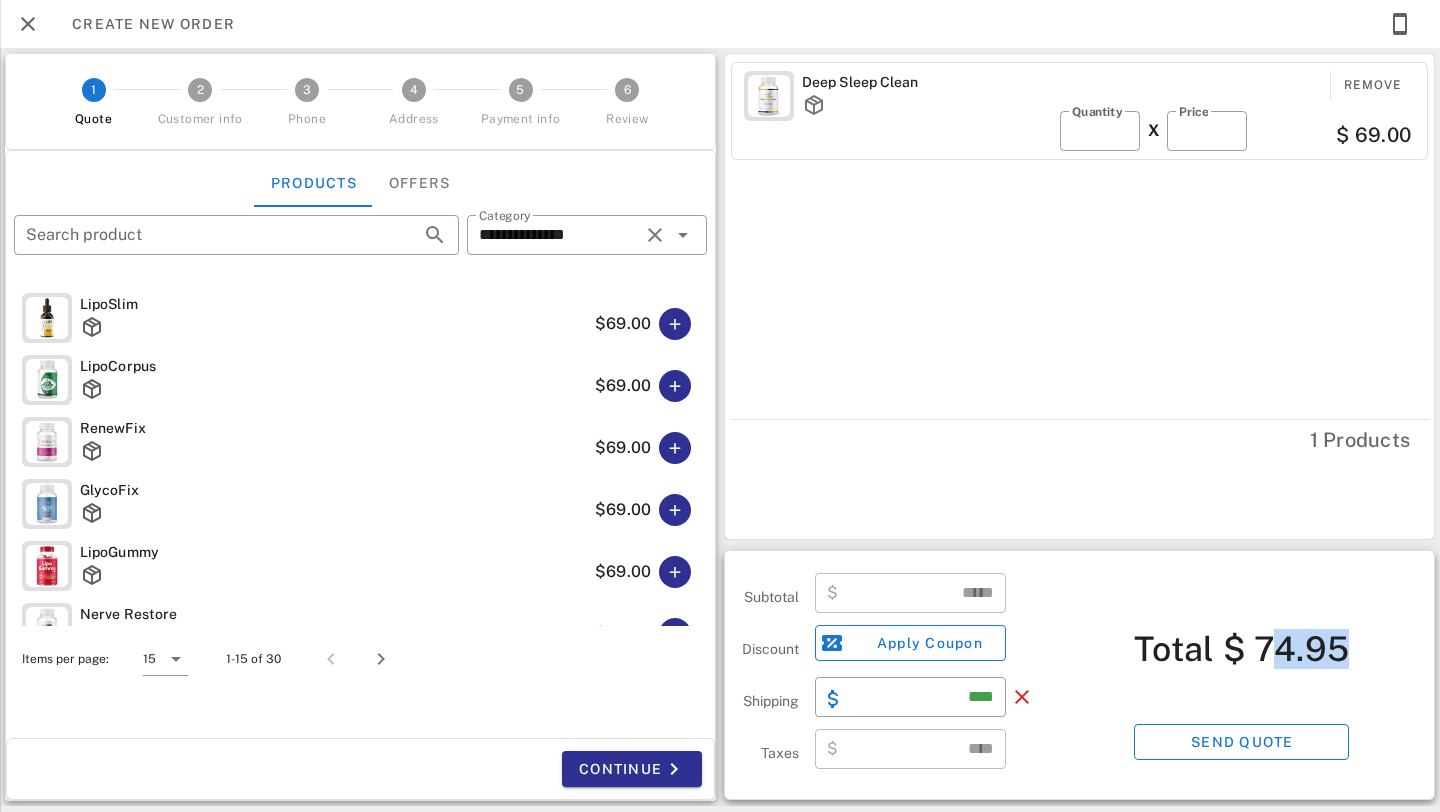 drag, startPoint x: 1273, startPoint y: 645, endPoint x: 1367, endPoint y: 647, distance: 94.02127 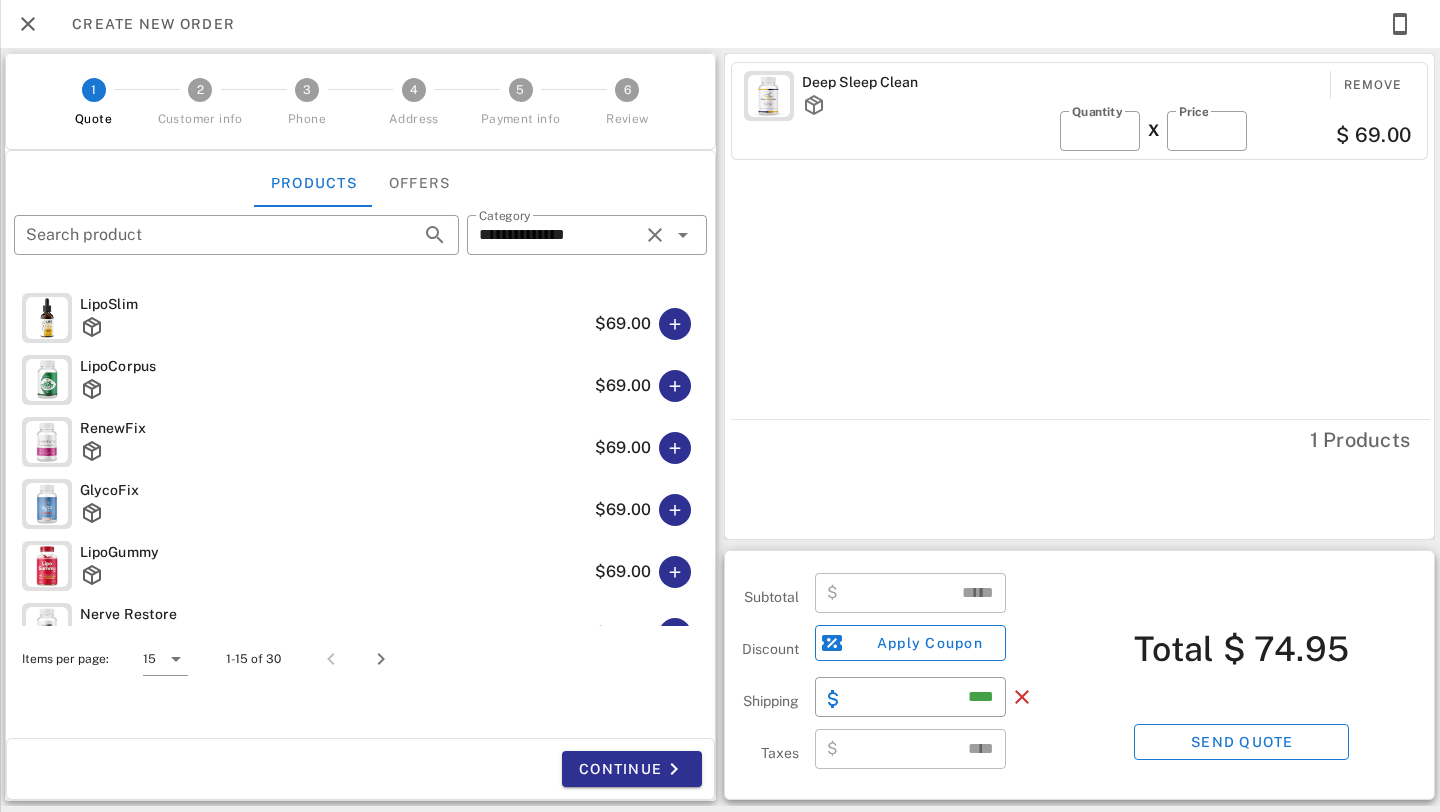 click on "74.95" at bounding box center (1301, 649) 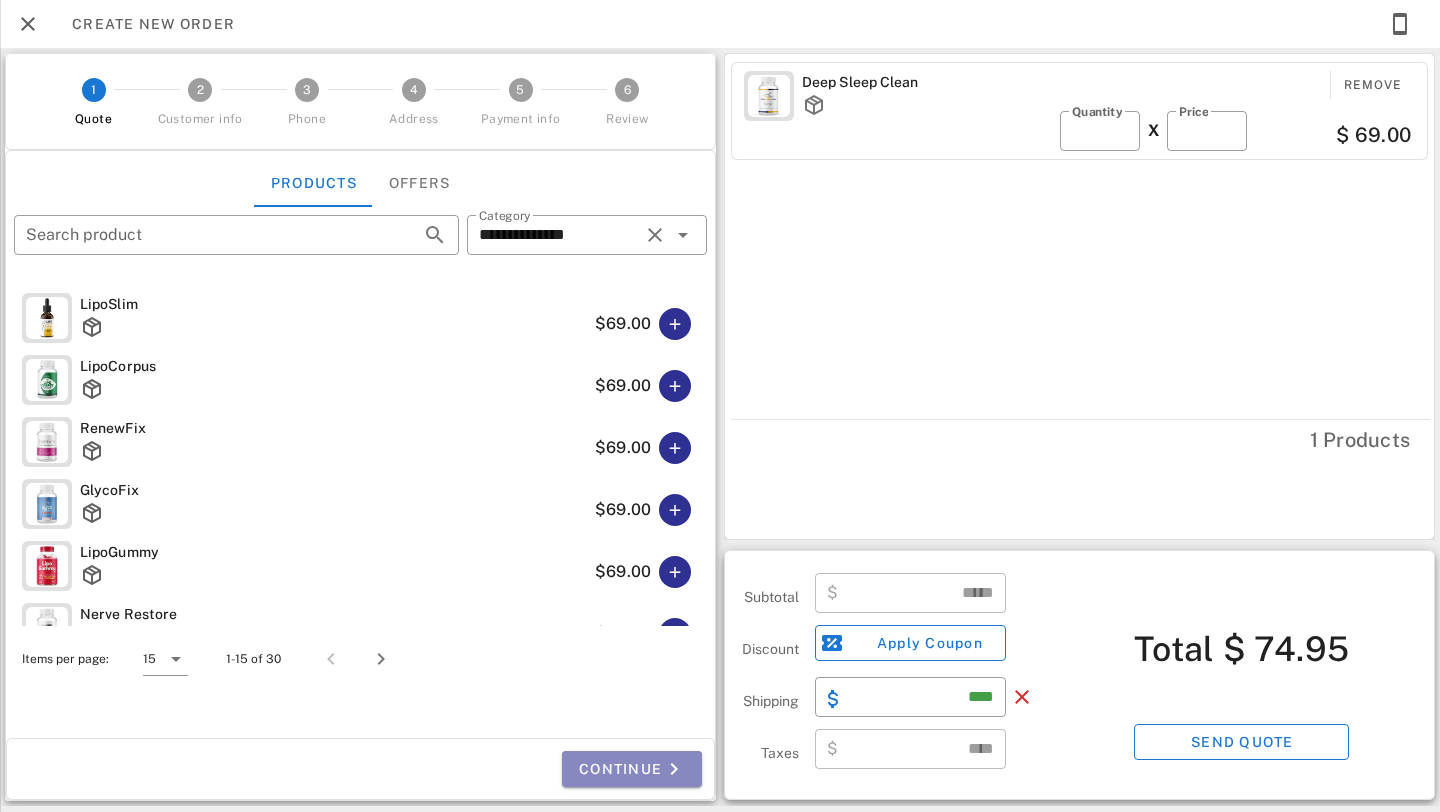 click on "Continue" at bounding box center [632, 769] 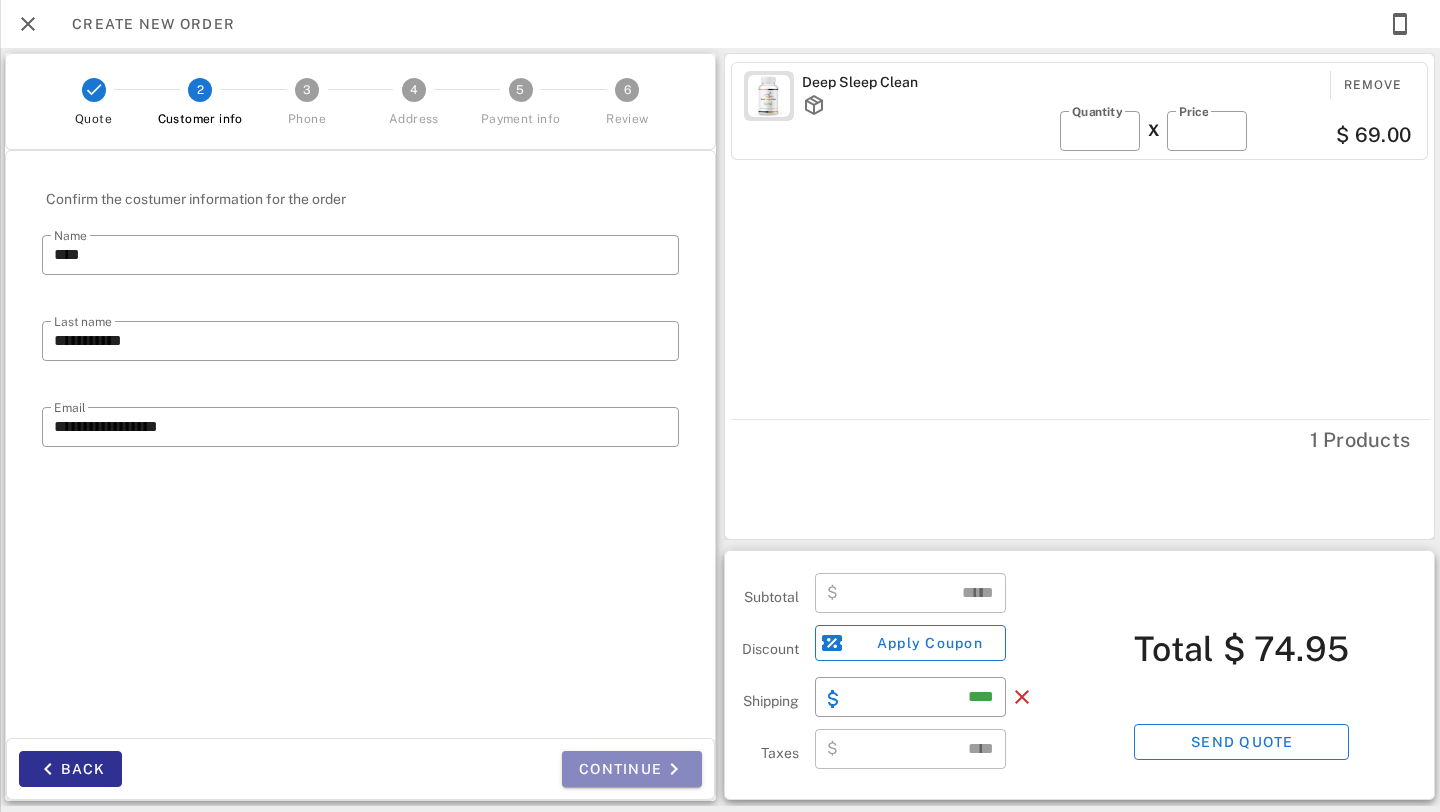 click on "Continue" at bounding box center (632, 769) 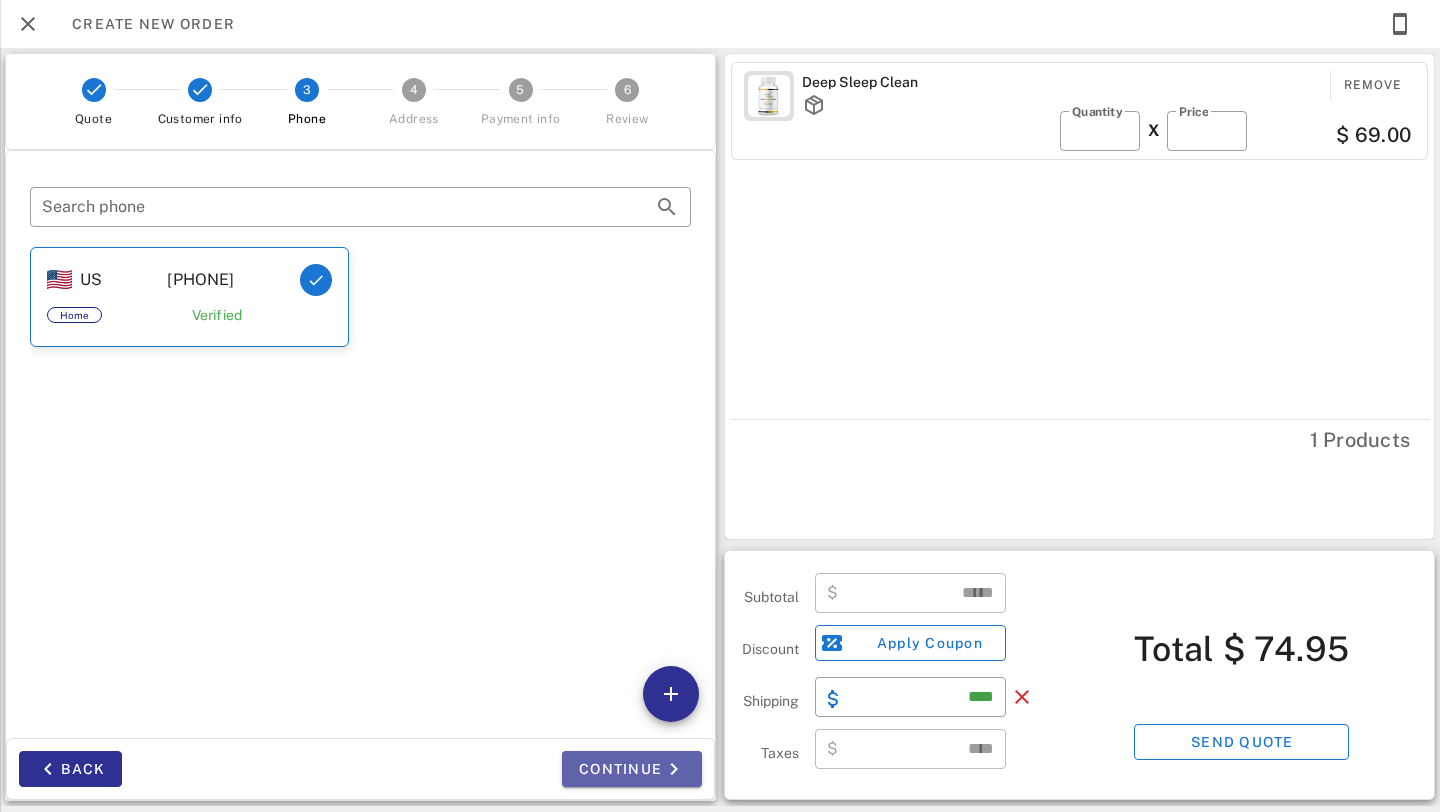 click on "Continue" at bounding box center [632, 769] 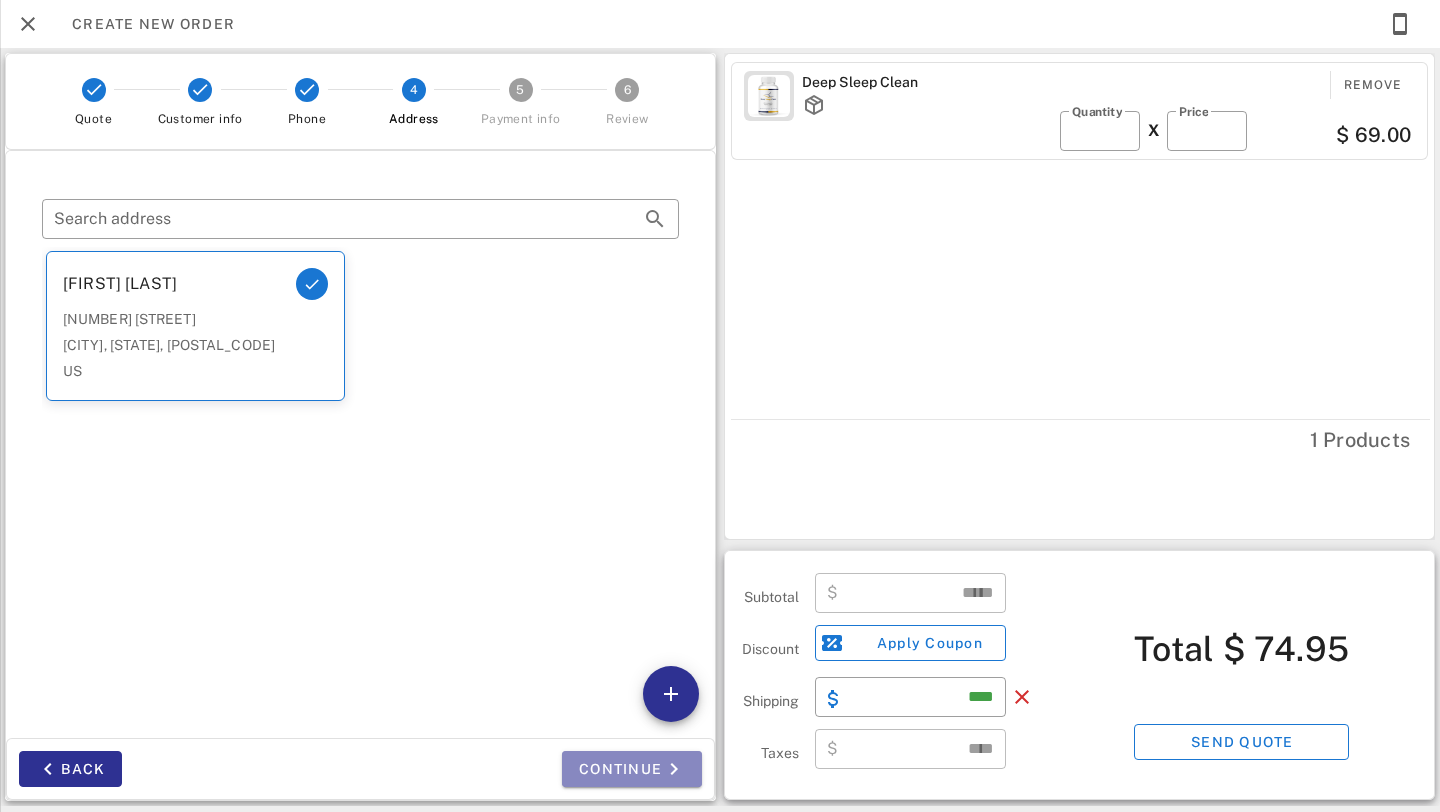 click on "Continue" at bounding box center (632, 769) 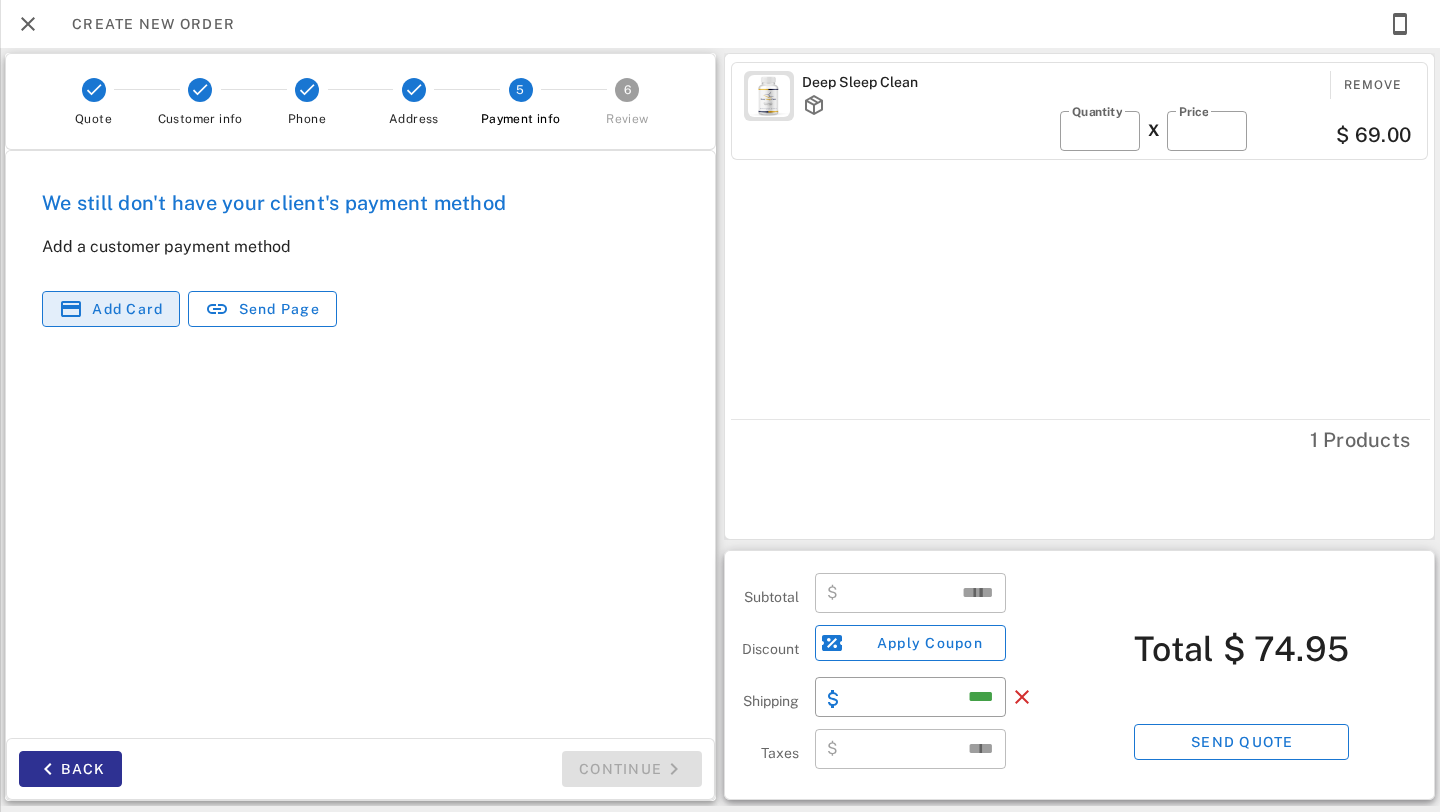 click on "Add card" at bounding box center [127, 309] 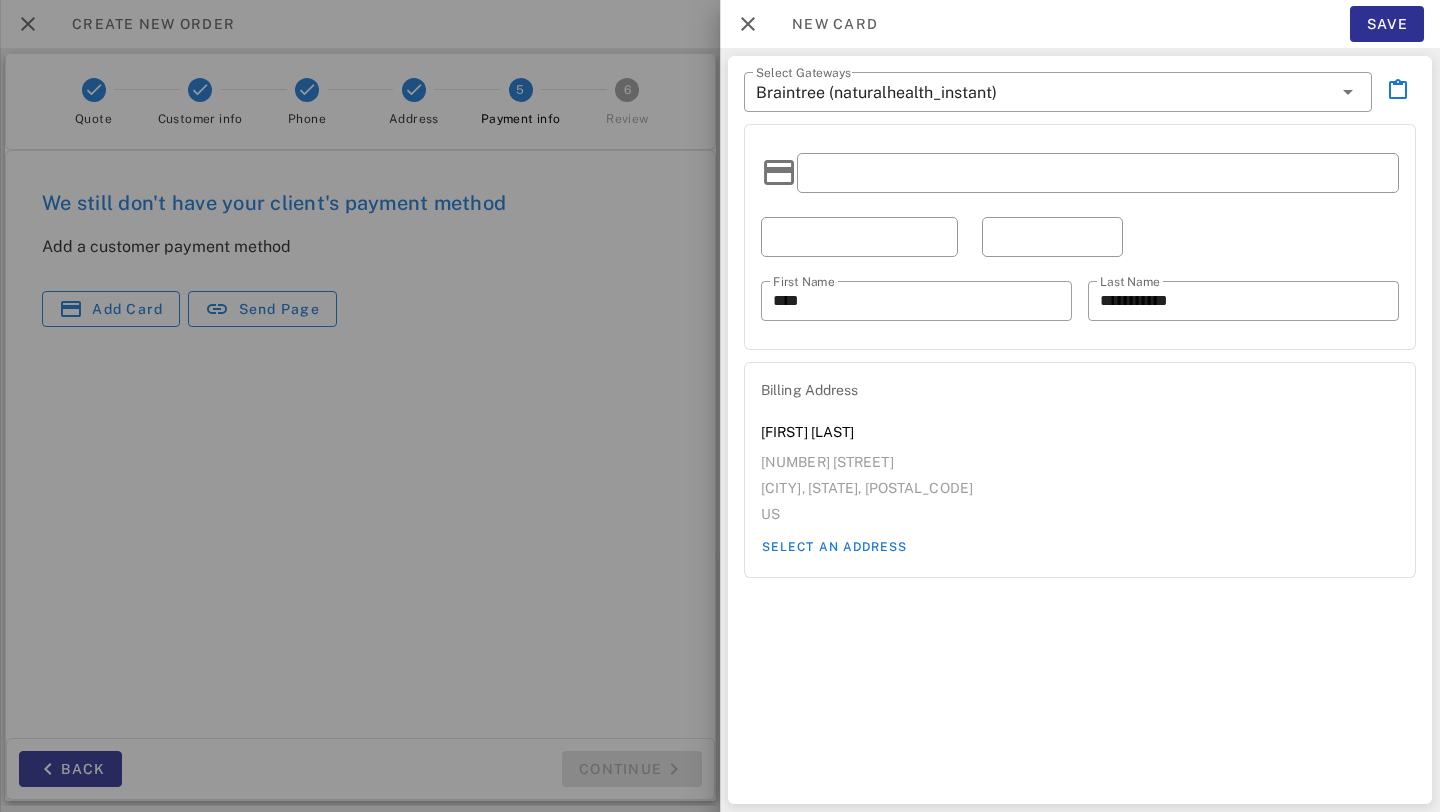 click at bounding box center (1080, 173) 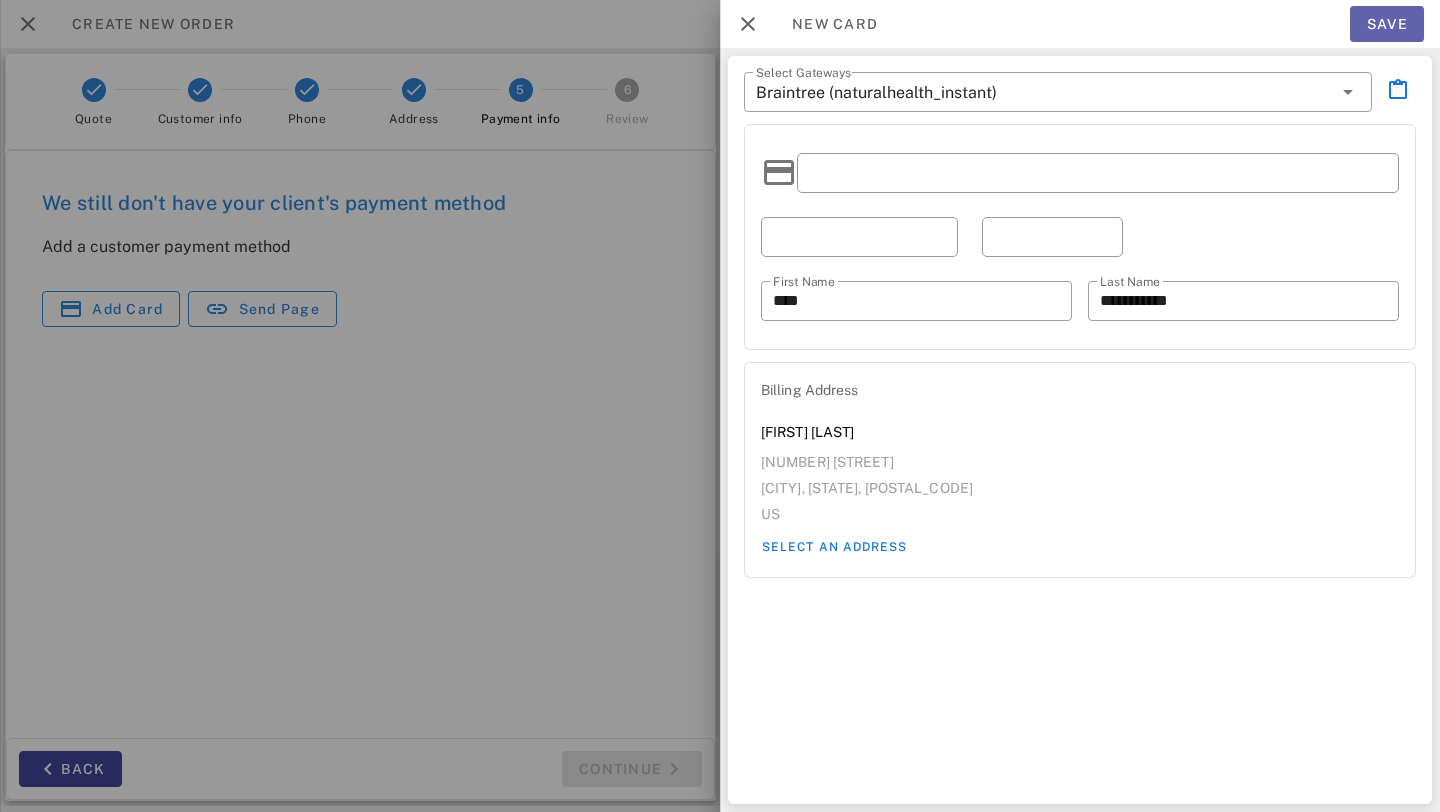 click on "Save" at bounding box center [1387, 24] 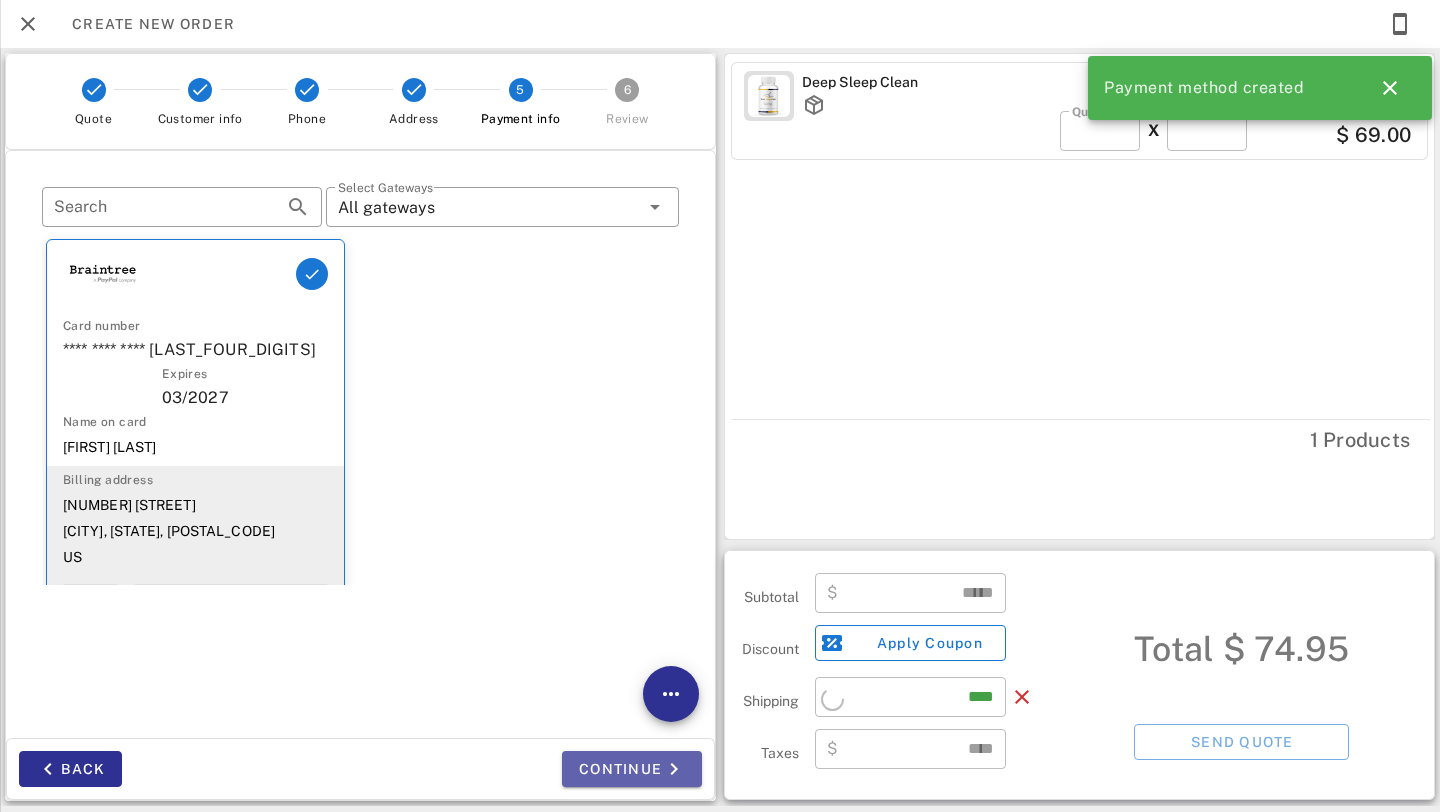 click on "Continue" at bounding box center [632, 769] 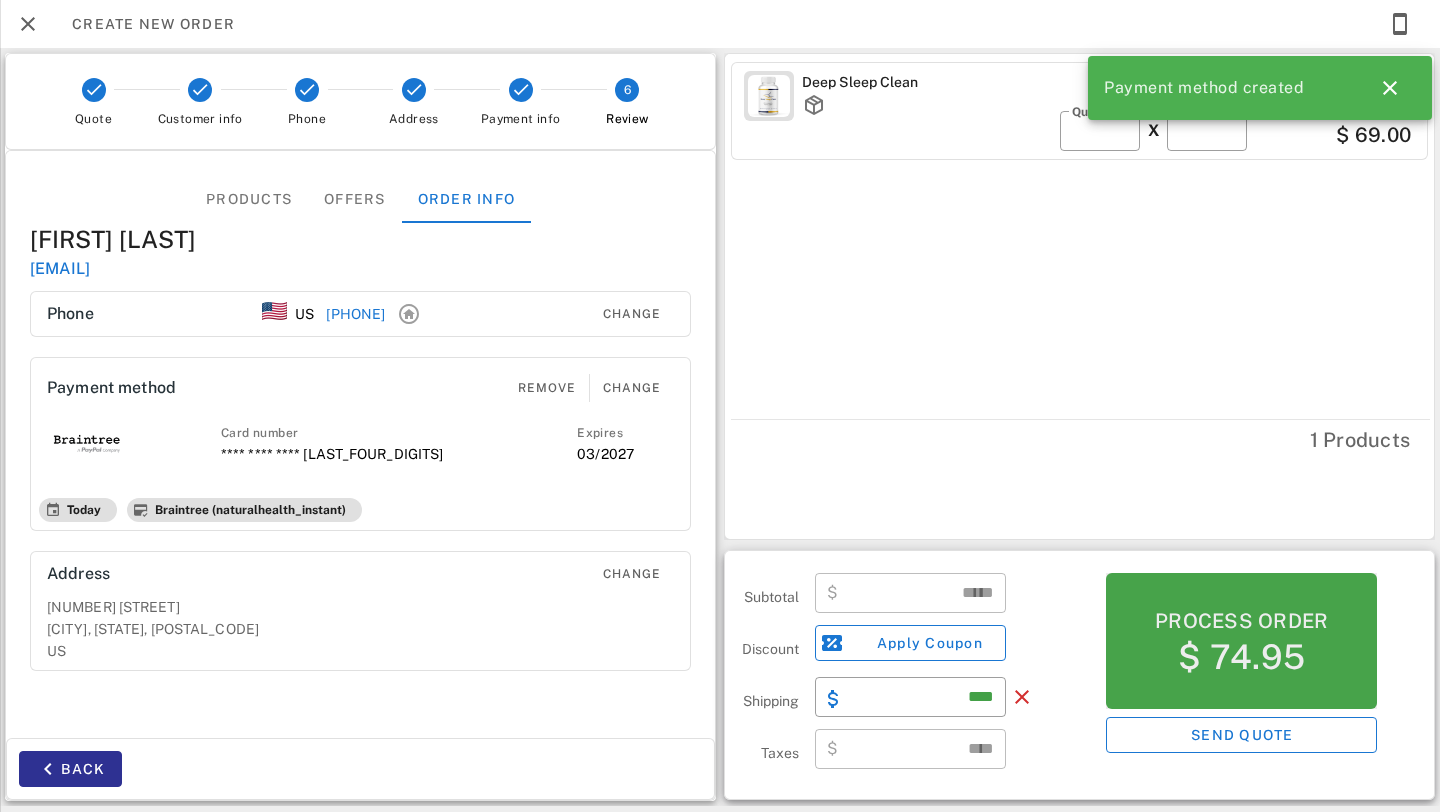 click on "Process order" at bounding box center [1241, 621] 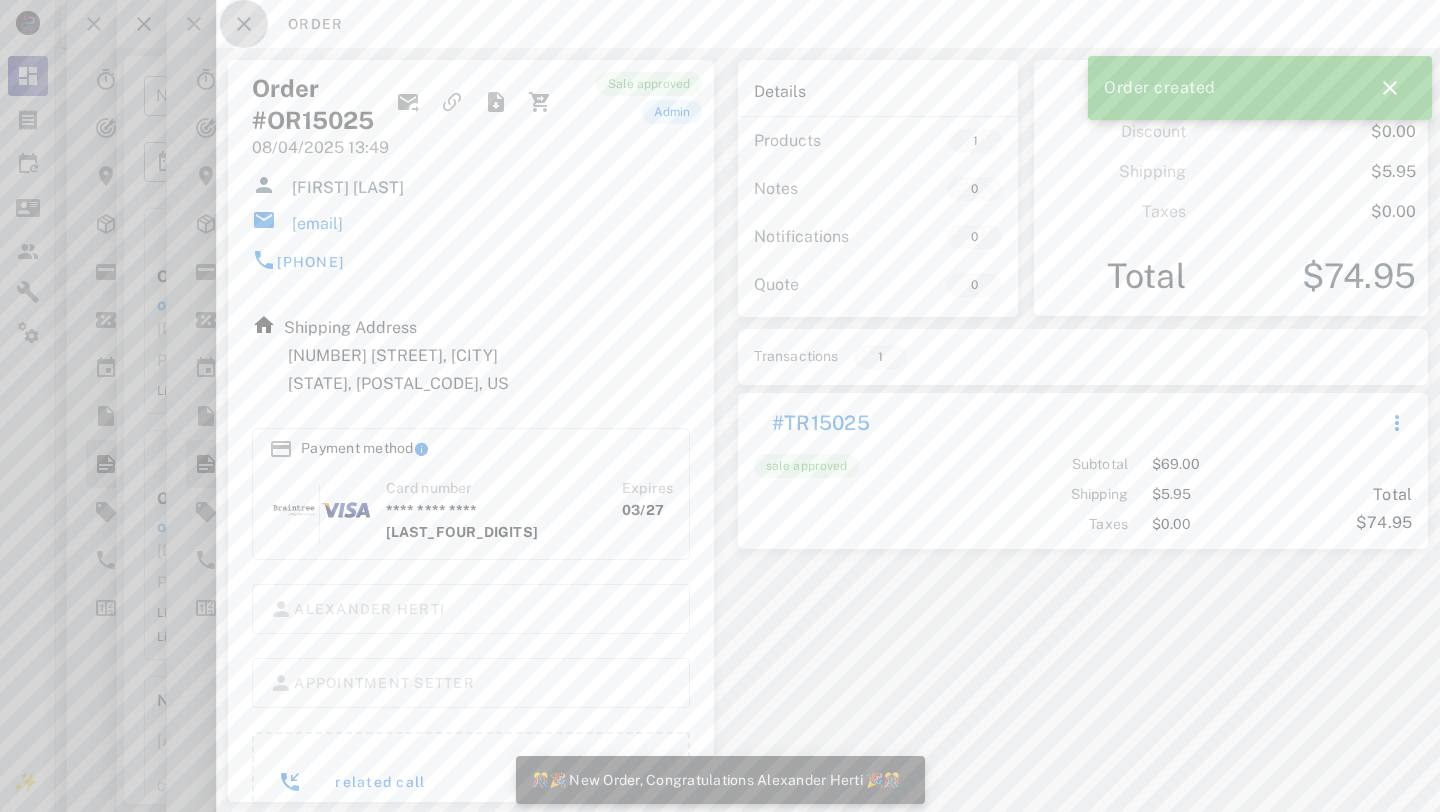 click at bounding box center [244, 24] 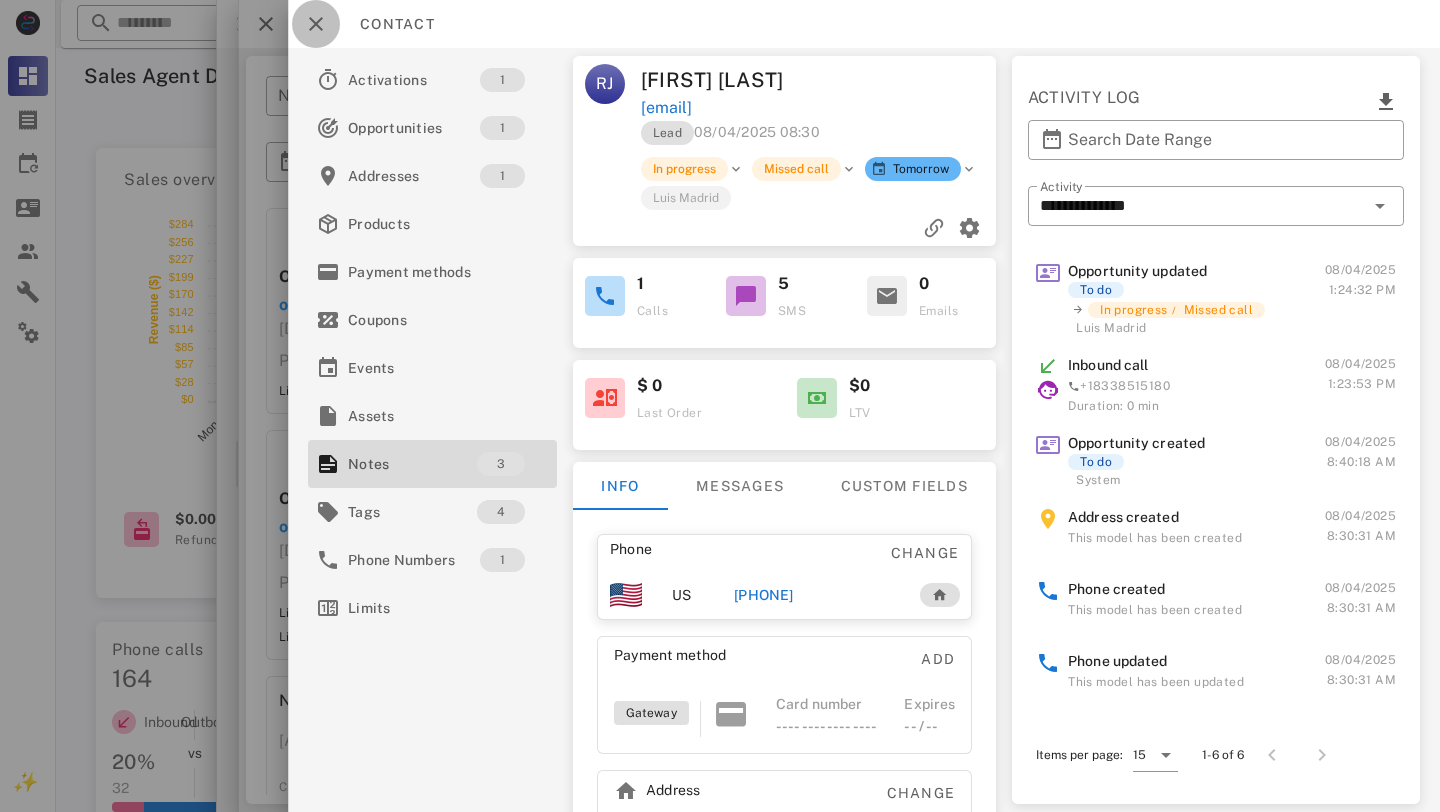 click at bounding box center [316, 24] 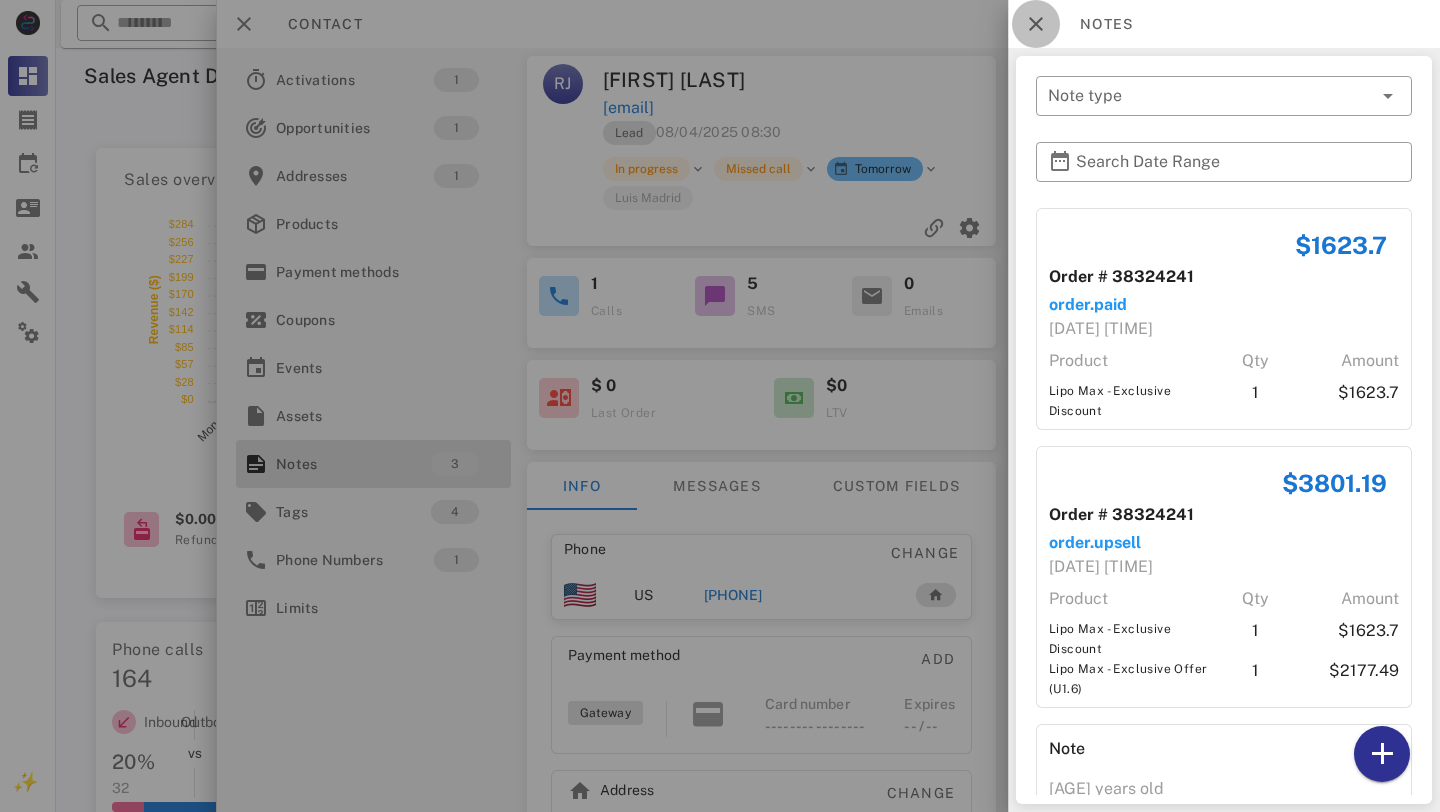 click at bounding box center (1036, 24) 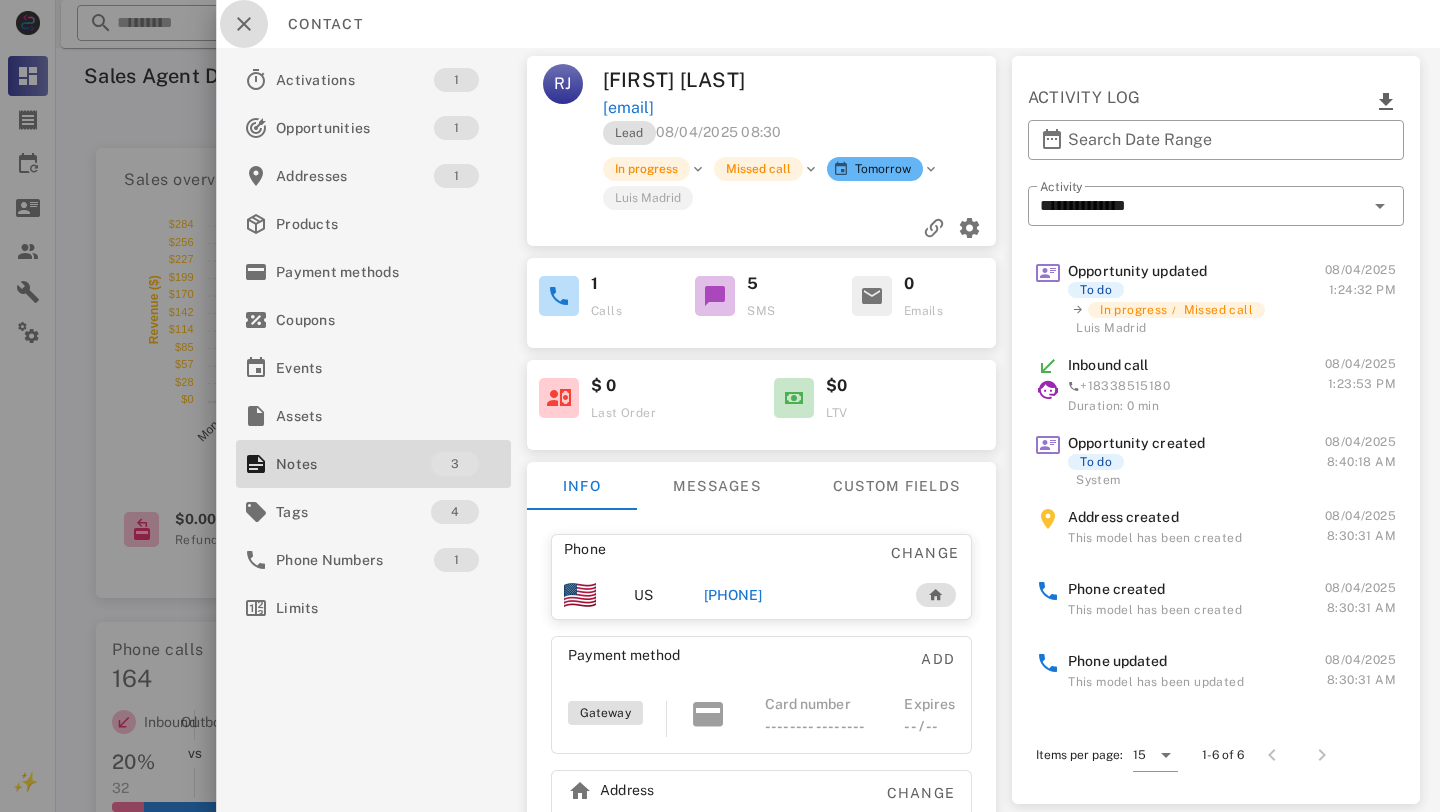 click at bounding box center [244, 24] 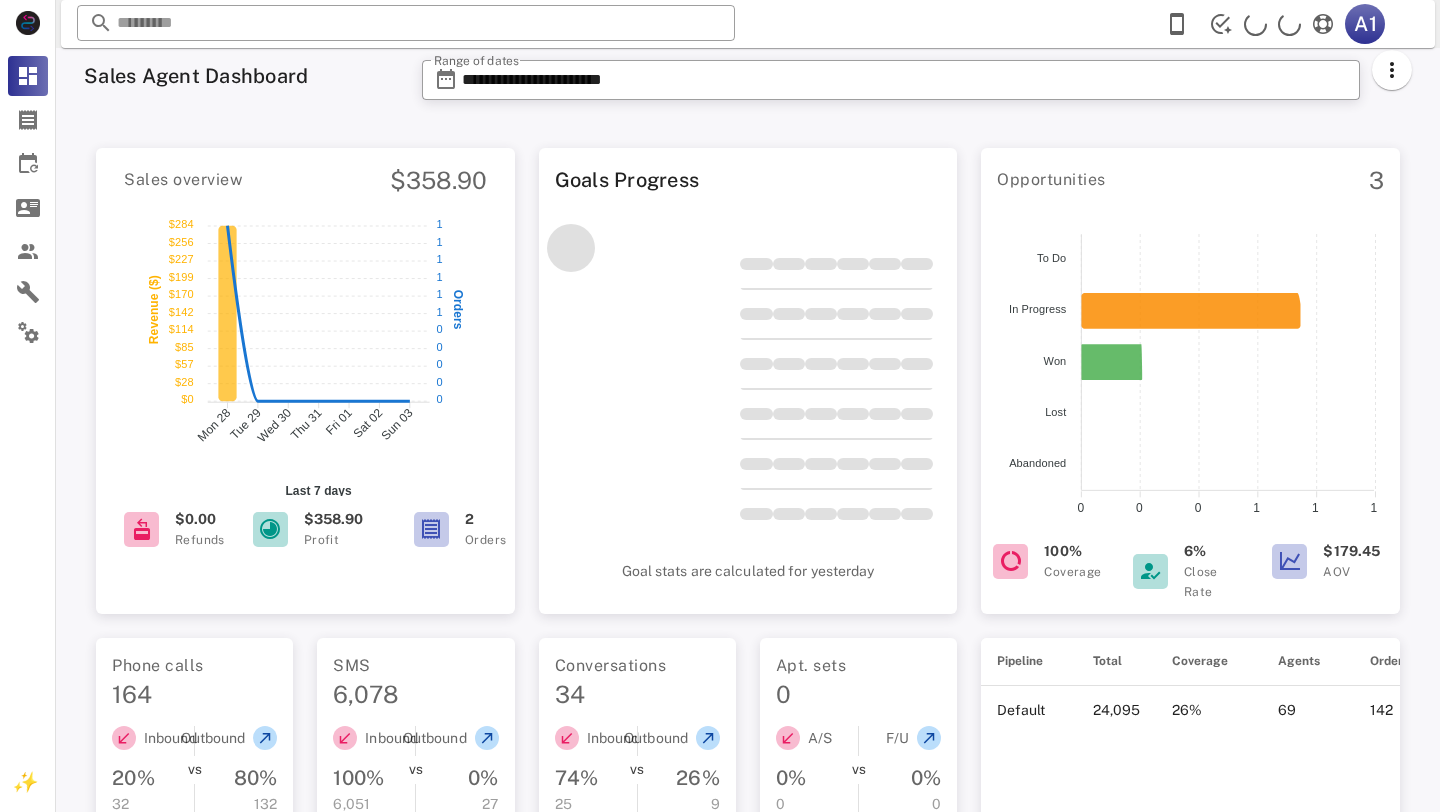 scroll, scrollTop: 0, scrollLeft: 0, axis: both 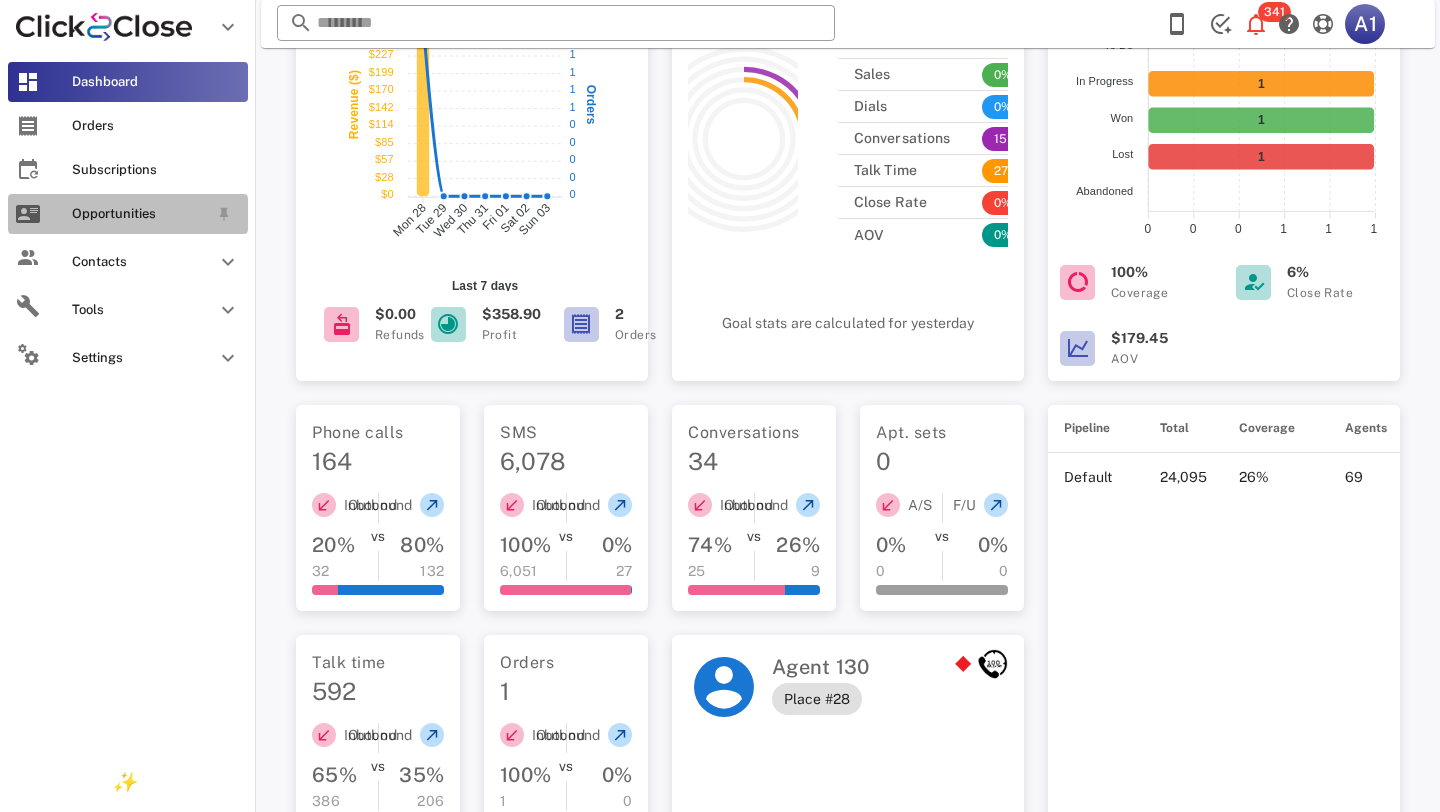 click on "Opportunities" at bounding box center (128, 214) 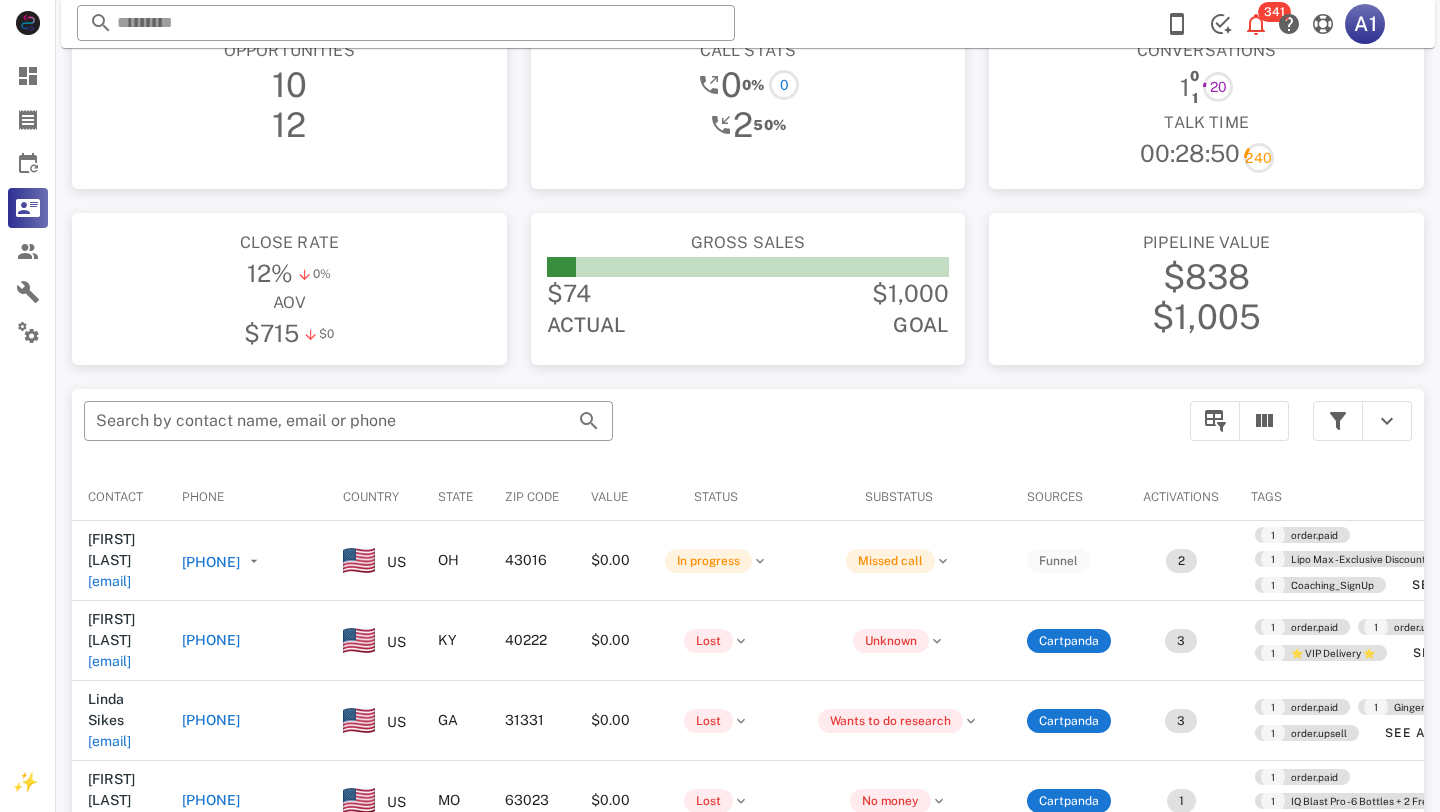 scroll, scrollTop: 0, scrollLeft: 0, axis: both 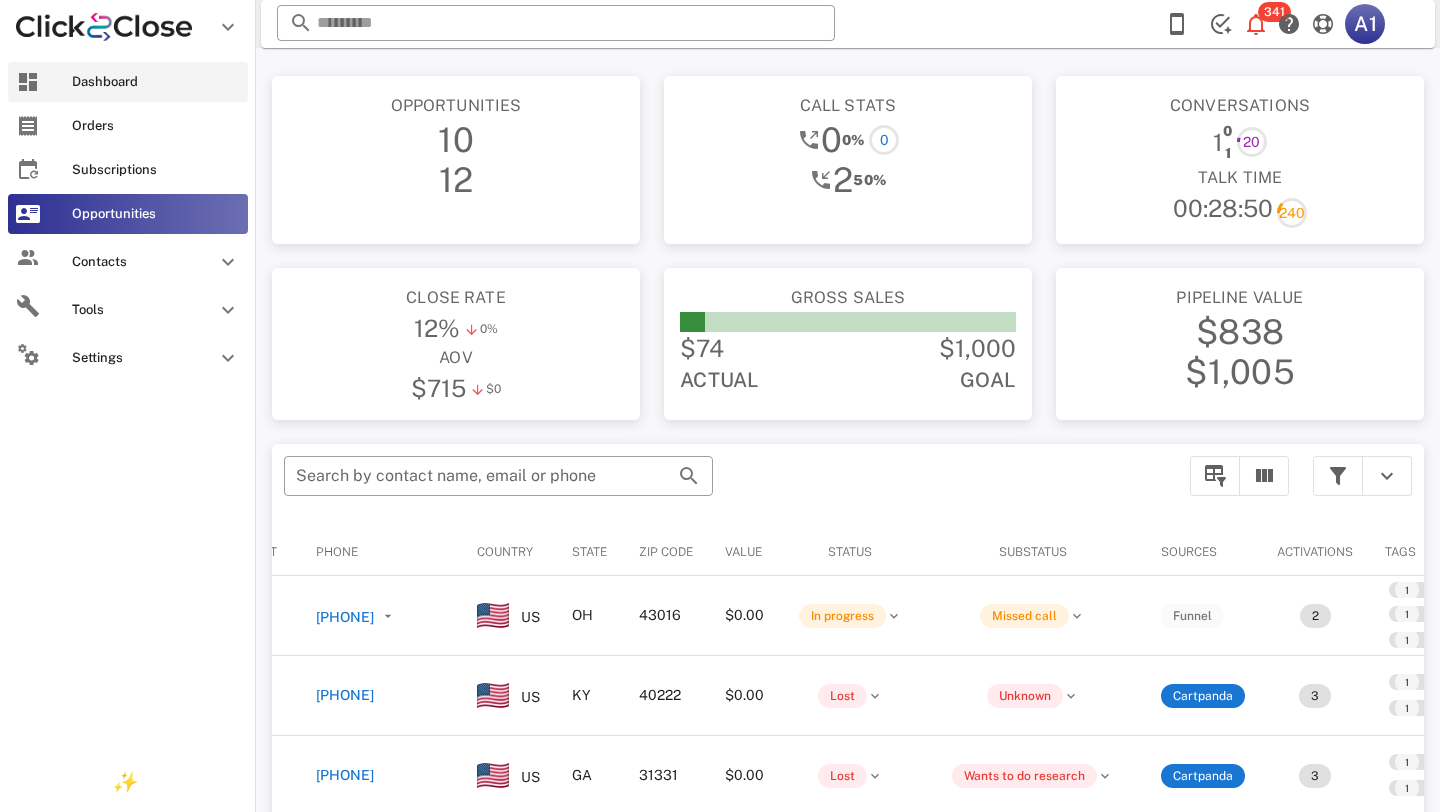 click on "Dashboard" at bounding box center (156, 82) 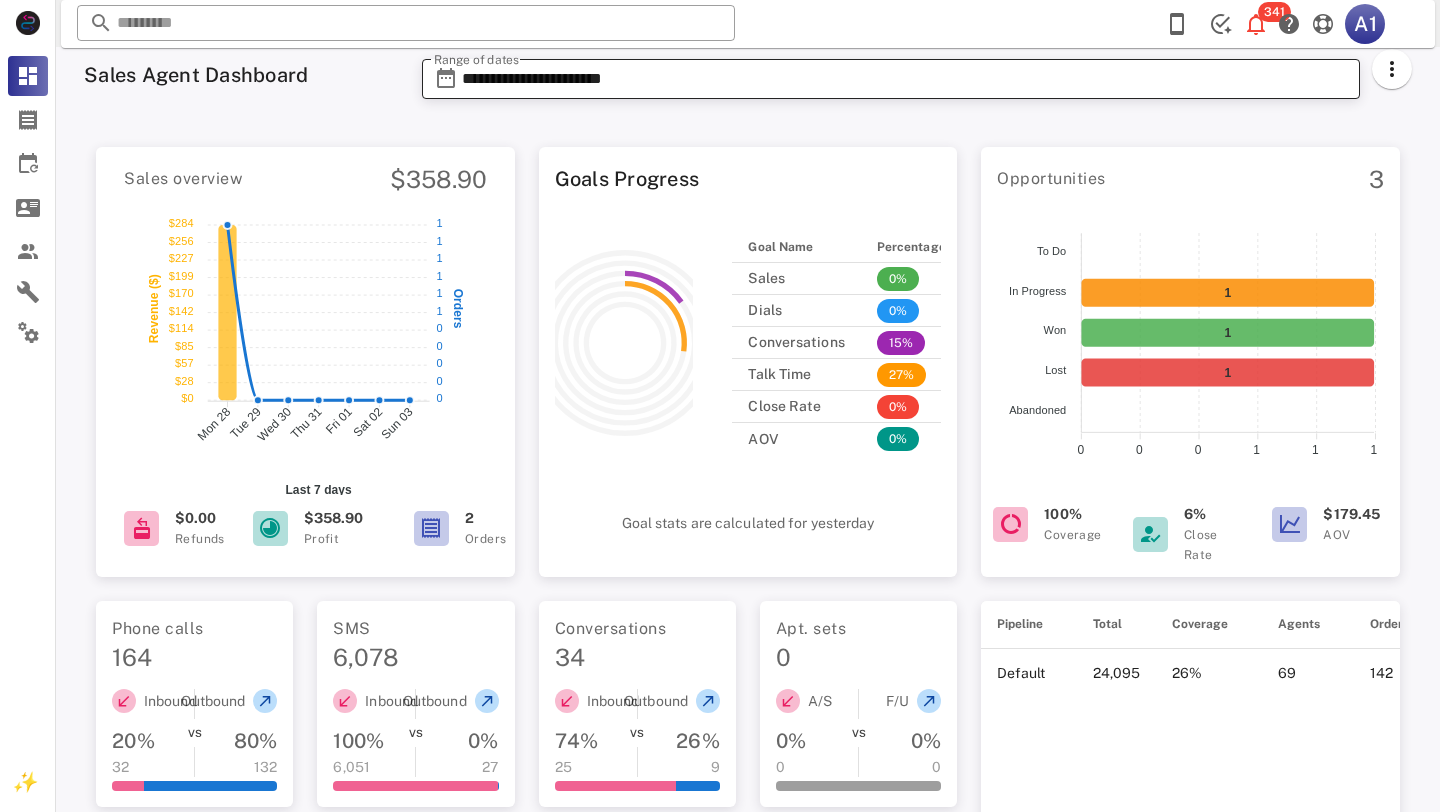 scroll, scrollTop: 0, scrollLeft: 0, axis: both 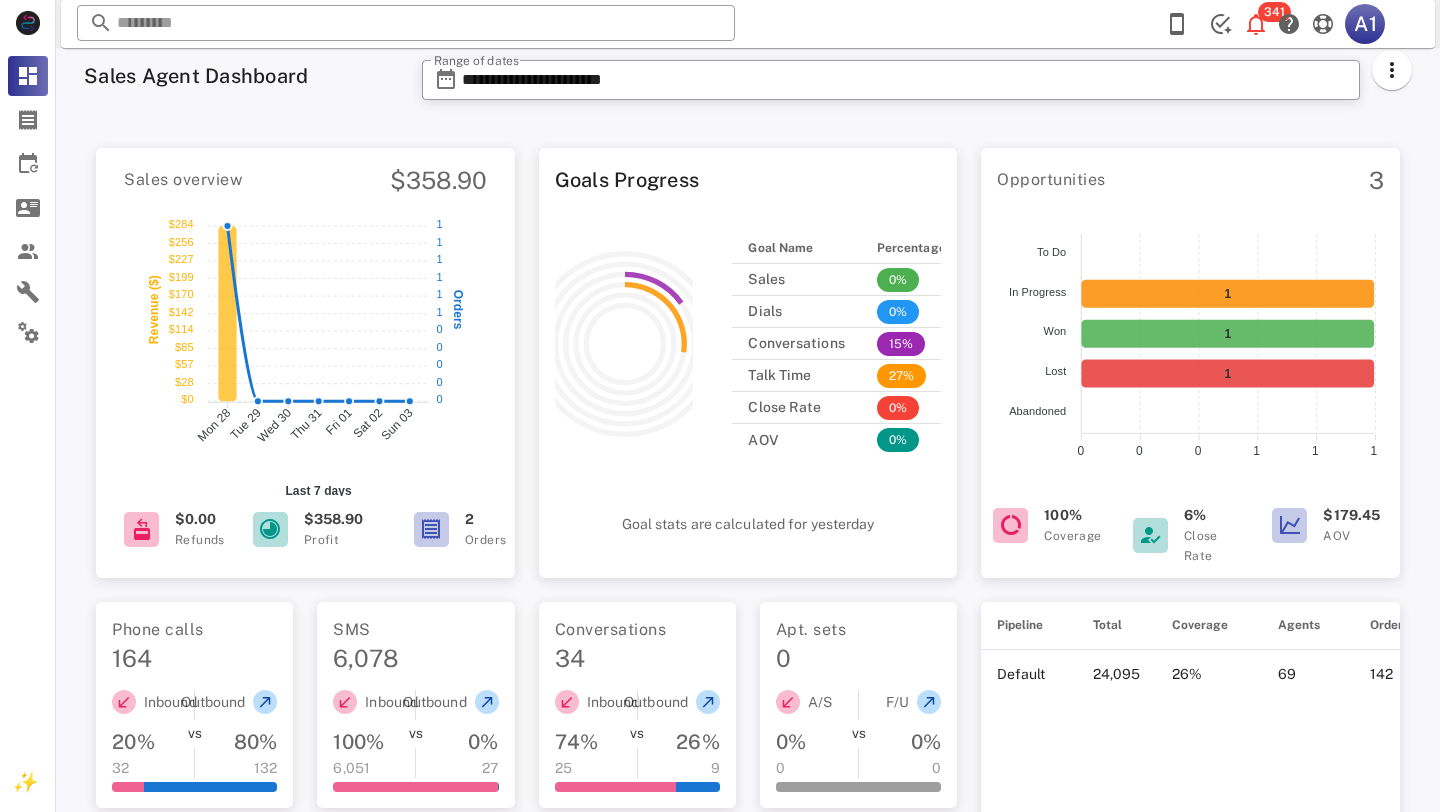 click at bounding box center [1392, 81] 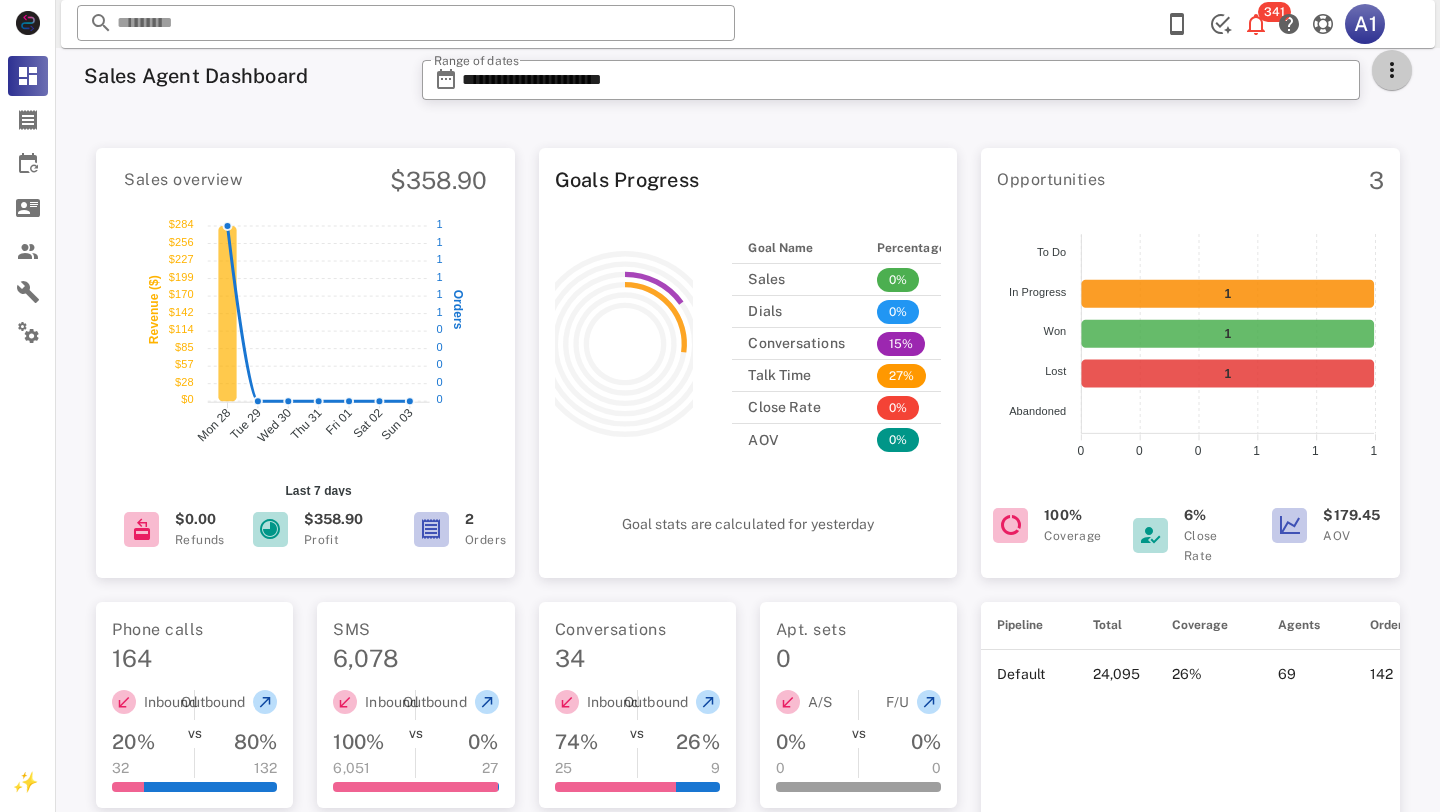 click at bounding box center [1392, 70] 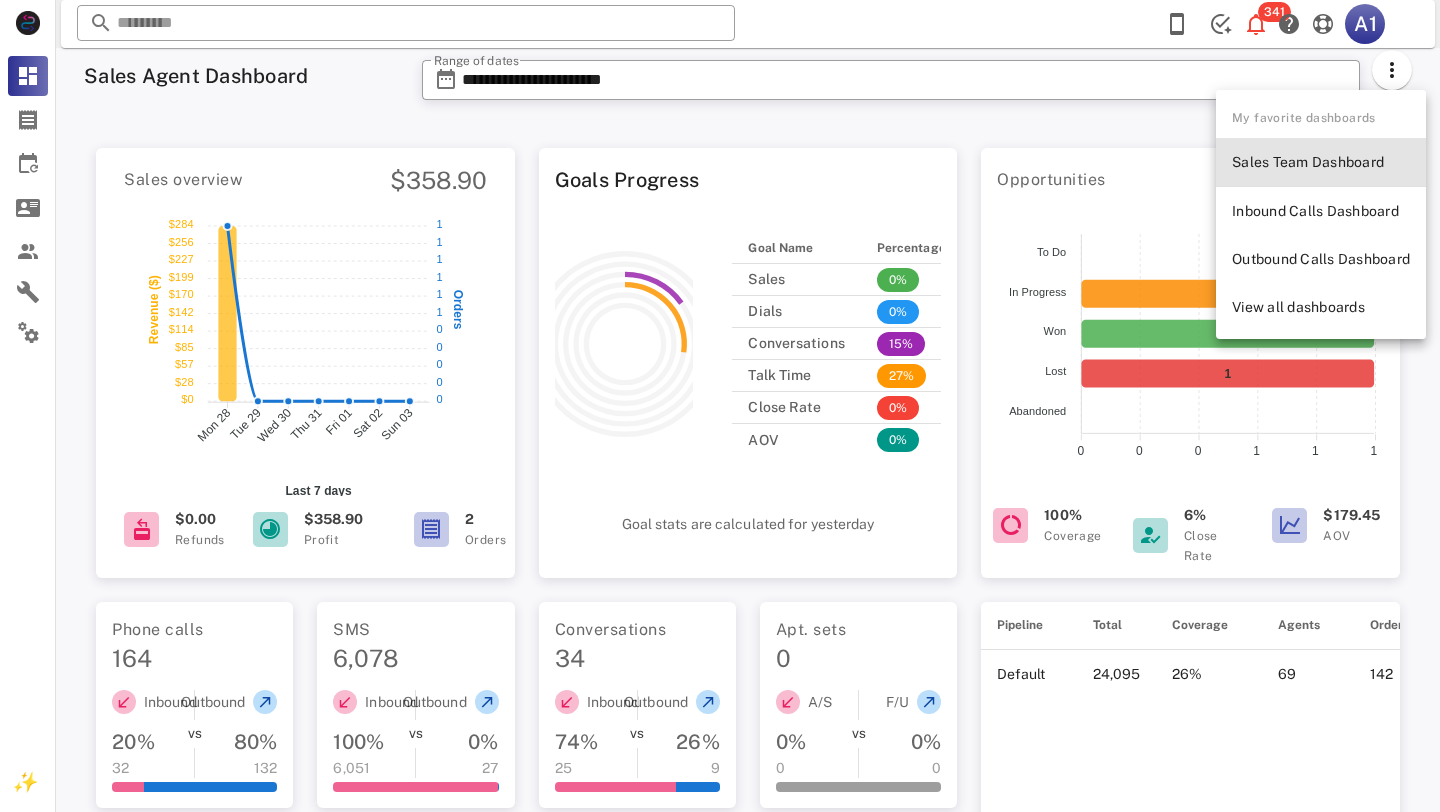 click on "Sales Team Dashboard" at bounding box center (1321, 162) 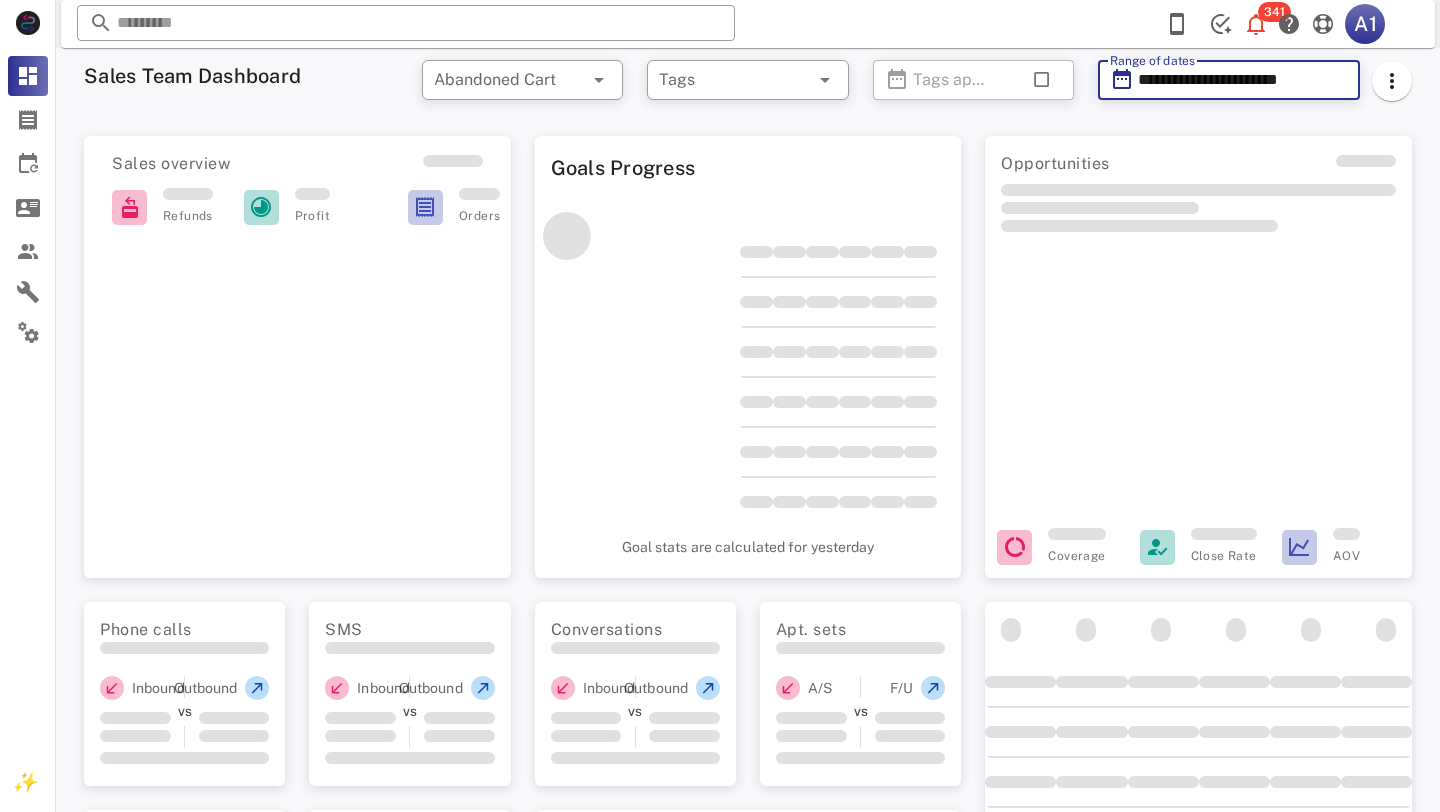 click on "**********" at bounding box center (1243, 80) 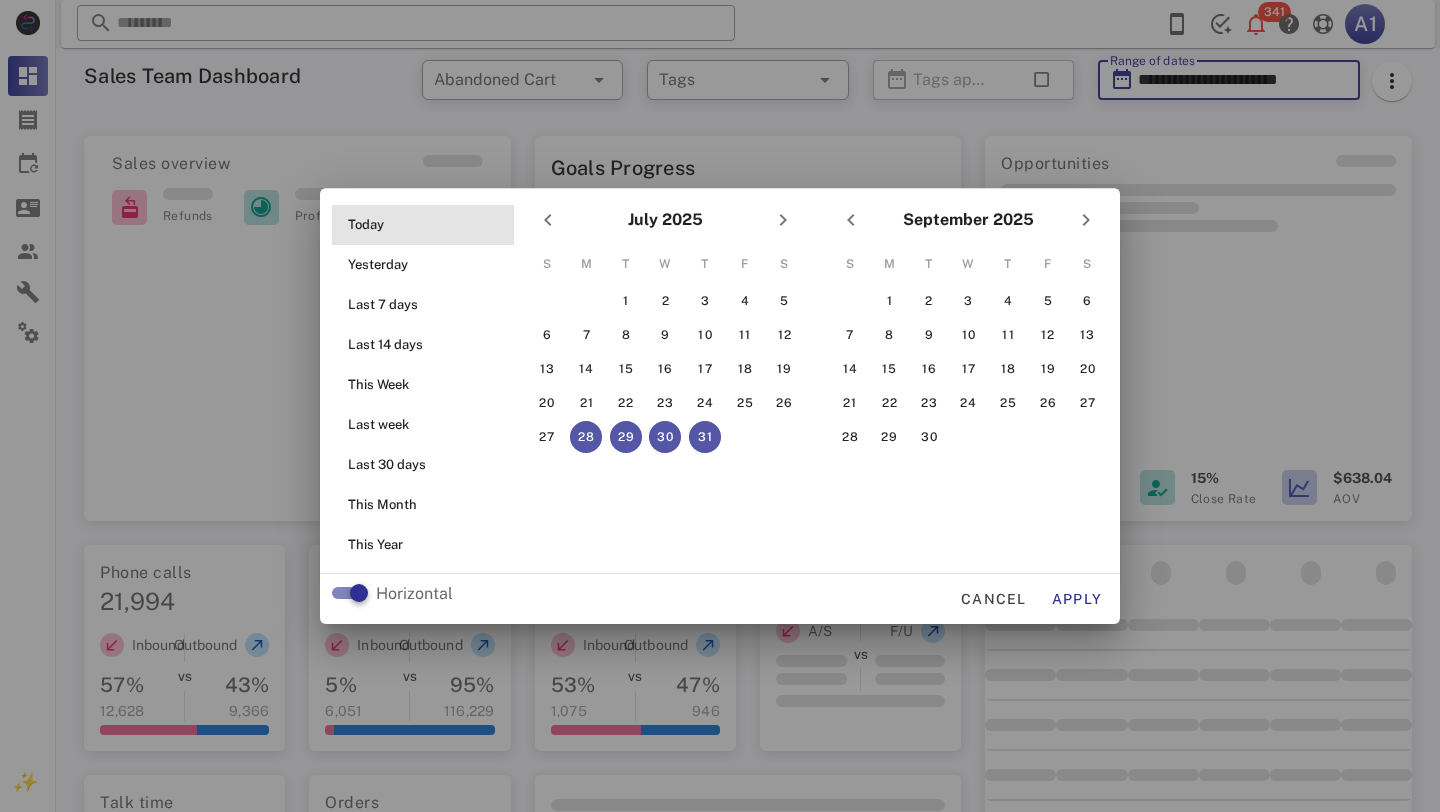 click on "Today" at bounding box center (429, 225) 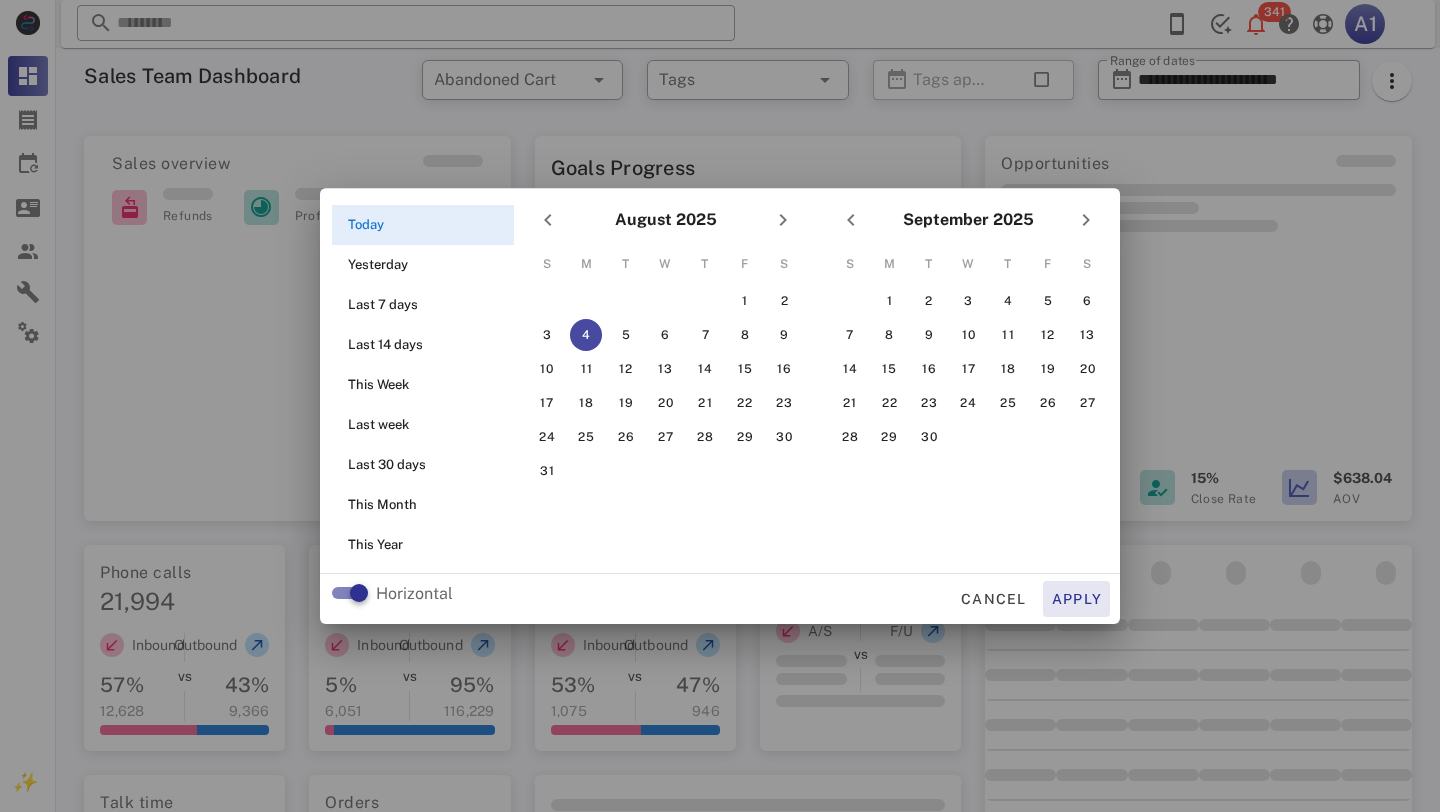 click on "Apply" at bounding box center (1077, 599) 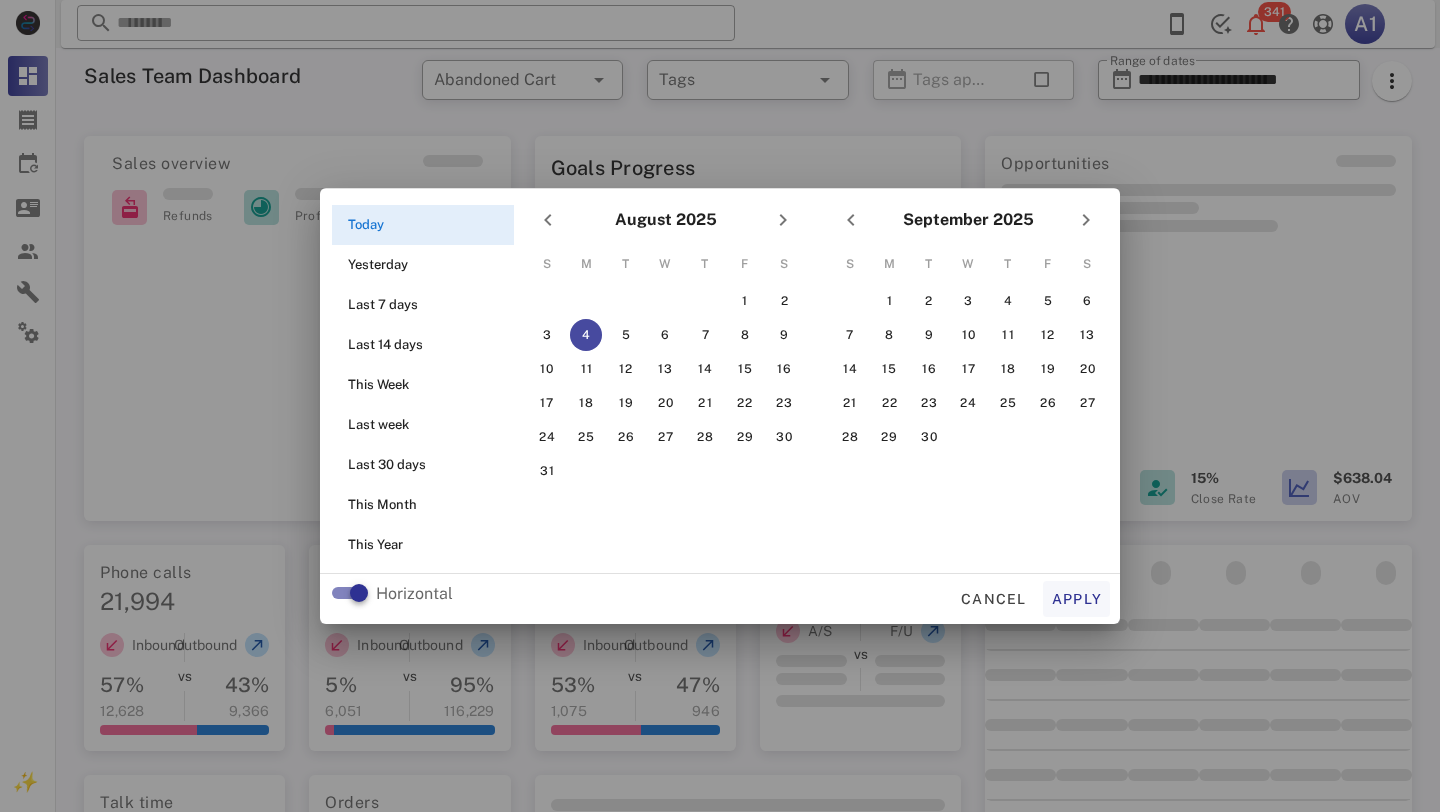 type on "**********" 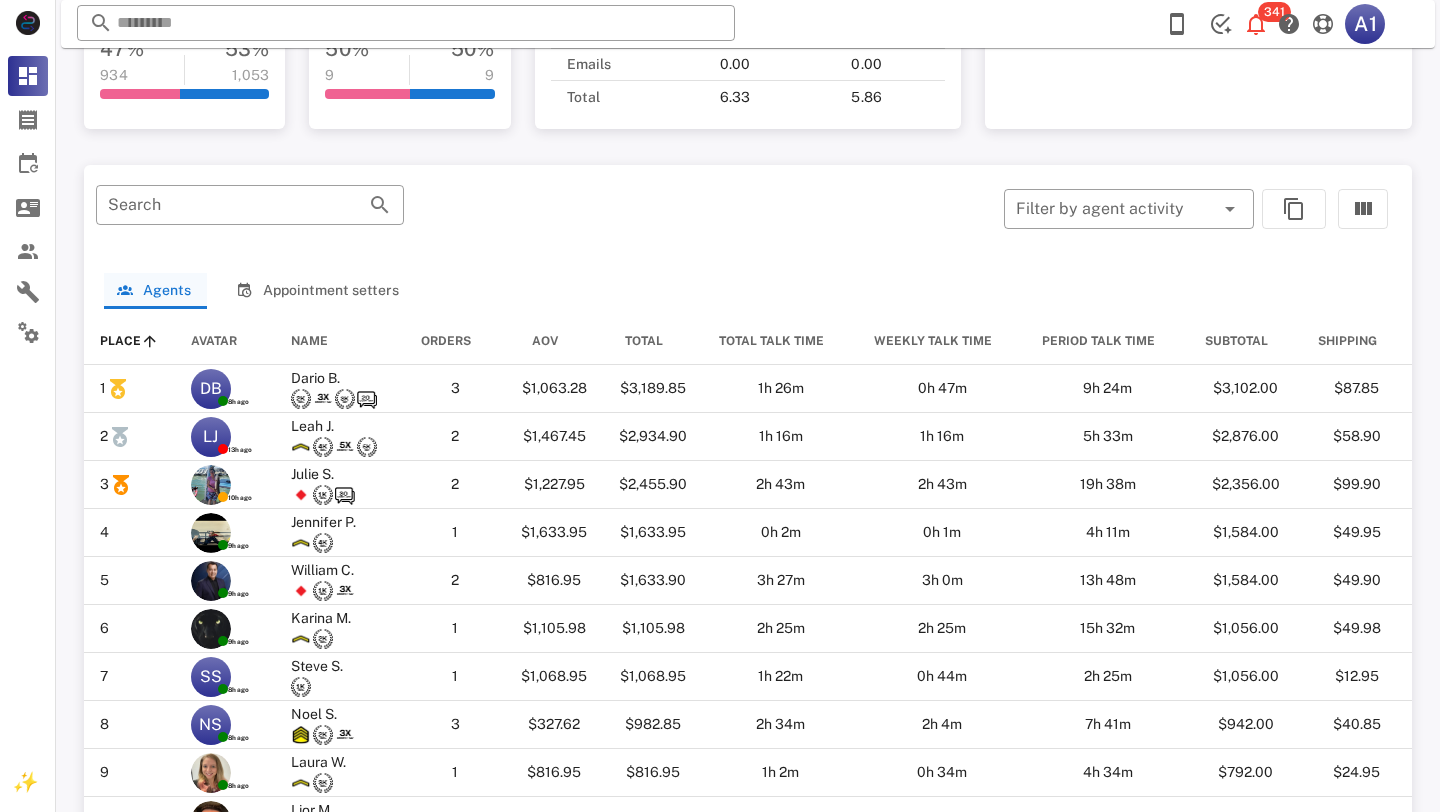scroll, scrollTop: 913, scrollLeft: 0, axis: vertical 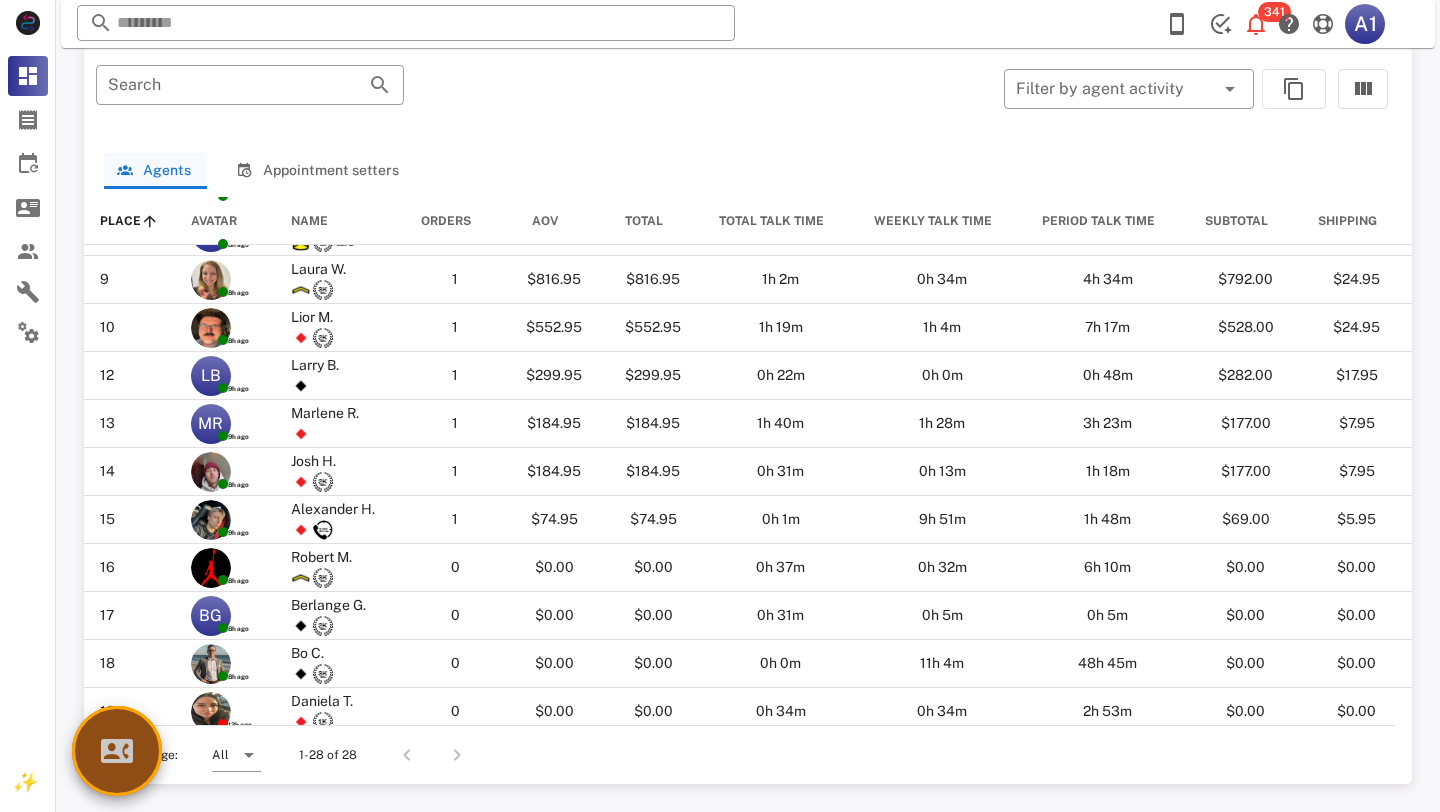 click at bounding box center [117, 751] 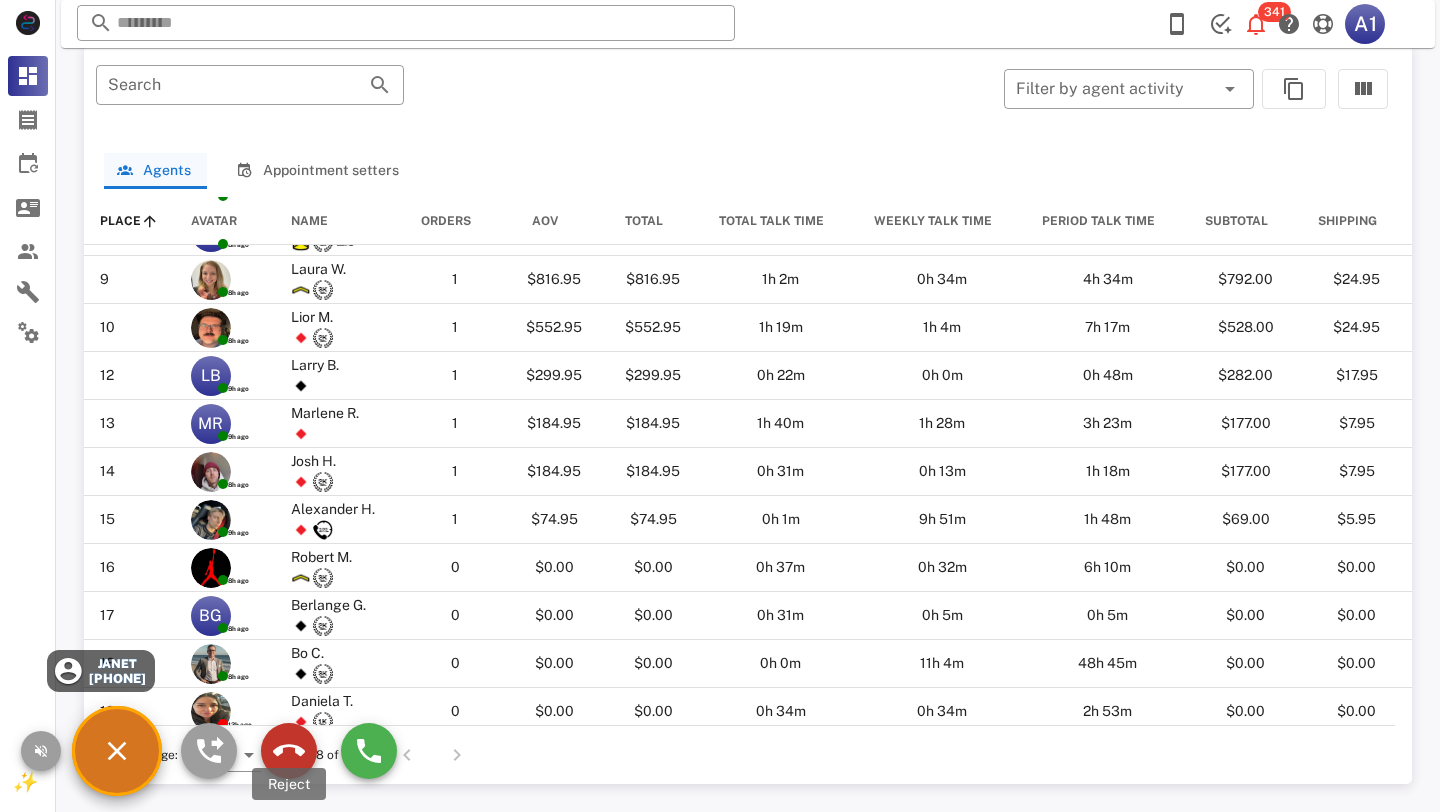 click at bounding box center (289, 751) 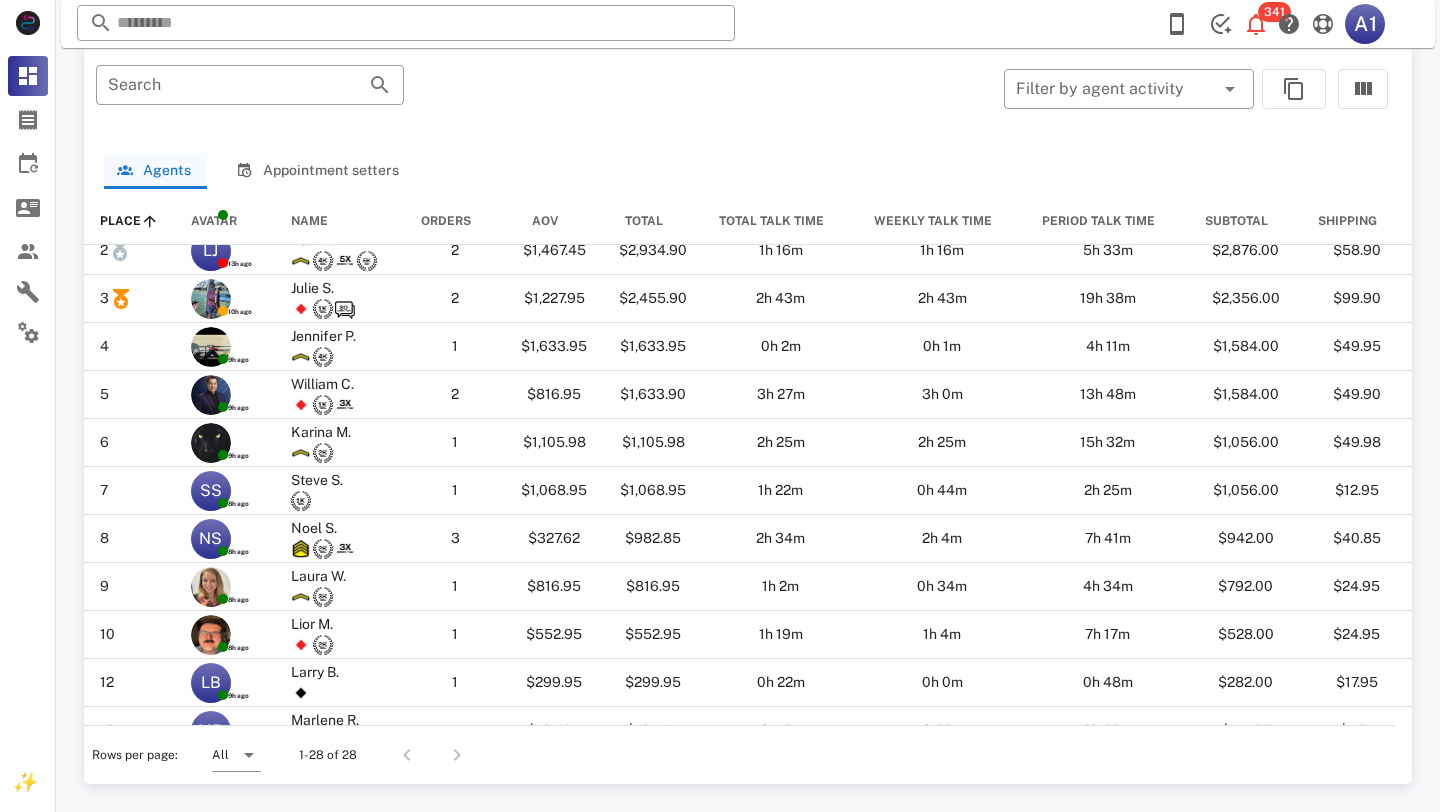 scroll, scrollTop: 0, scrollLeft: 0, axis: both 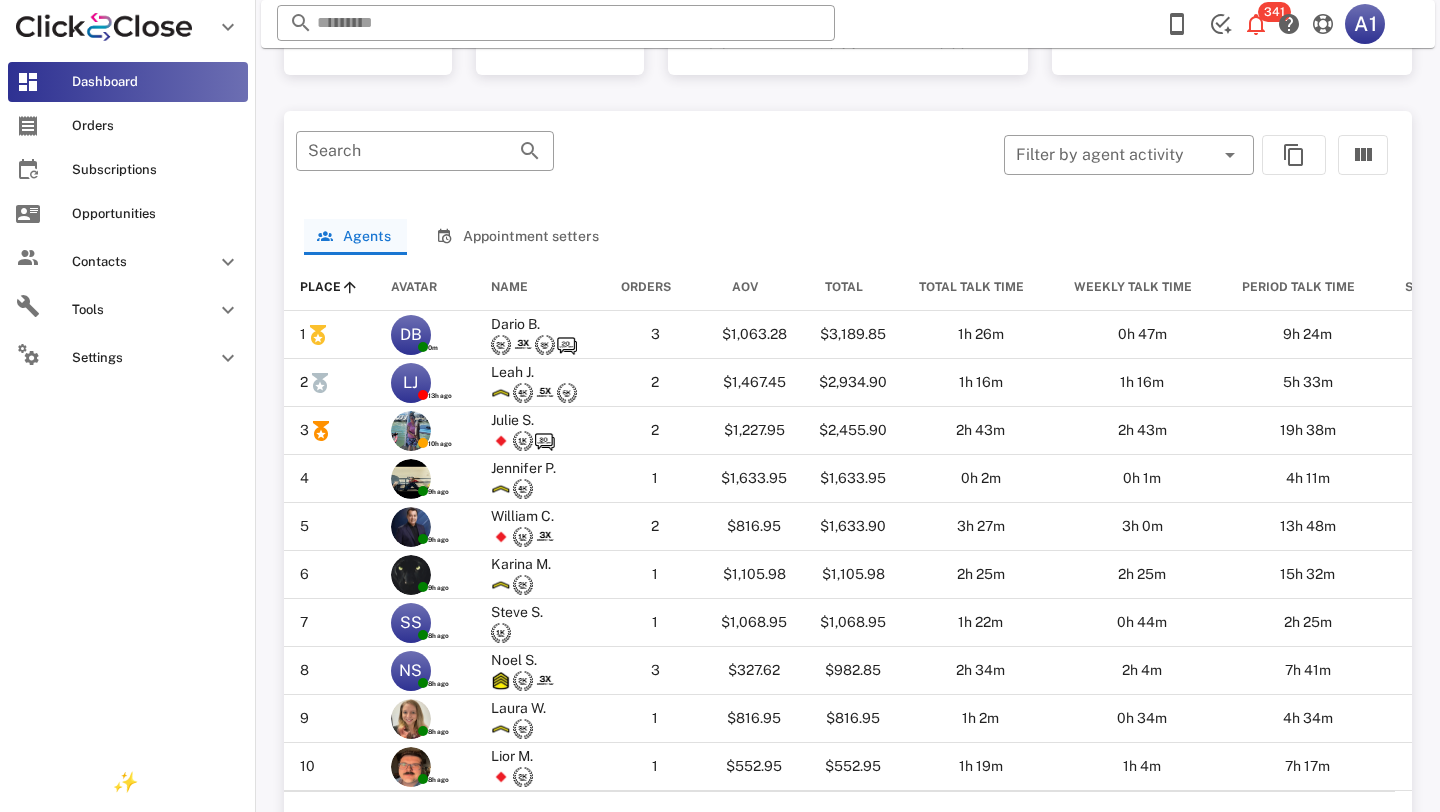 click at bounding box center [28, 82] 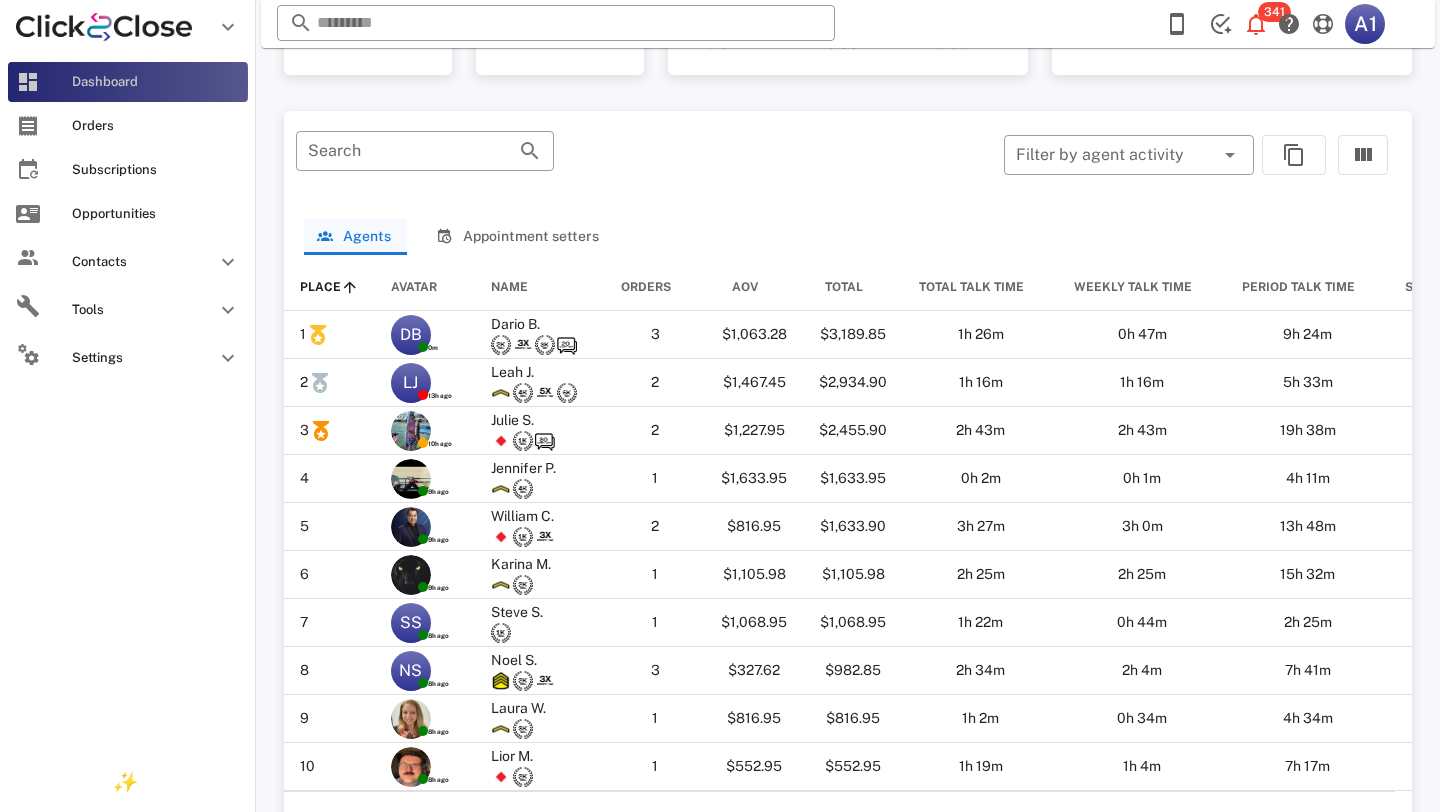 scroll, scrollTop: 973, scrollLeft: 0, axis: vertical 